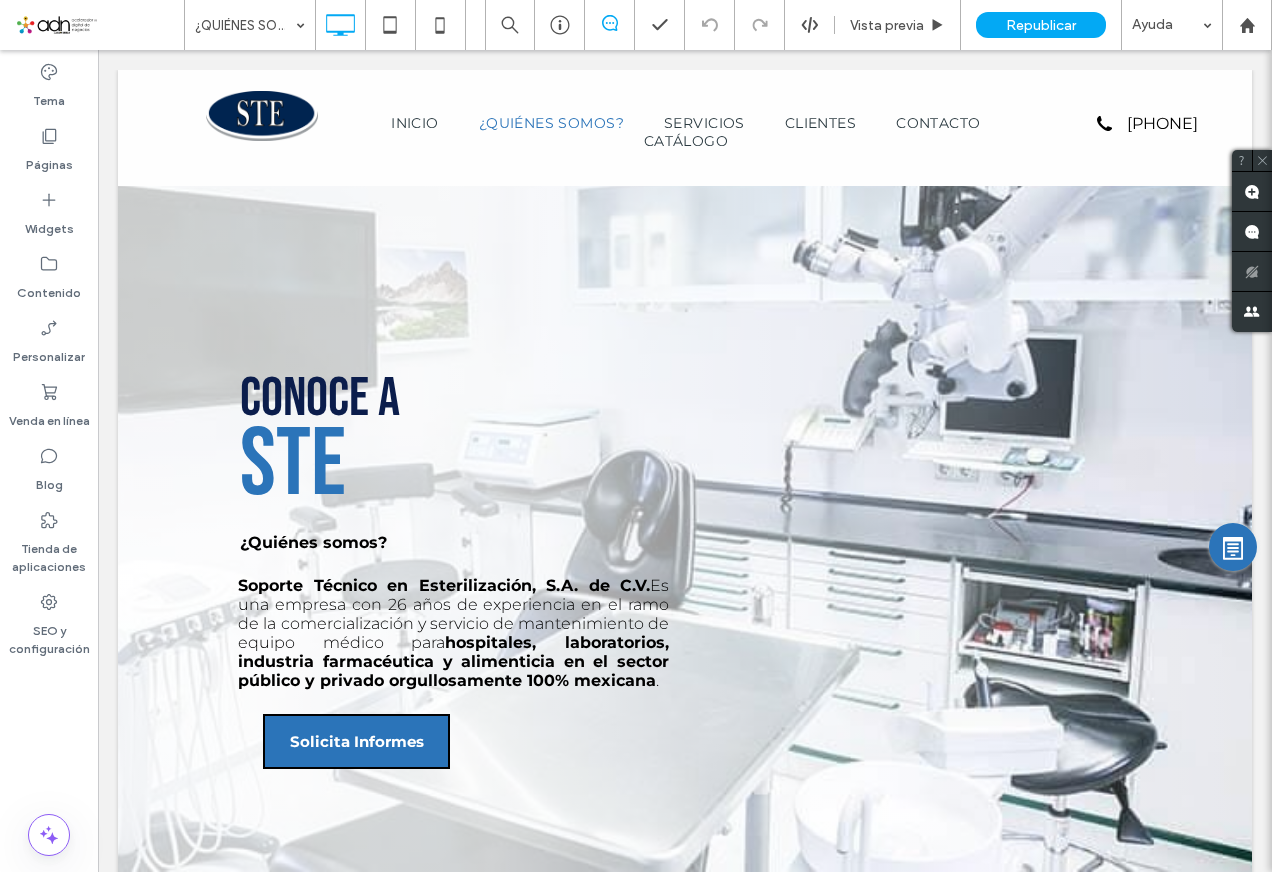 scroll, scrollTop: 0, scrollLeft: 0, axis: both 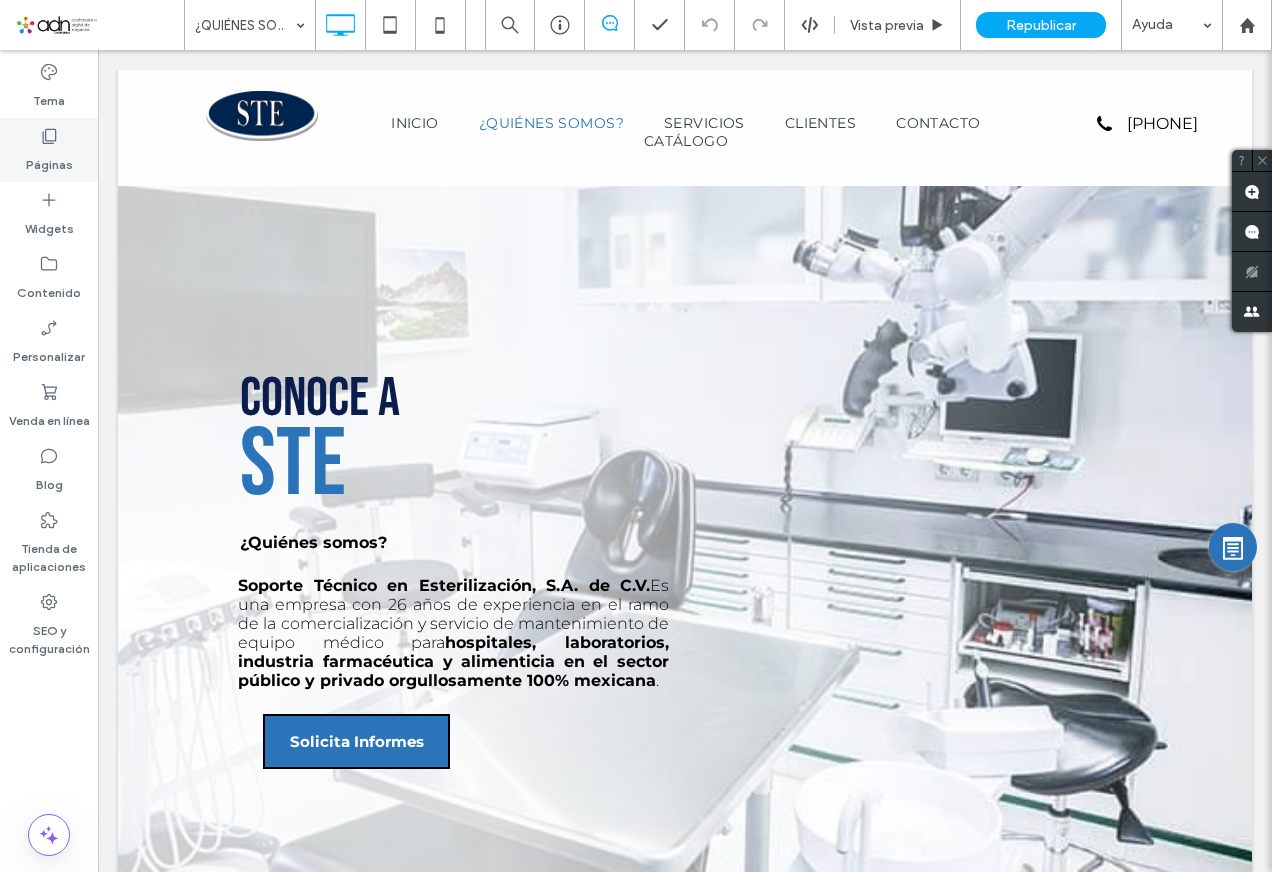 click 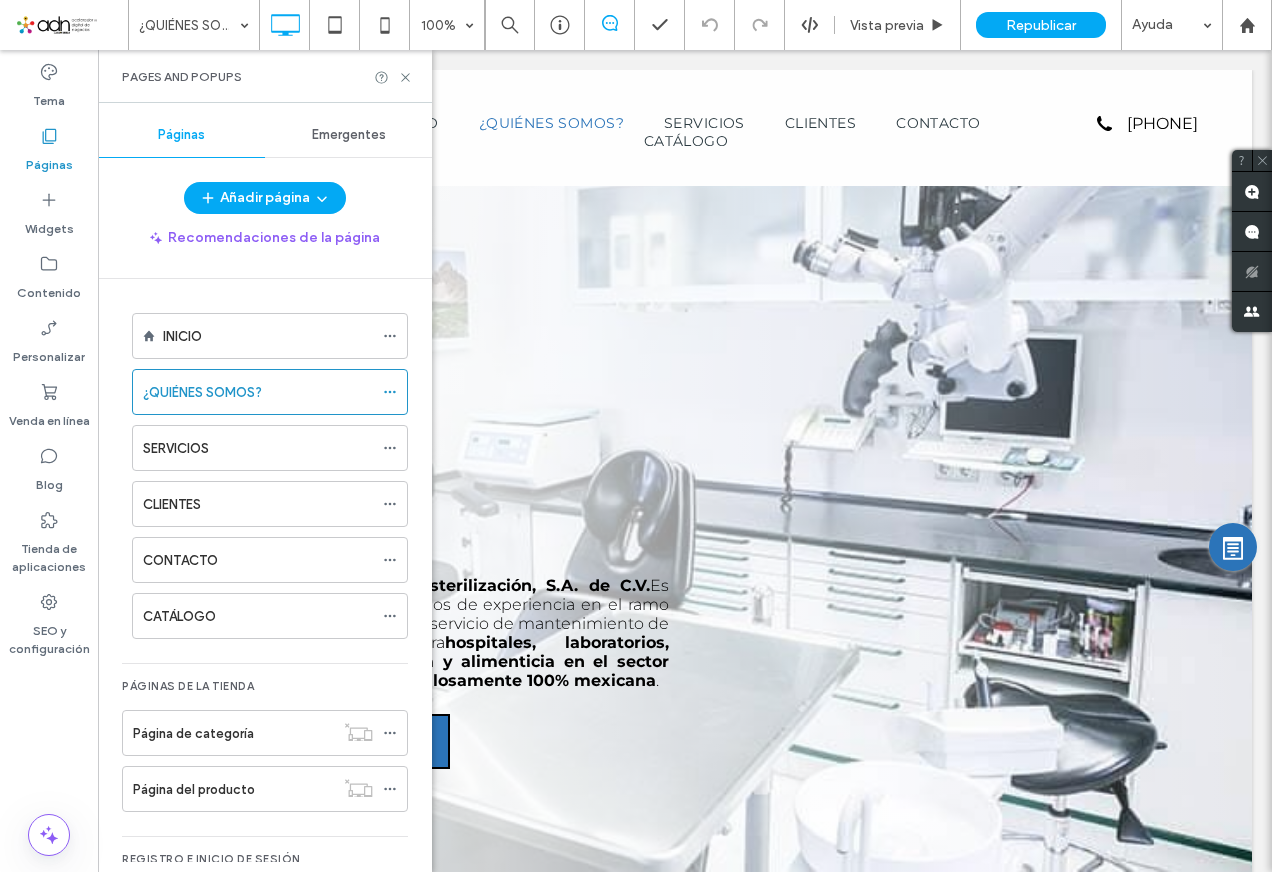 click on "INICIO ¿QUIÉNES SOMOS? SERVICIOS CLIENTES CONTACTO CATÁLOGO" at bounding box center [257, 476] 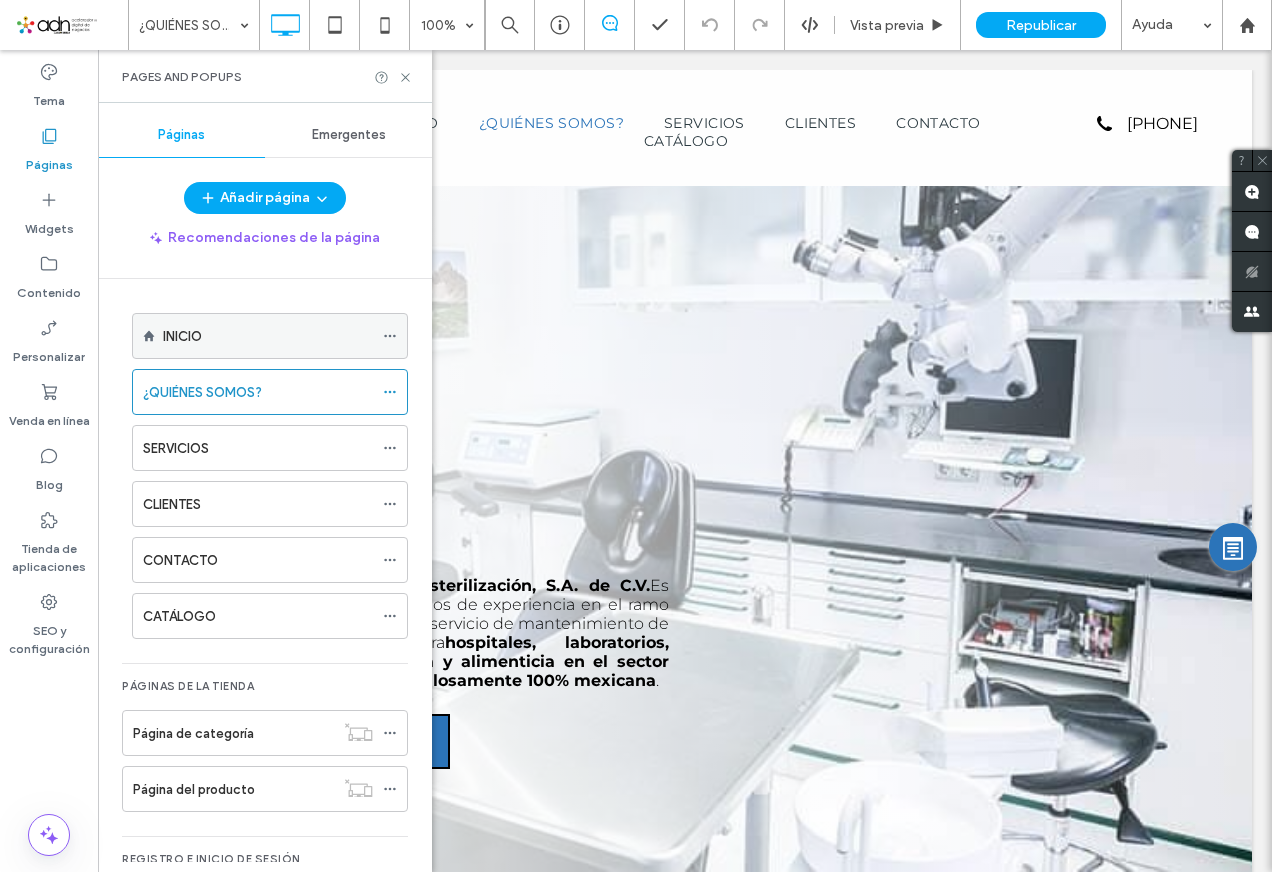 click on "INICIO" at bounding box center [268, 336] 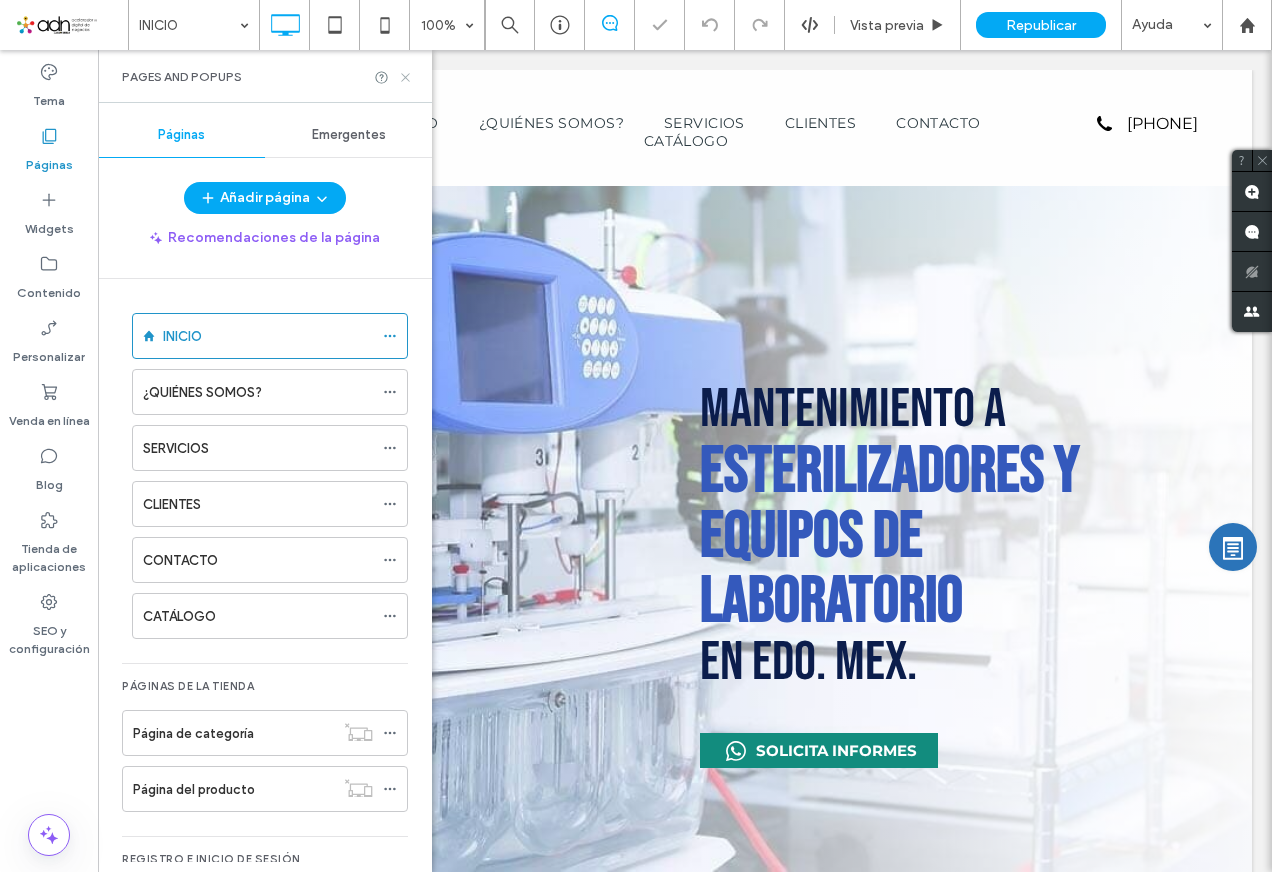 click 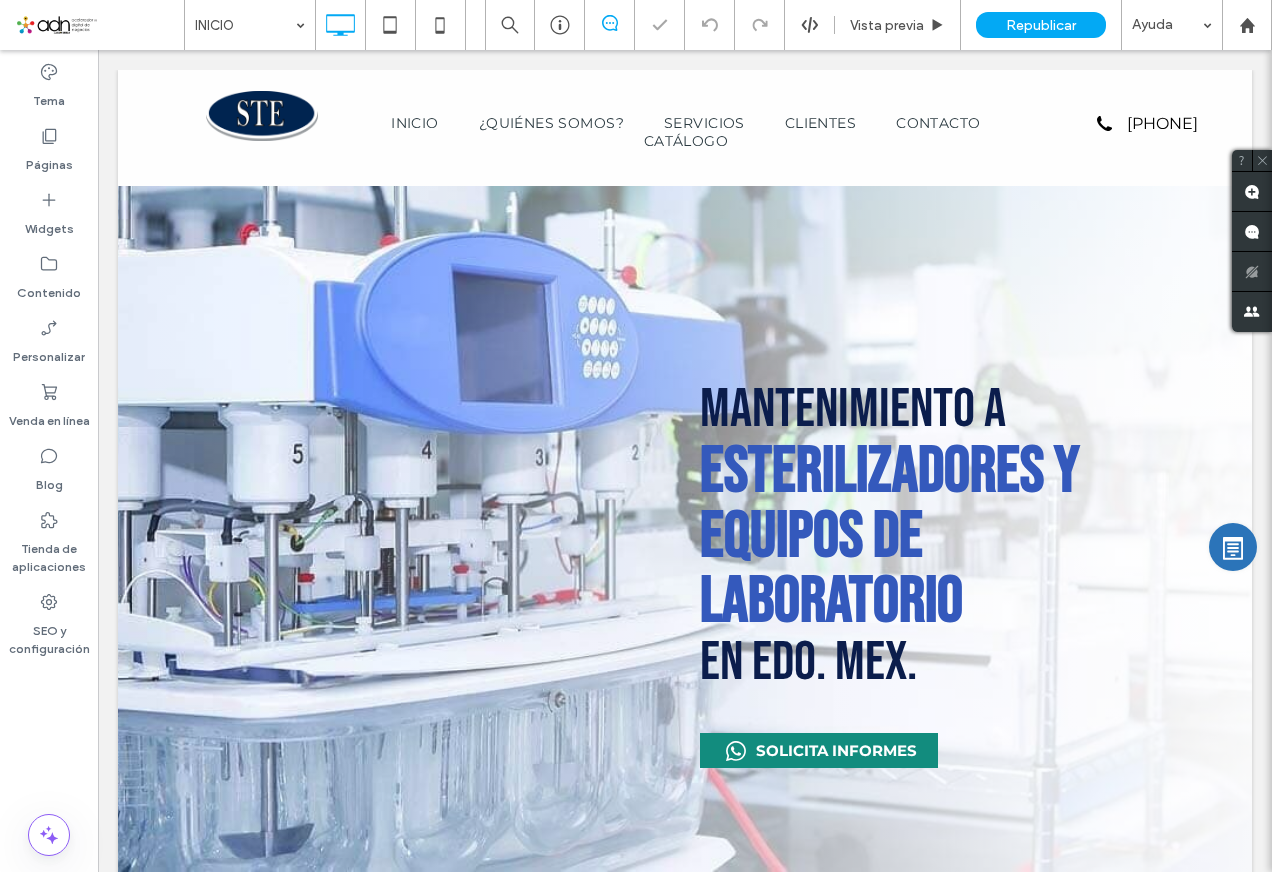 scroll, scrollTop: 0, scrollLeft: 0, axis: both 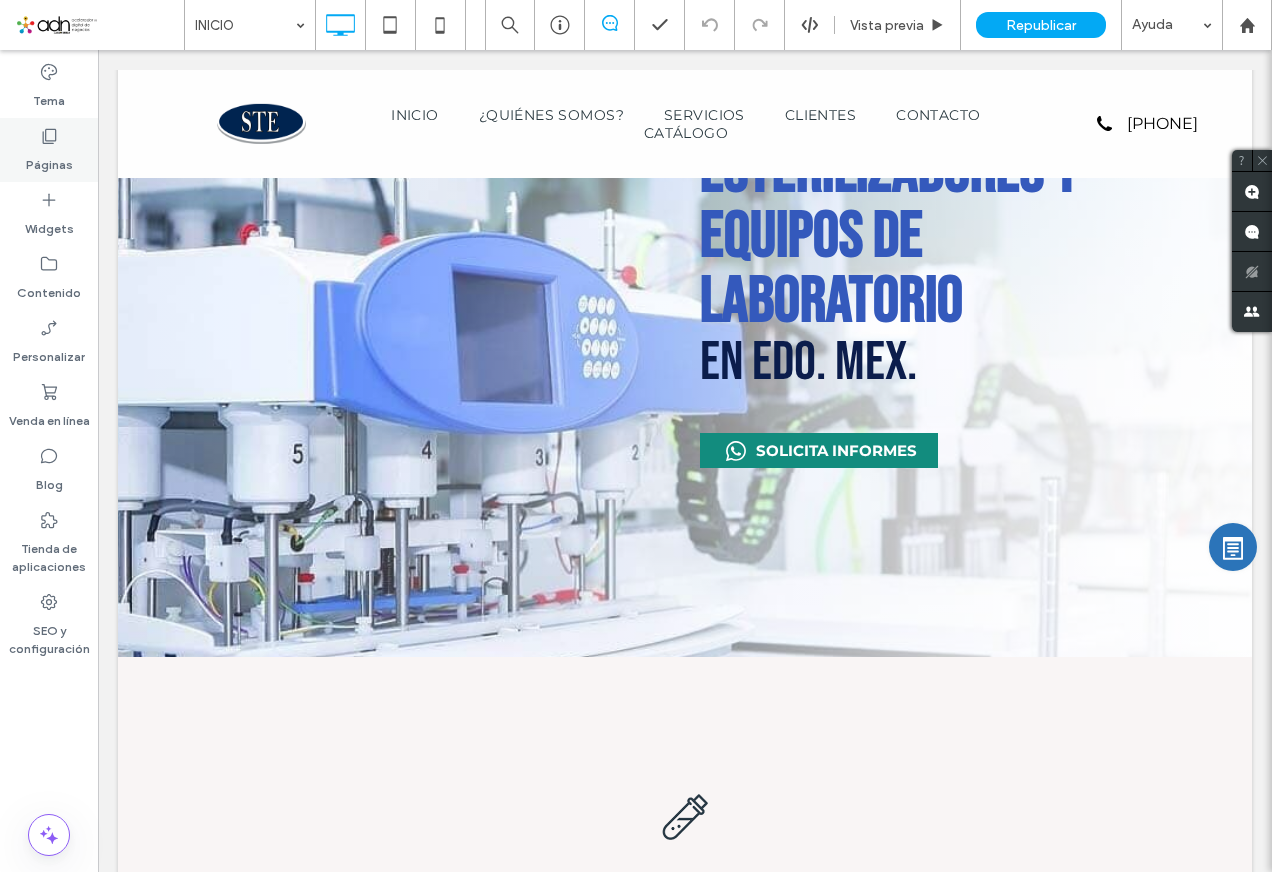 click on "Páginas" at bounding box center (49, 150) 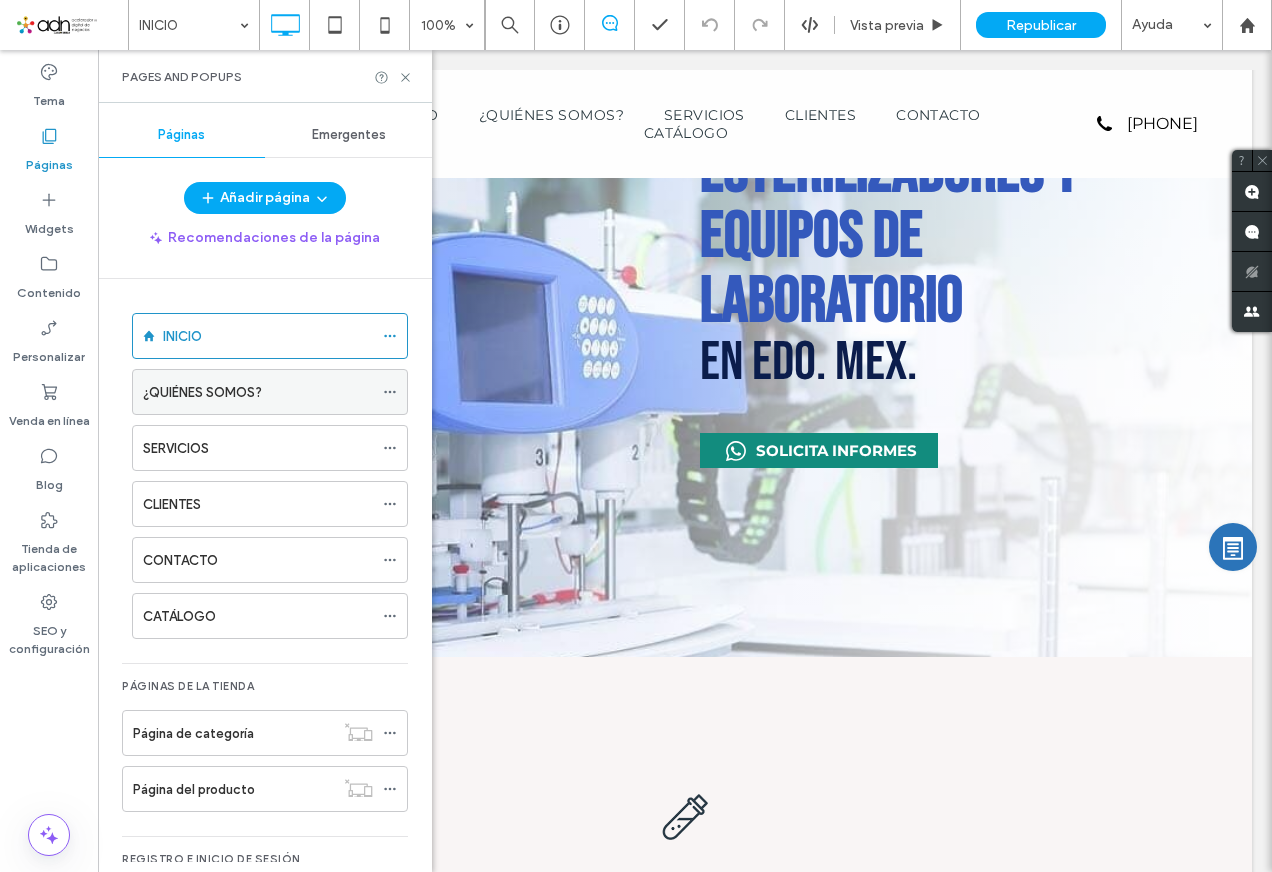 click on "¿QUIÉNES SOMOS?" at bounding box center [202, 392] 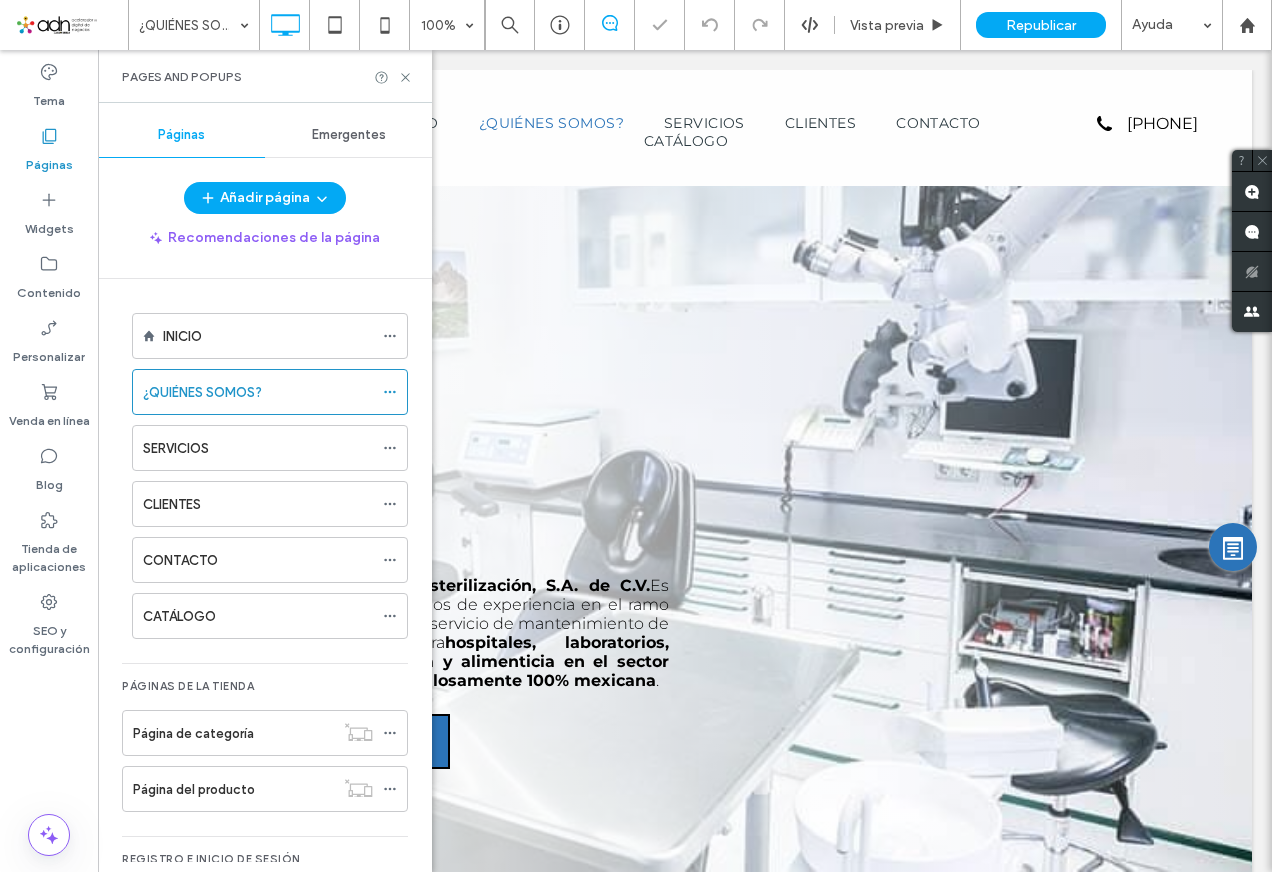 scroll, scrollTop: 0, scrollLeft: 0, axis: both 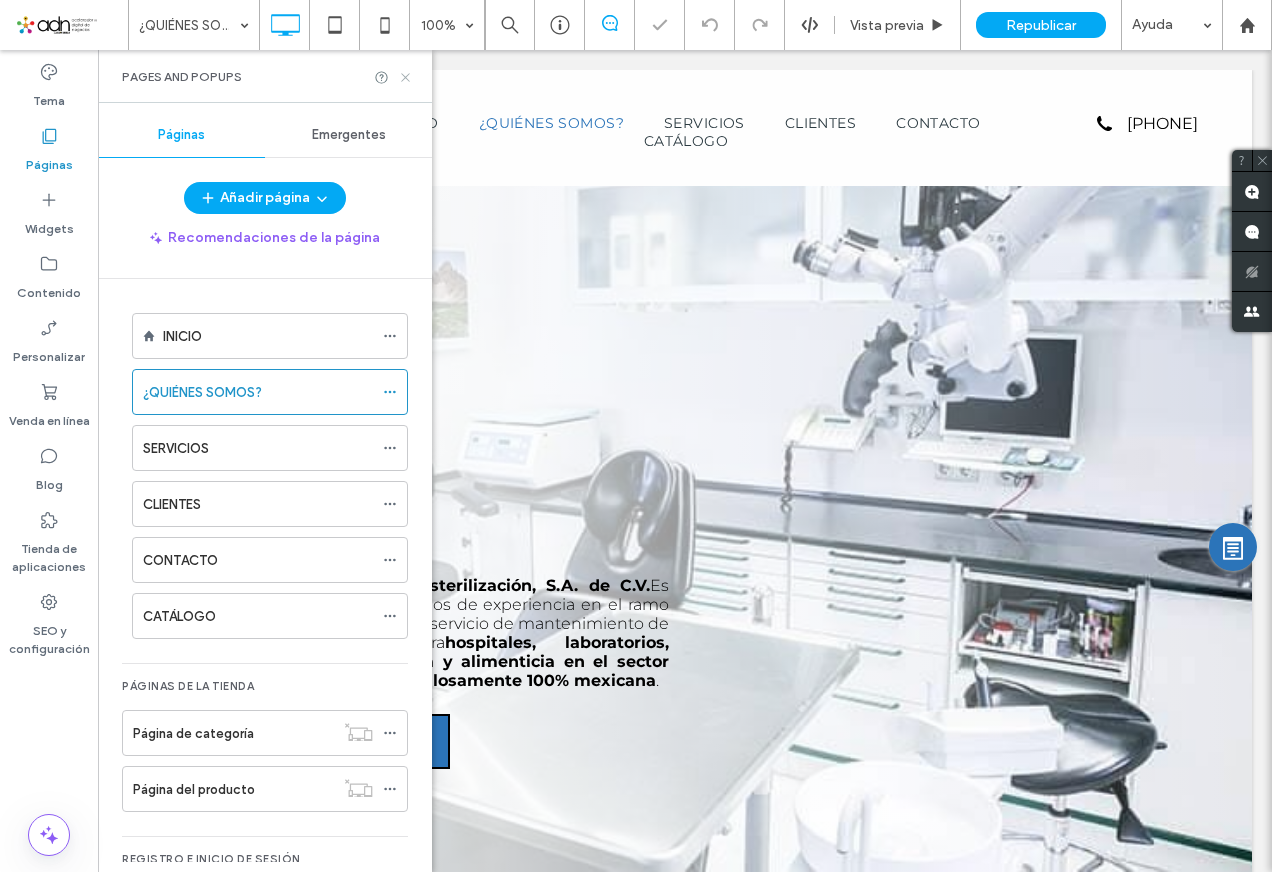 click 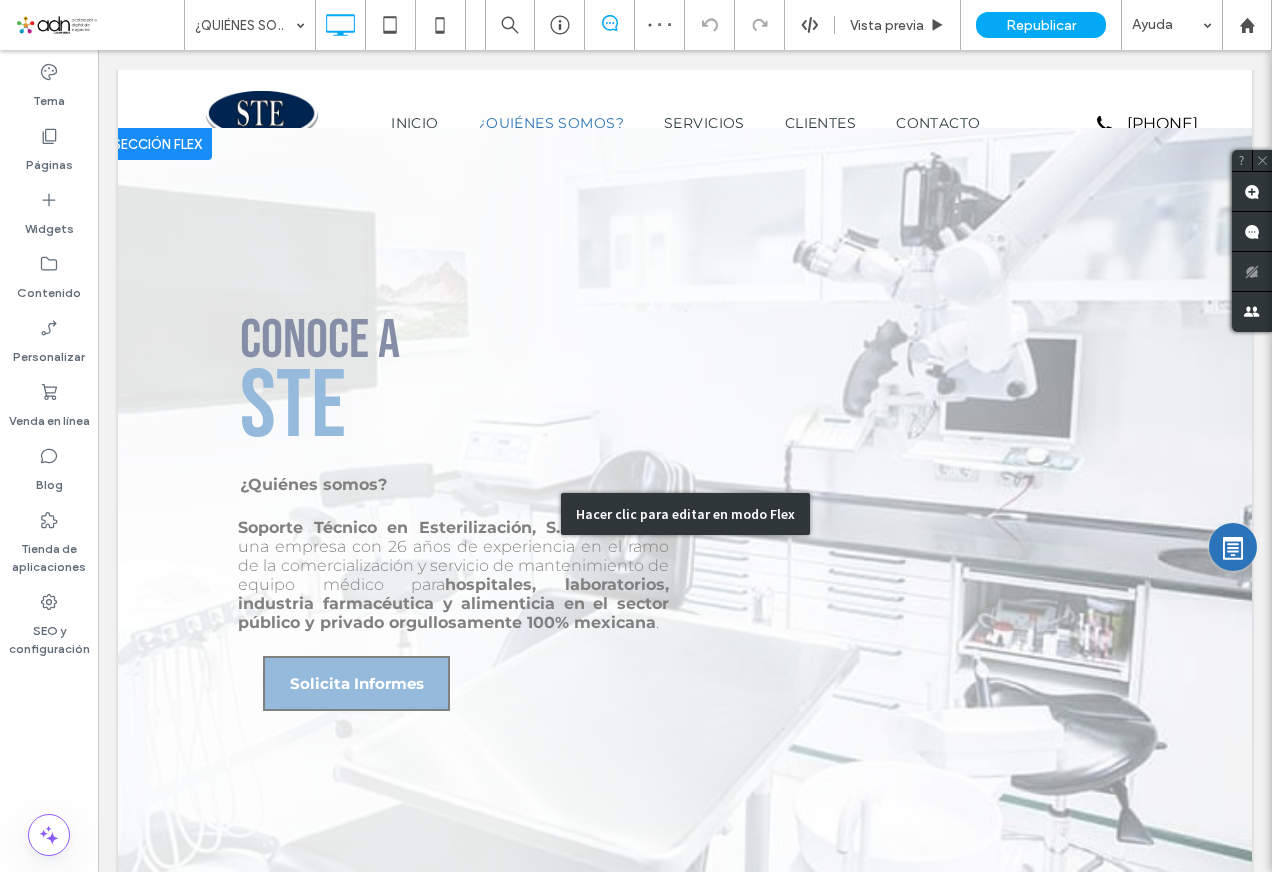 scroll, scrollTop: 0, scrollLeft: 0, axis: both 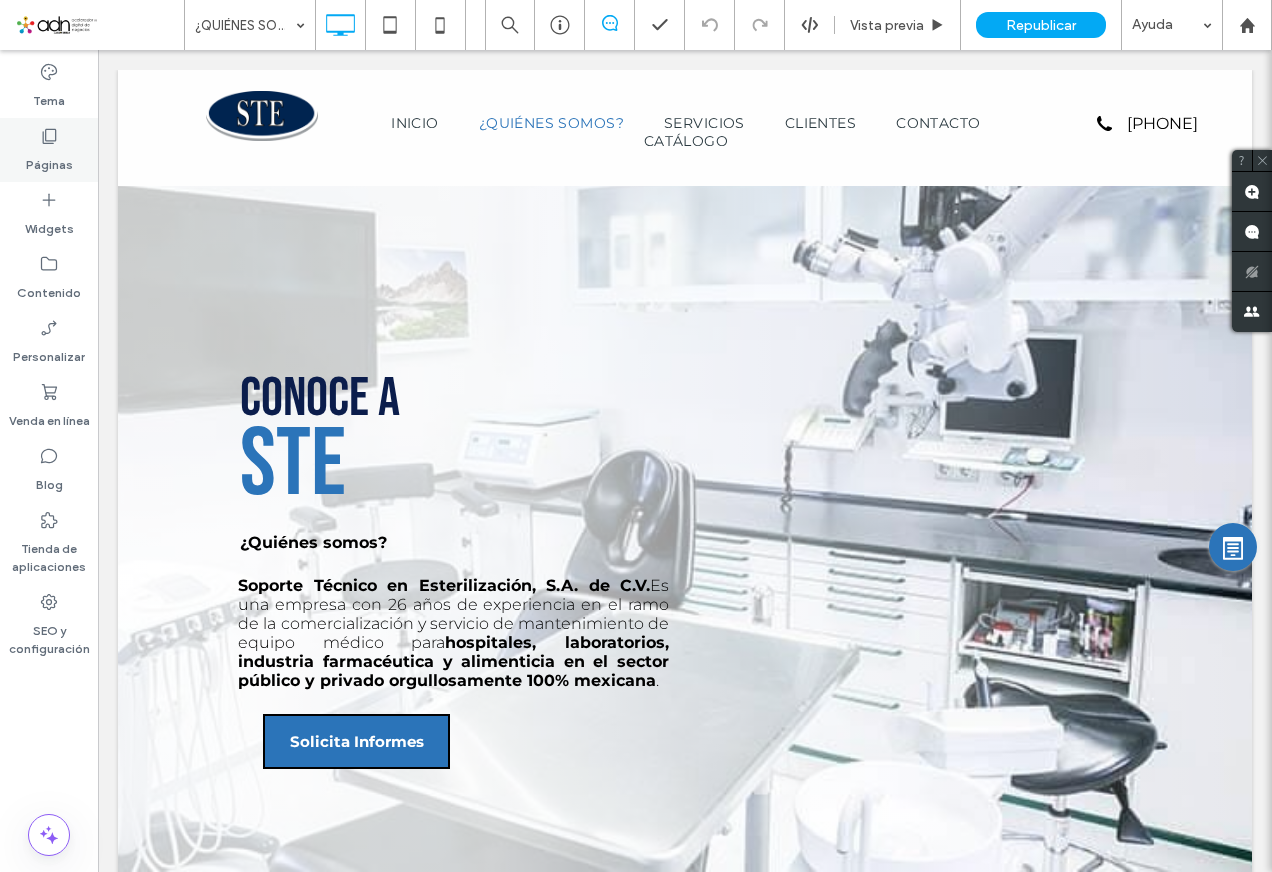 click on "Páginas" at bounding box center (49, 160) 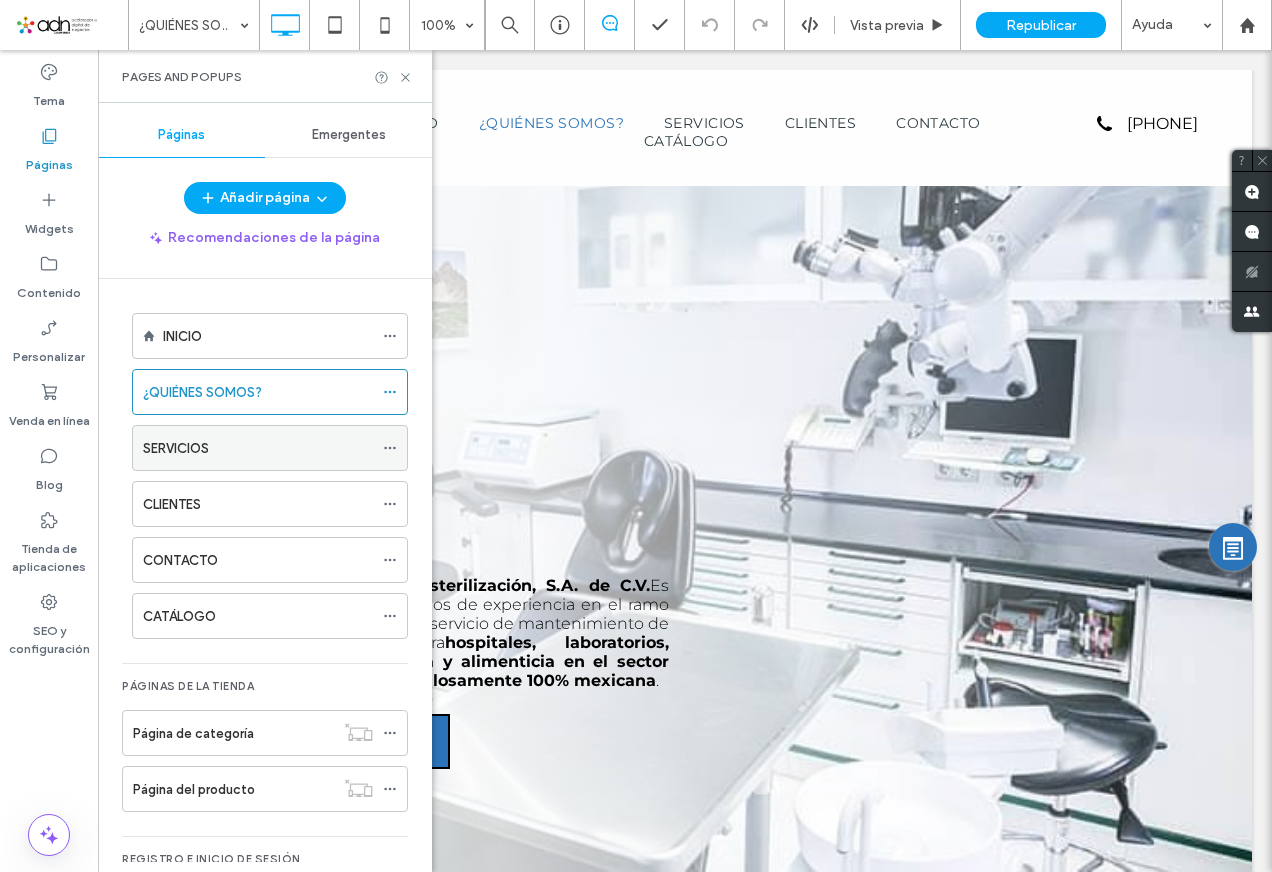 click on "SERVICIOS" at bounding box center (258, 448) 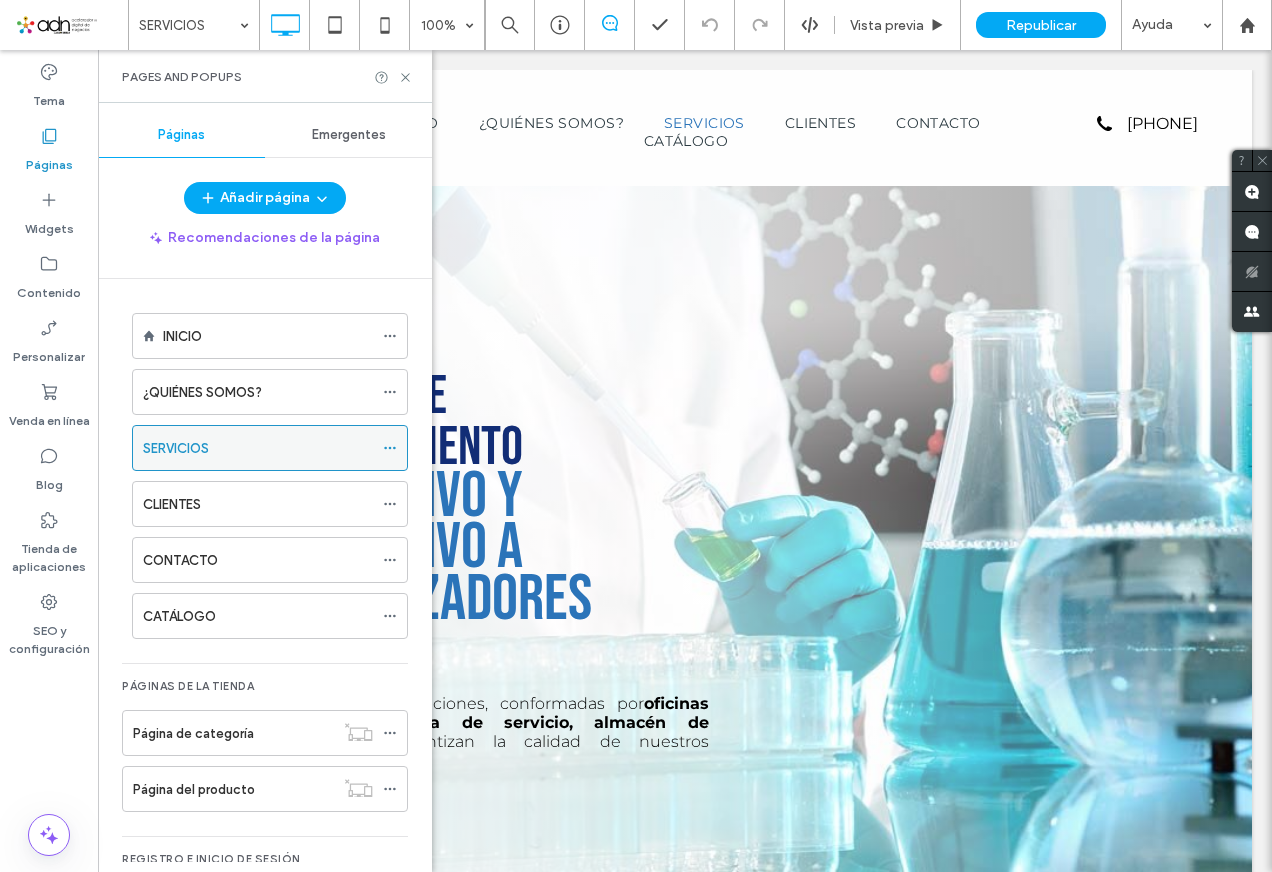 scroll, scrollTop: 0, scrollLeft: 0, axis: both 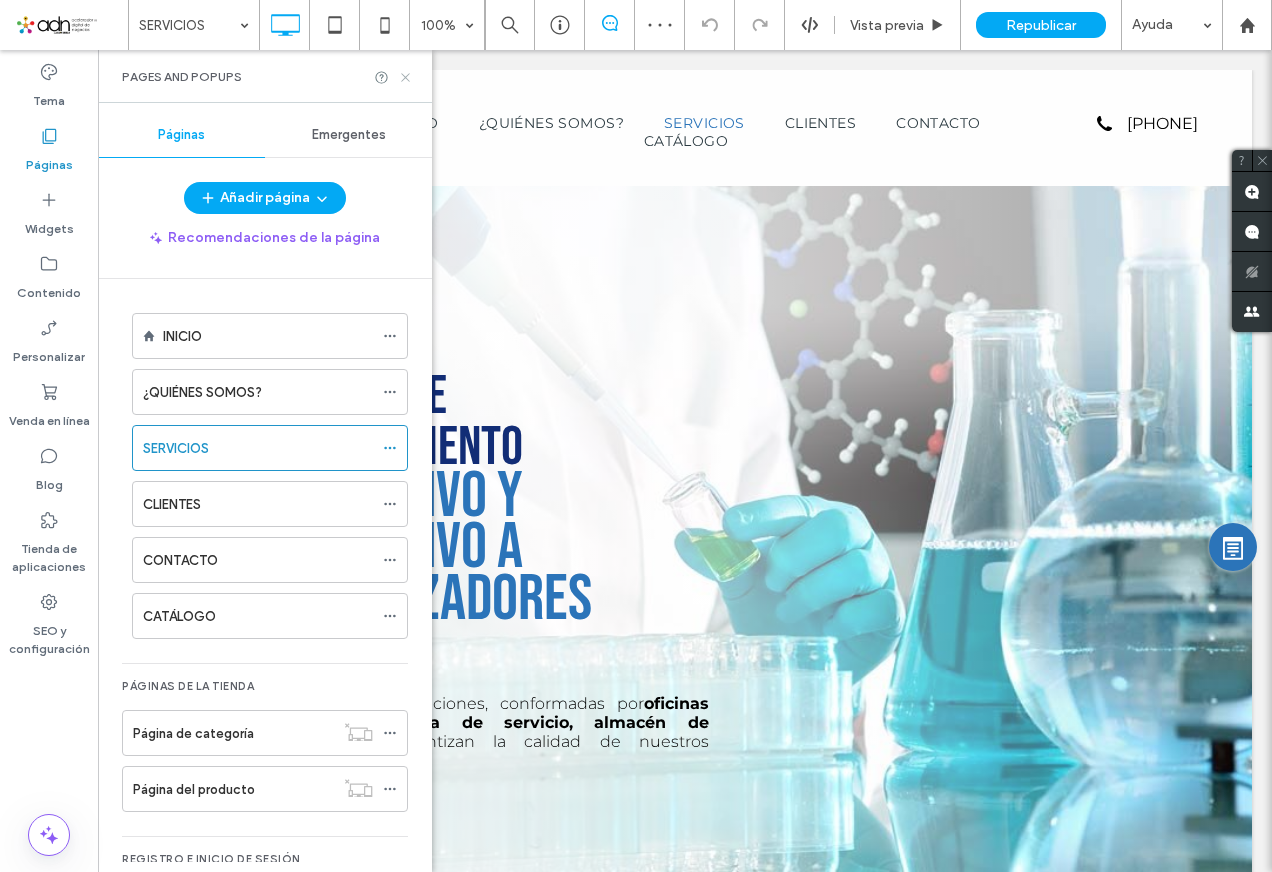 click 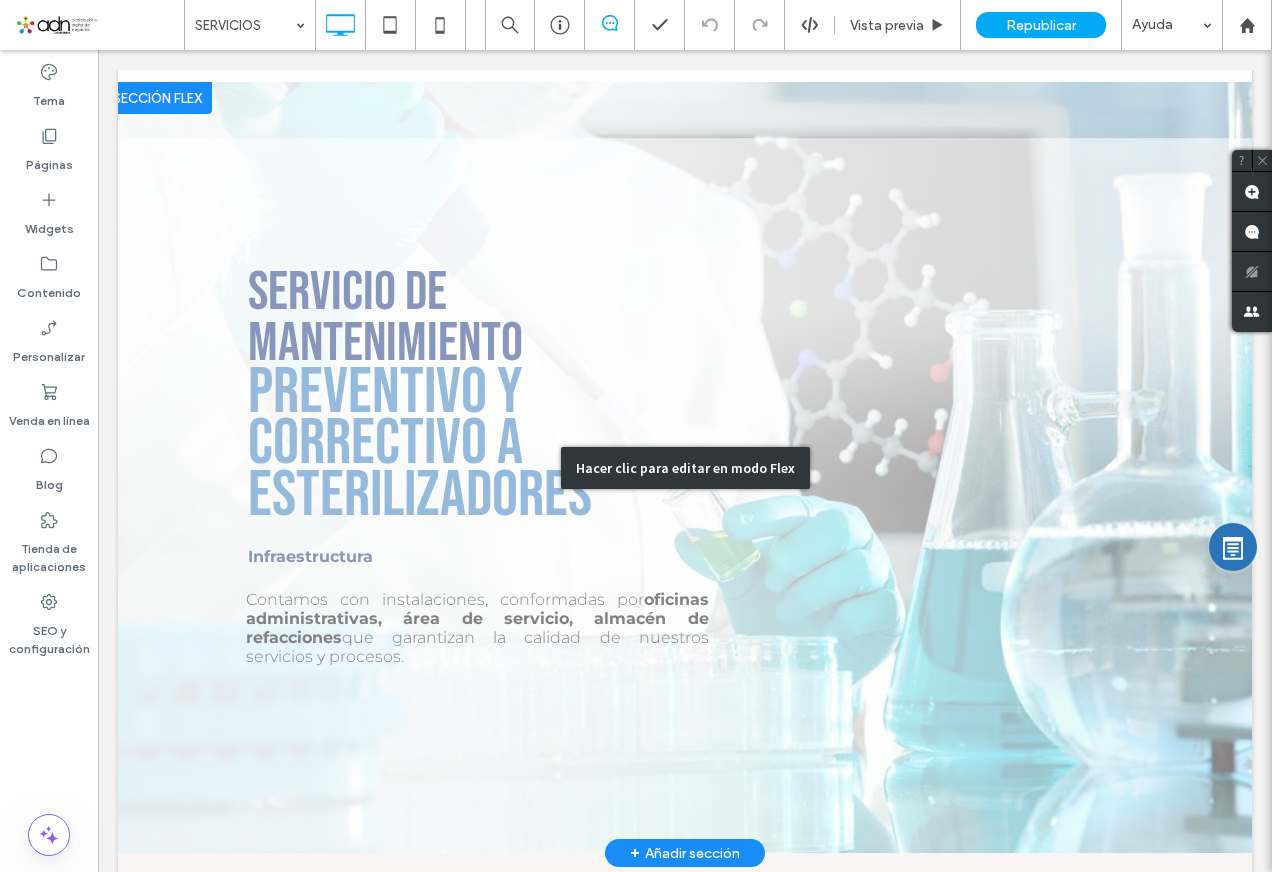 scroll, scrollTop: 0, scrollLeft: 0, axis: both 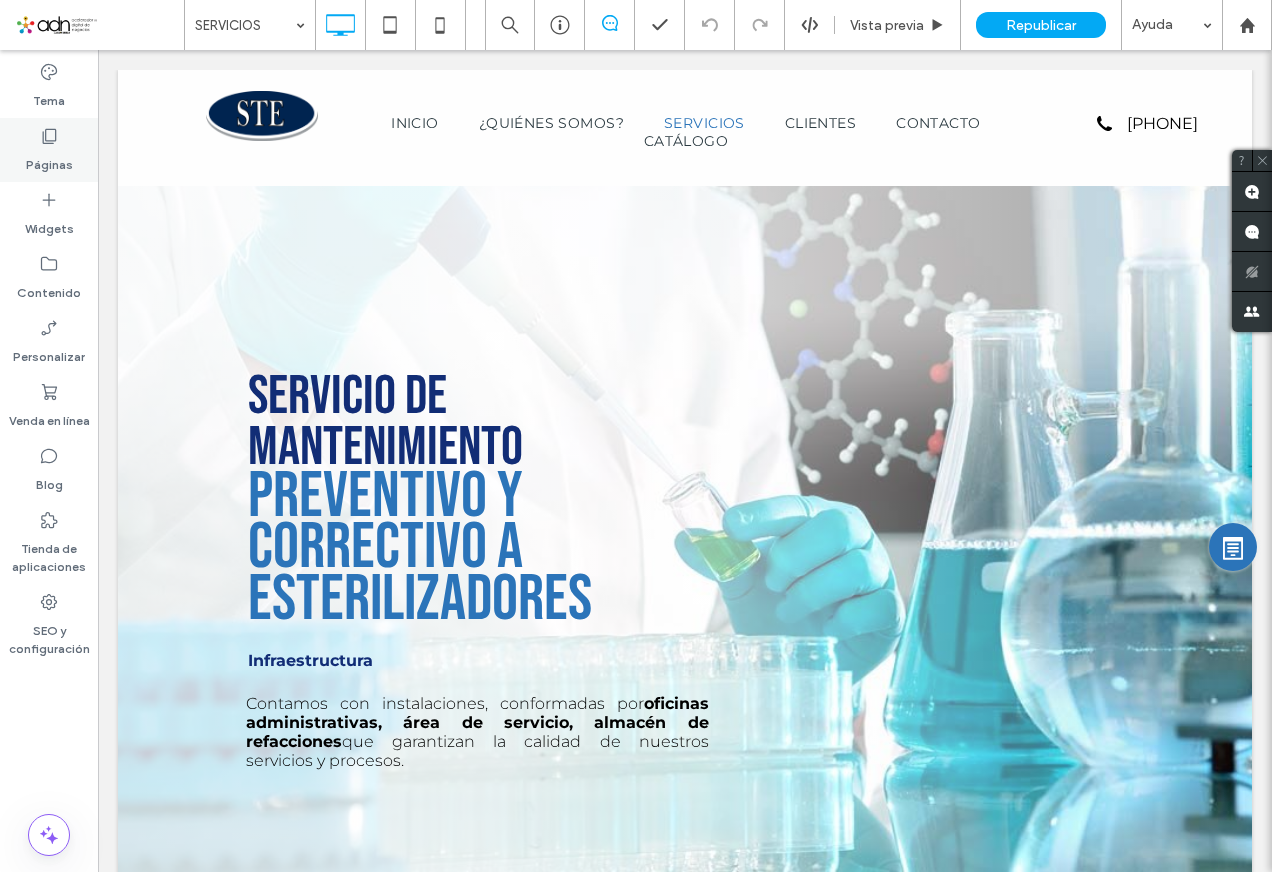 click 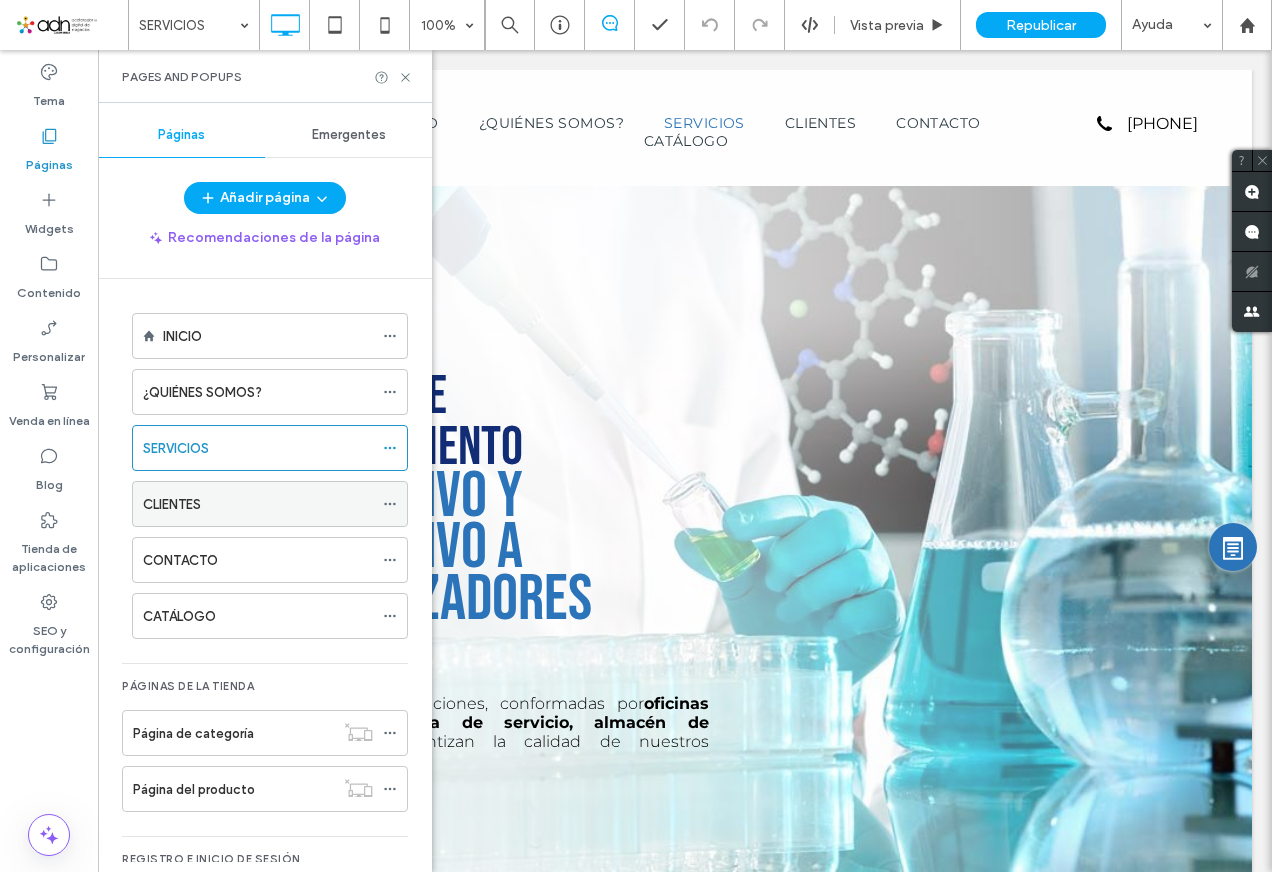 click on "CLIENTES" at bounding box center (258, 504) 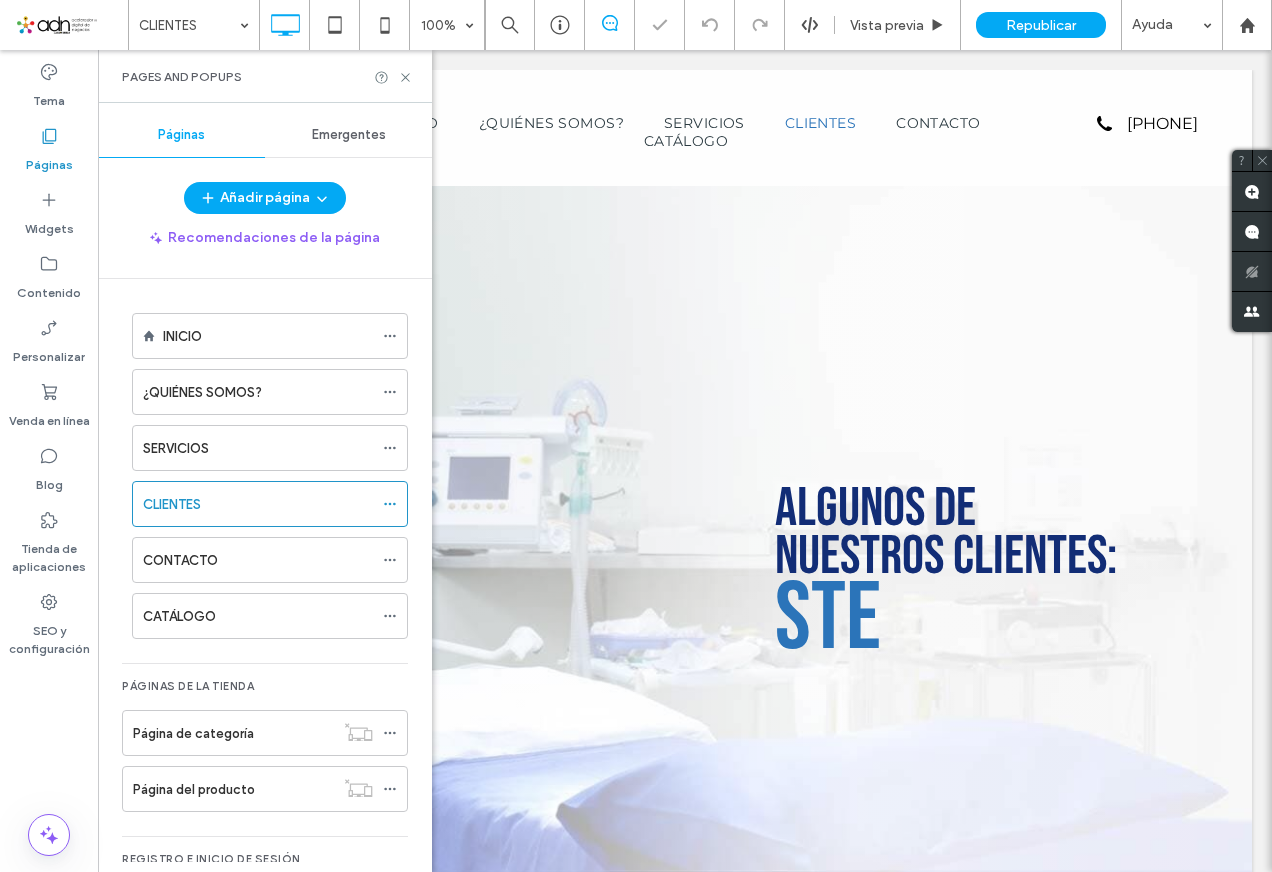 scroll, scrollTop: 0, scrollLeft: 0, axis: both 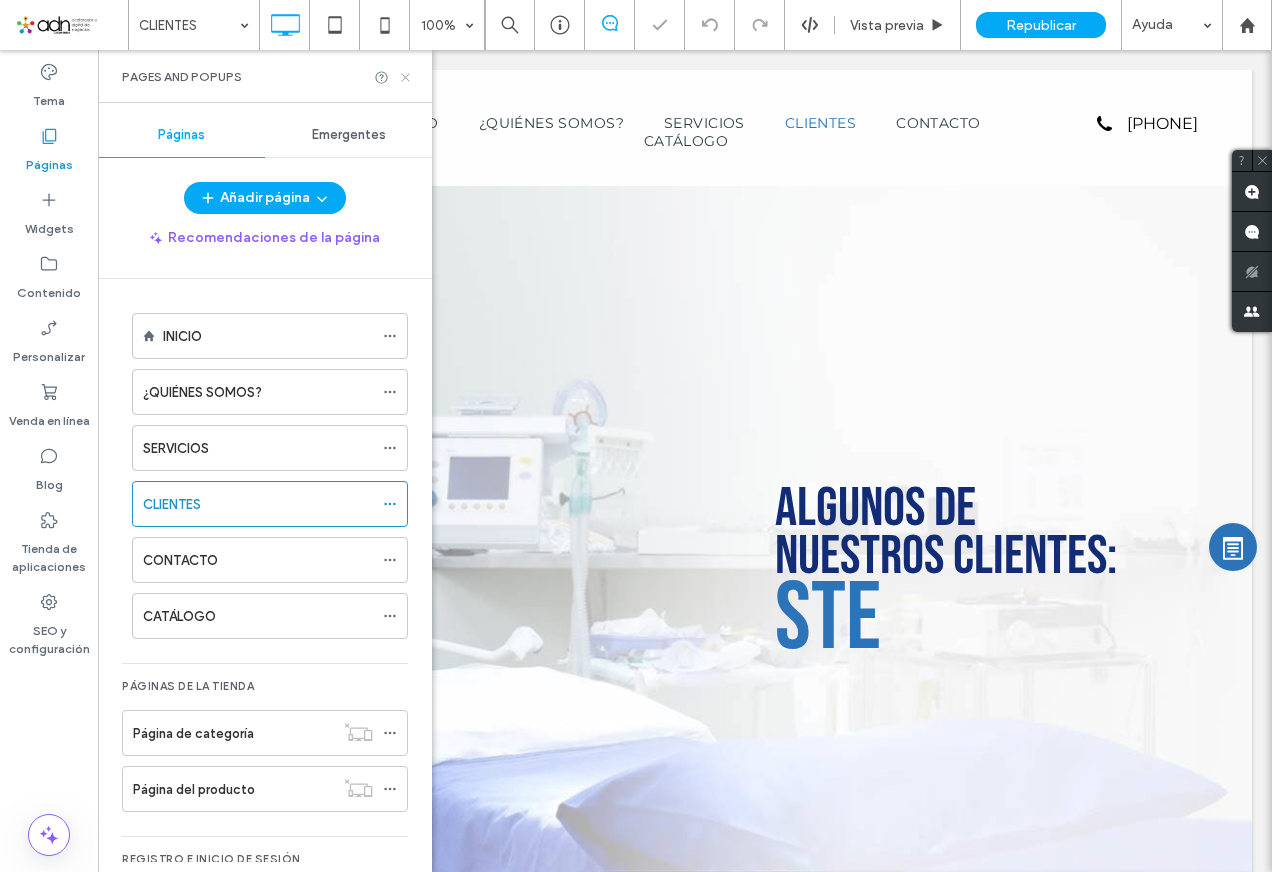 click 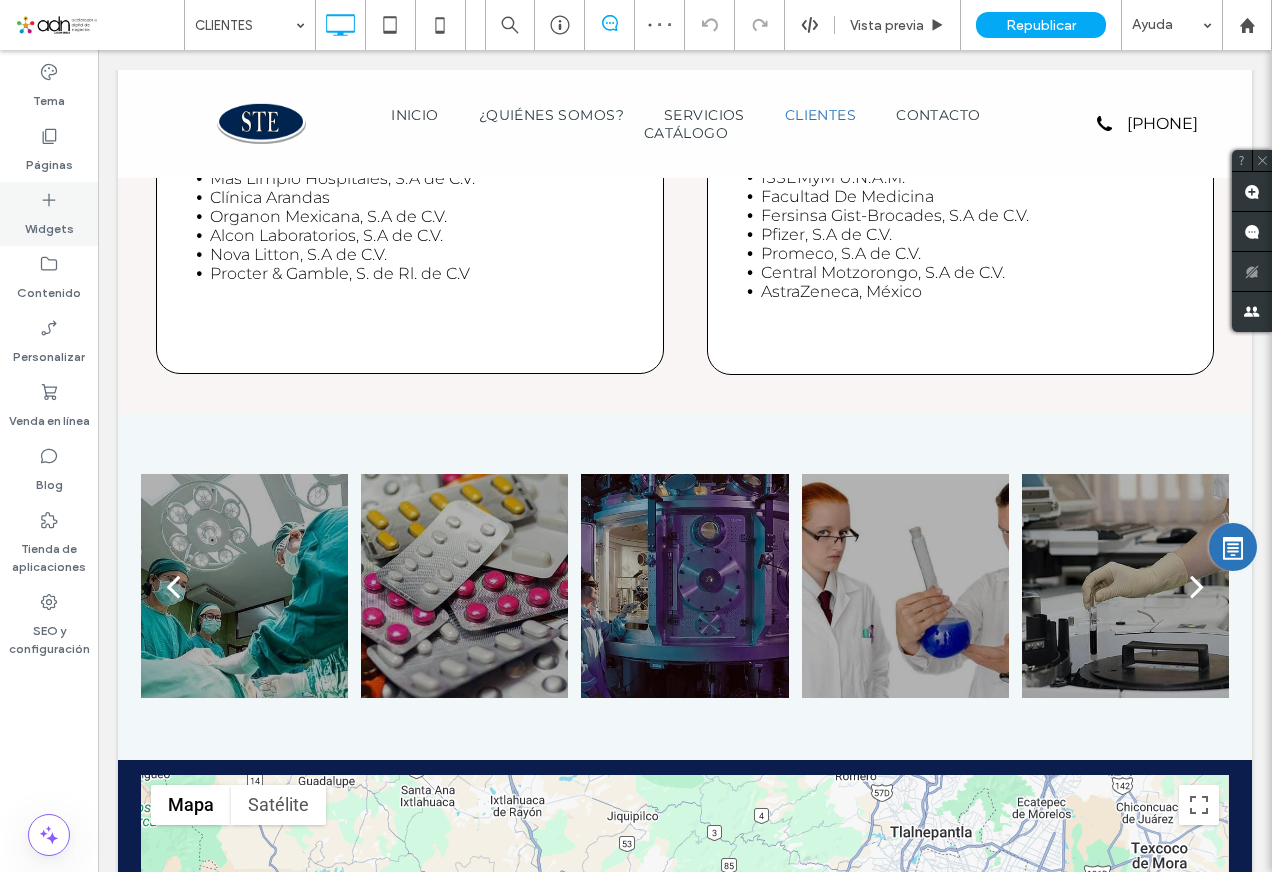 scroll, scrollTop: 1000, scrollLeft: 0, axis: vertical 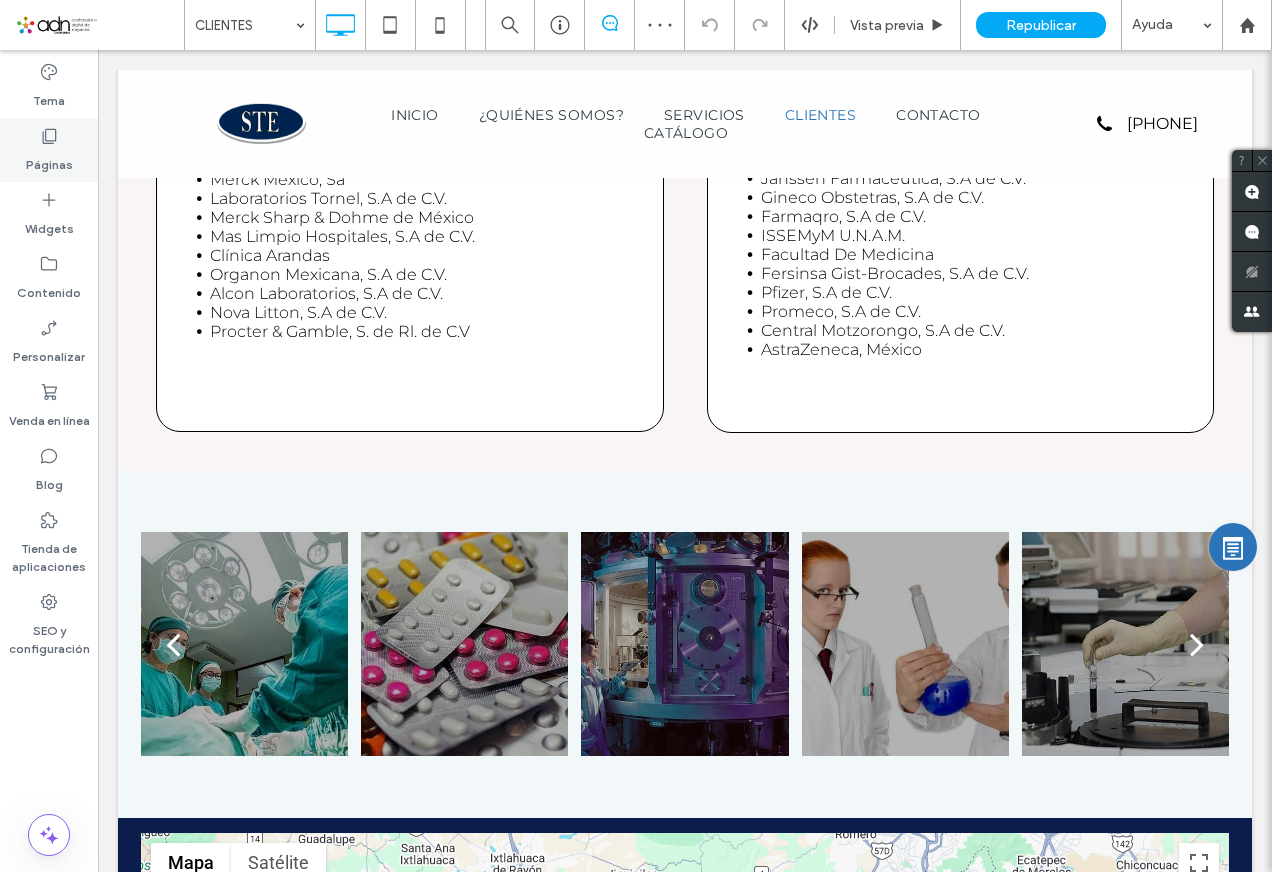 click 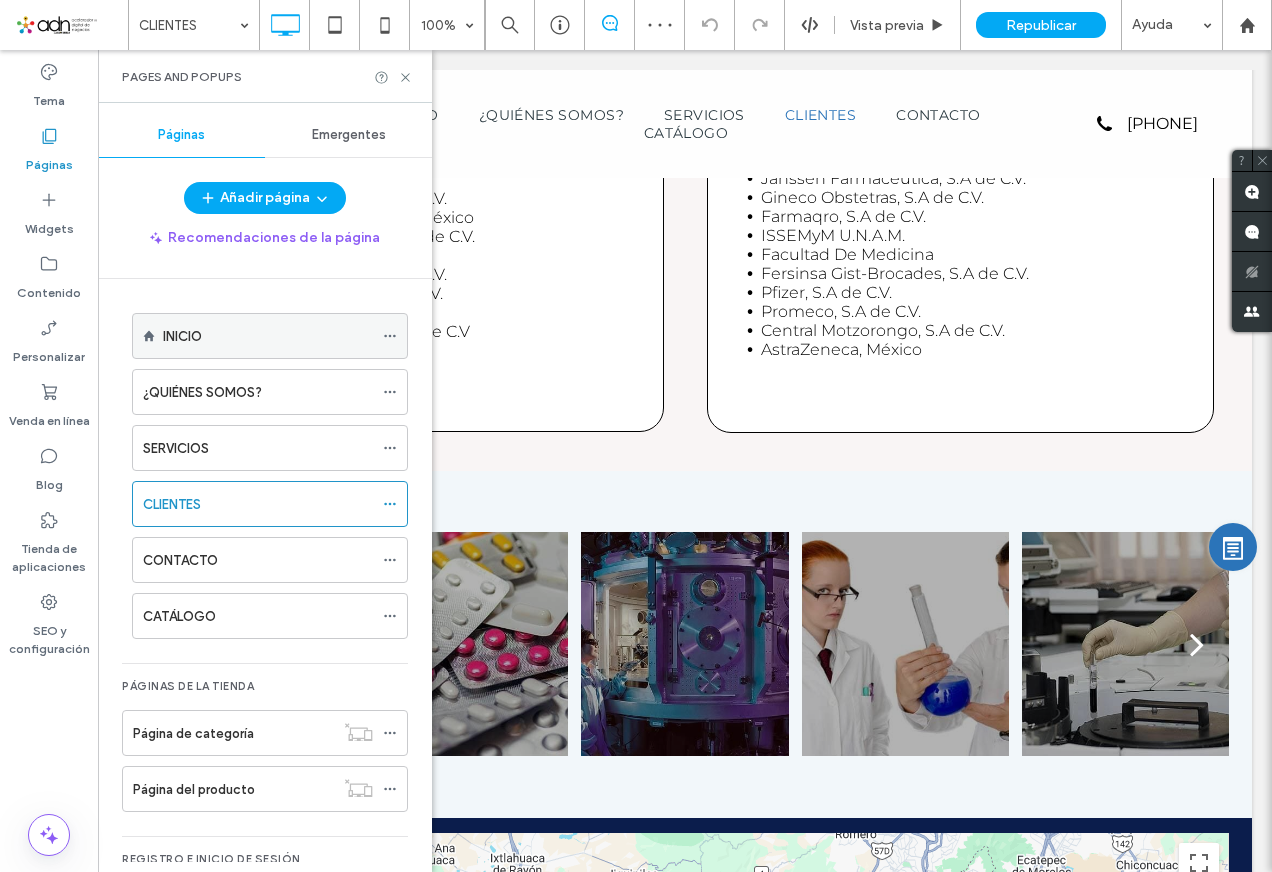 click on "INICIO" at bounding box center [268, 336] 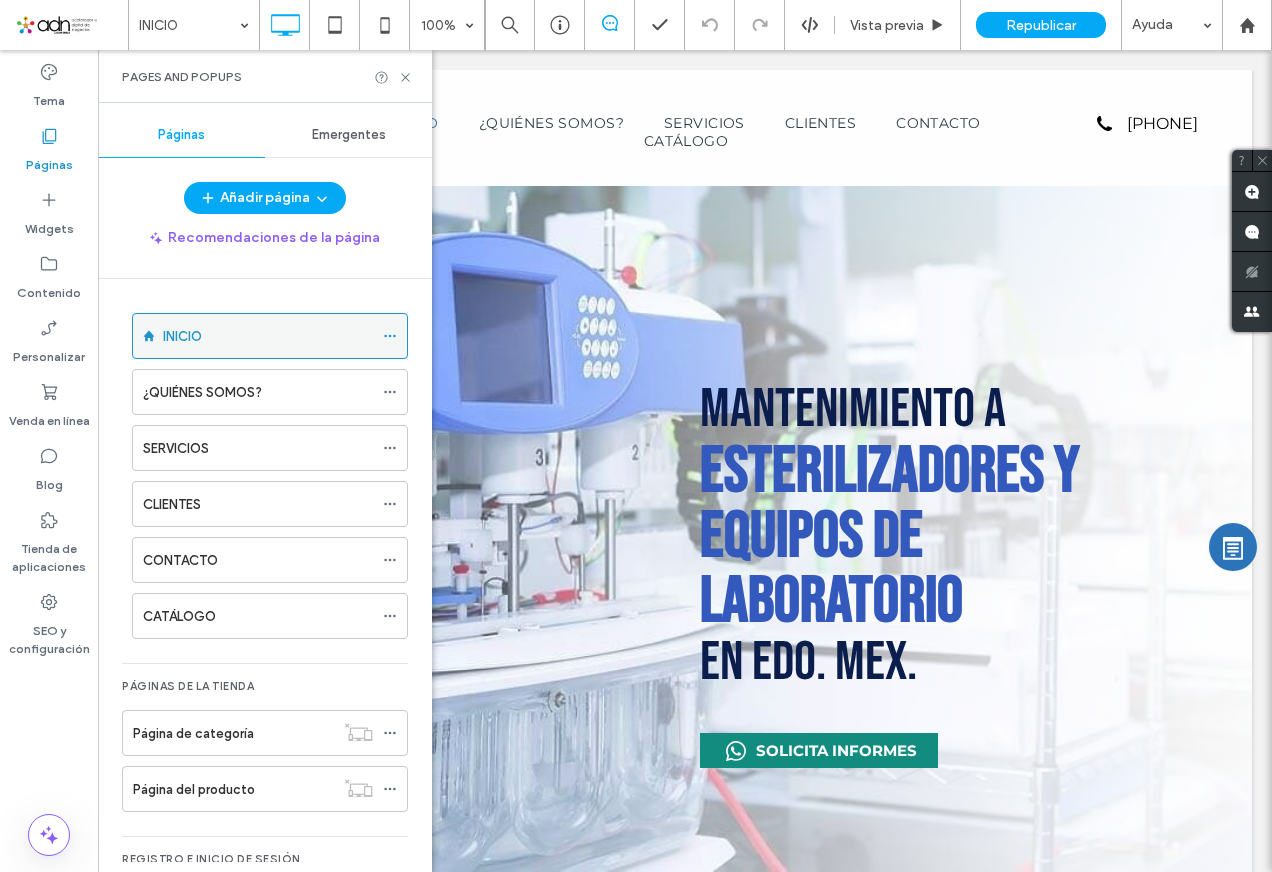 scroll, scrollTop: 0, scrollLeft: 0, axis: both 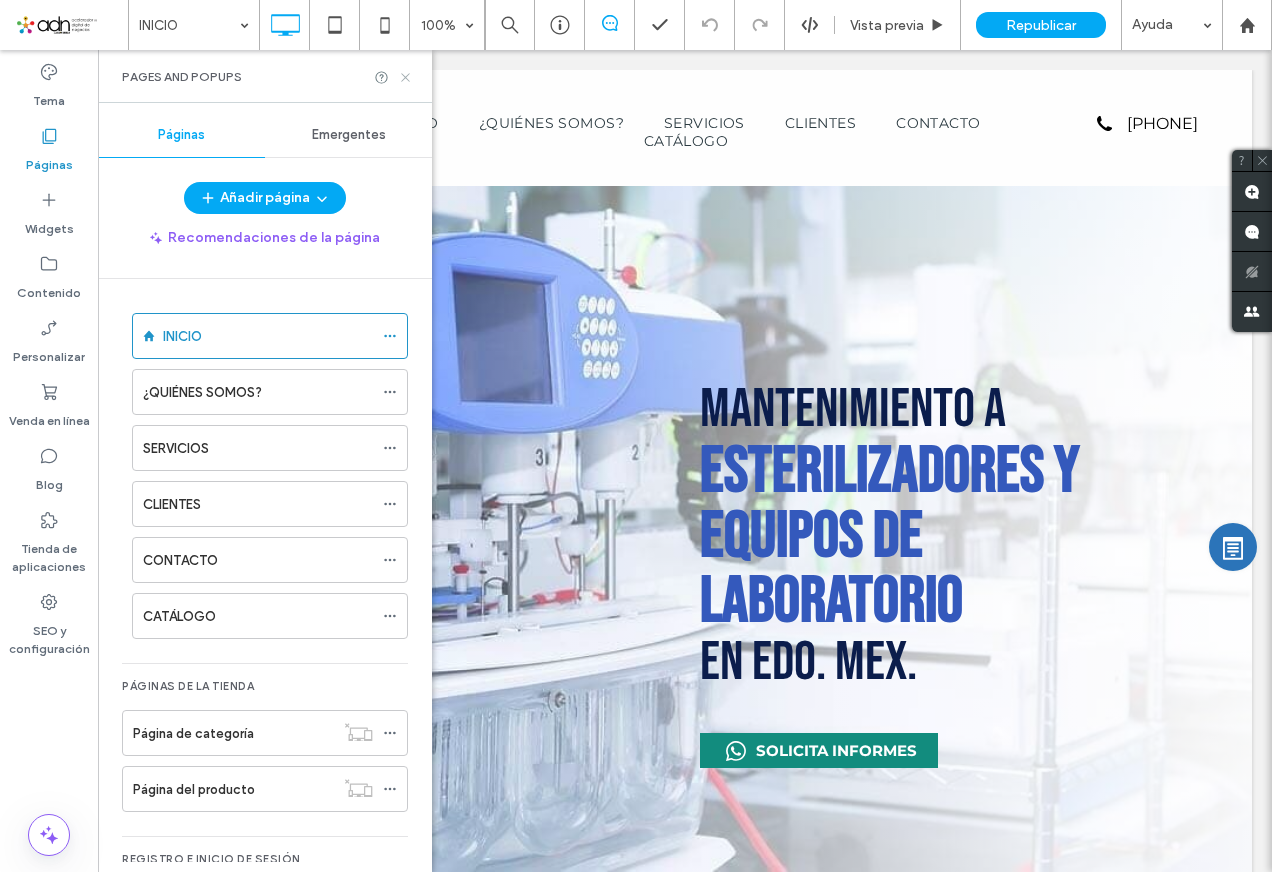 click 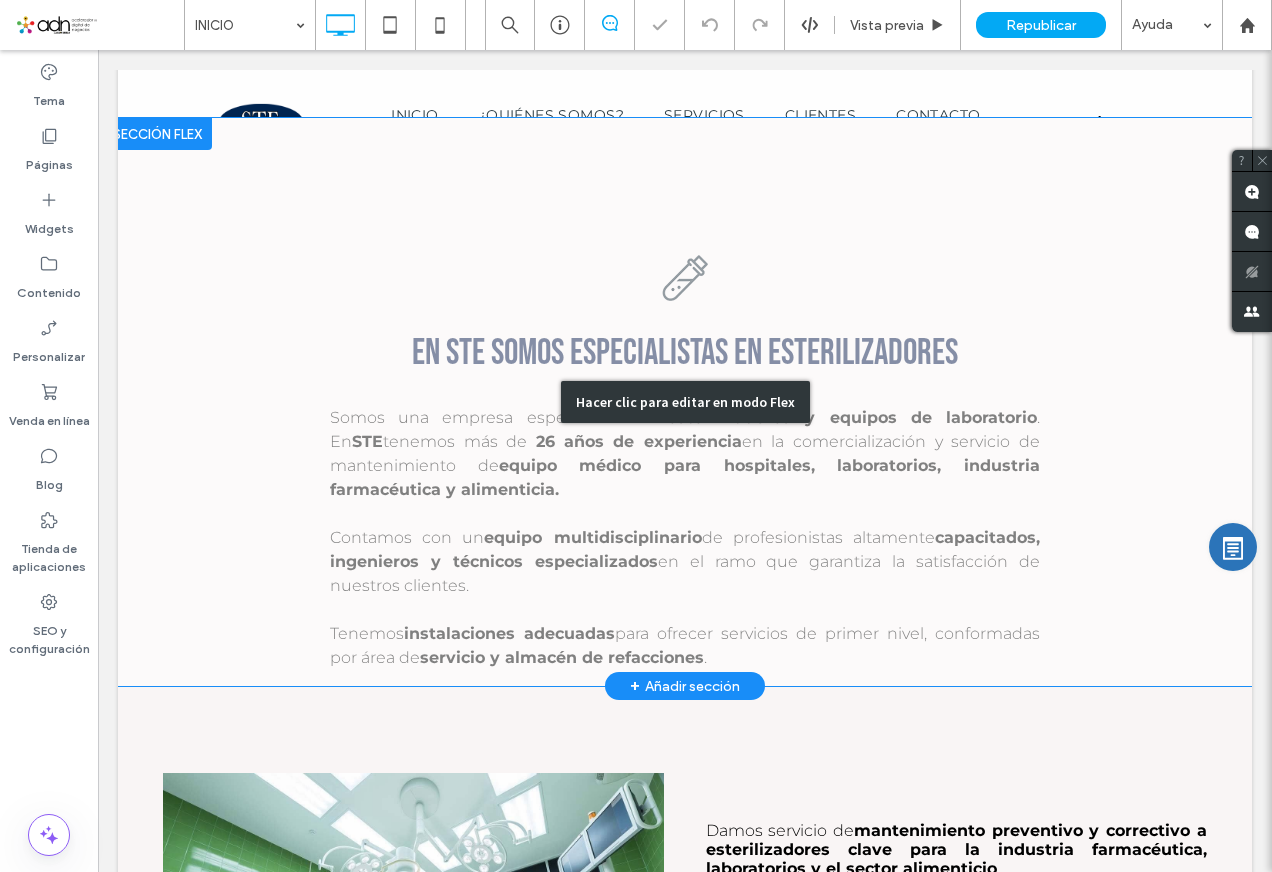 scroll, scrollTop: 539, scrollLeft: 0, axis: vertical 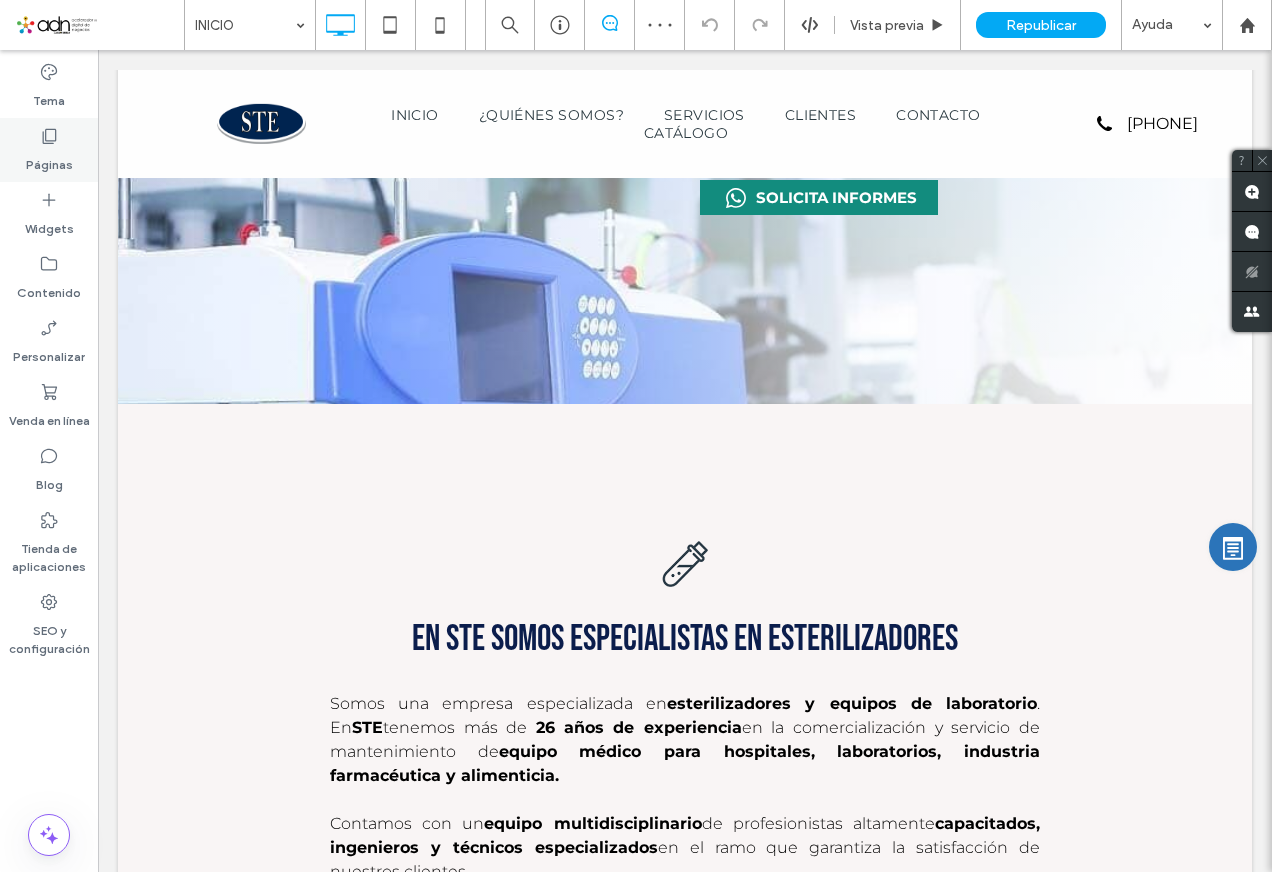 click 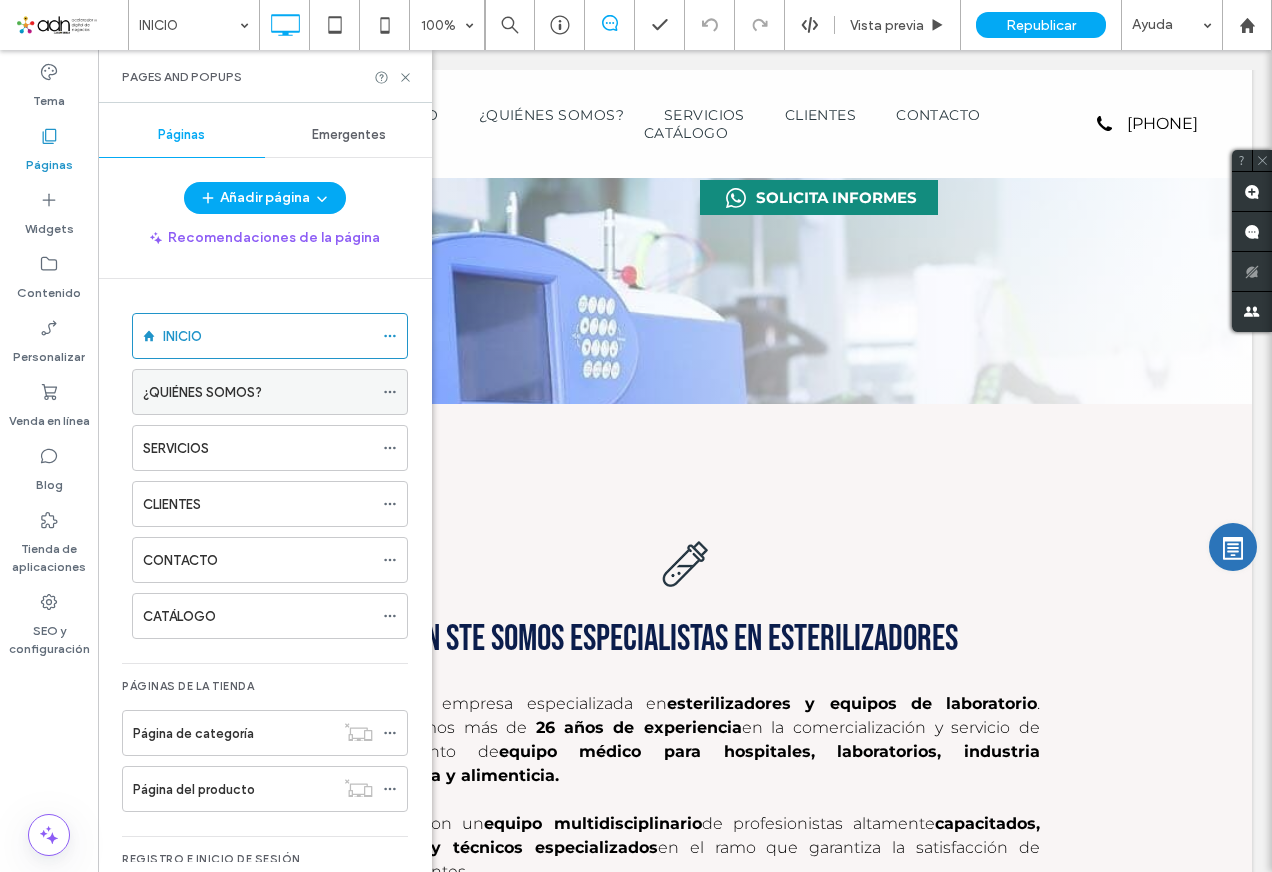 click on "¿QUIÉNES SOMOS?" at bounding box center (202, 392) 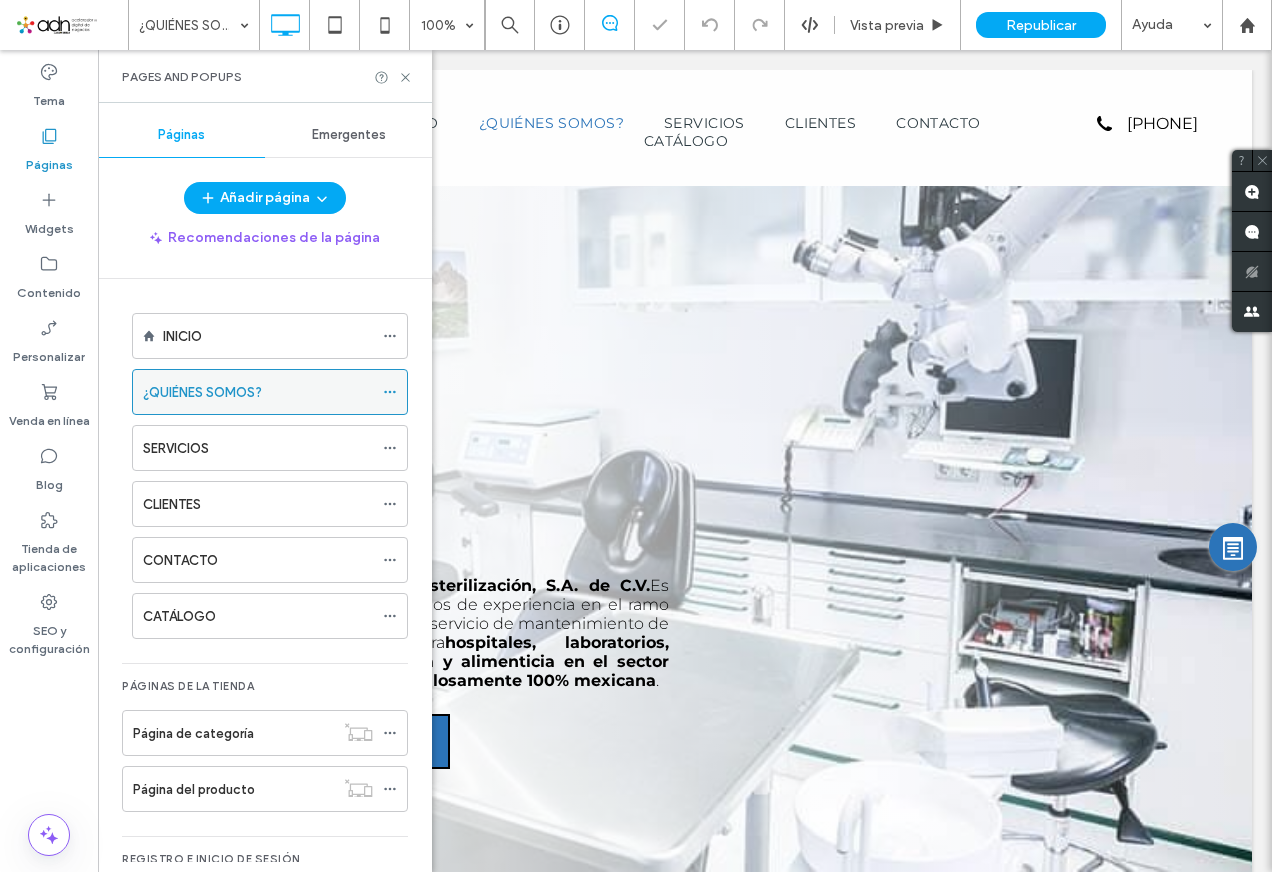 scroll, scrollTop: 0, scrollLeft: 0, axis: both 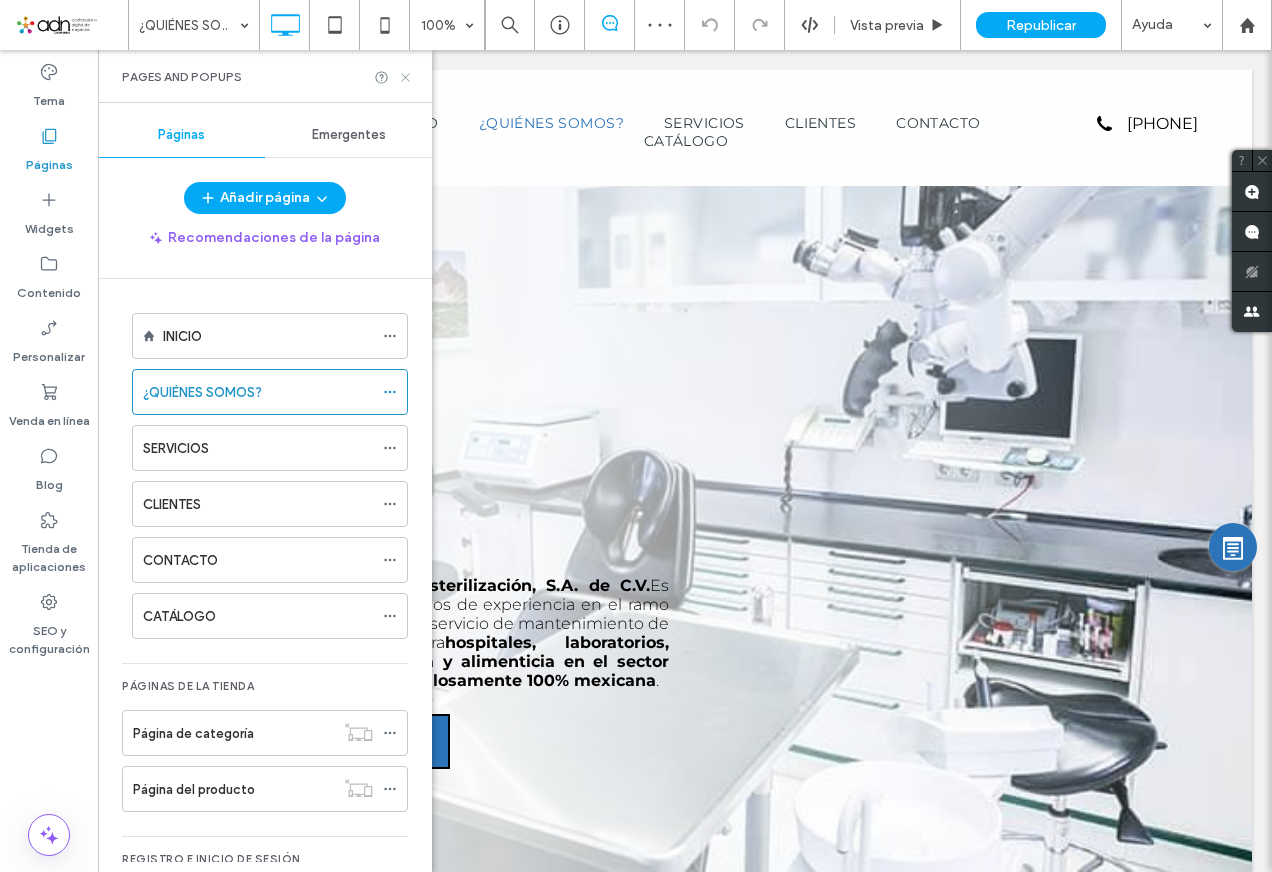 click 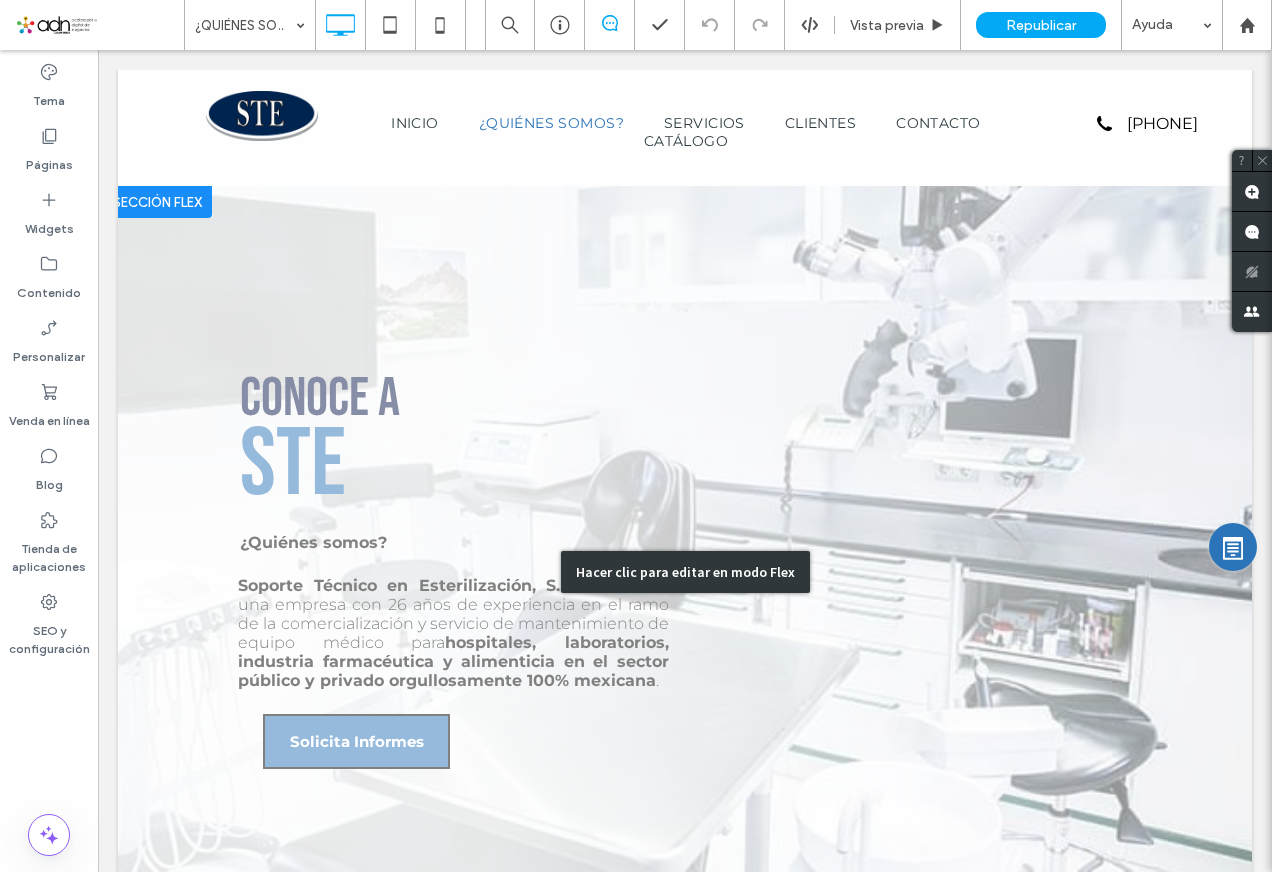 click on "Hacer clic para editar en modo Flex" at bounding box center (685, 571) 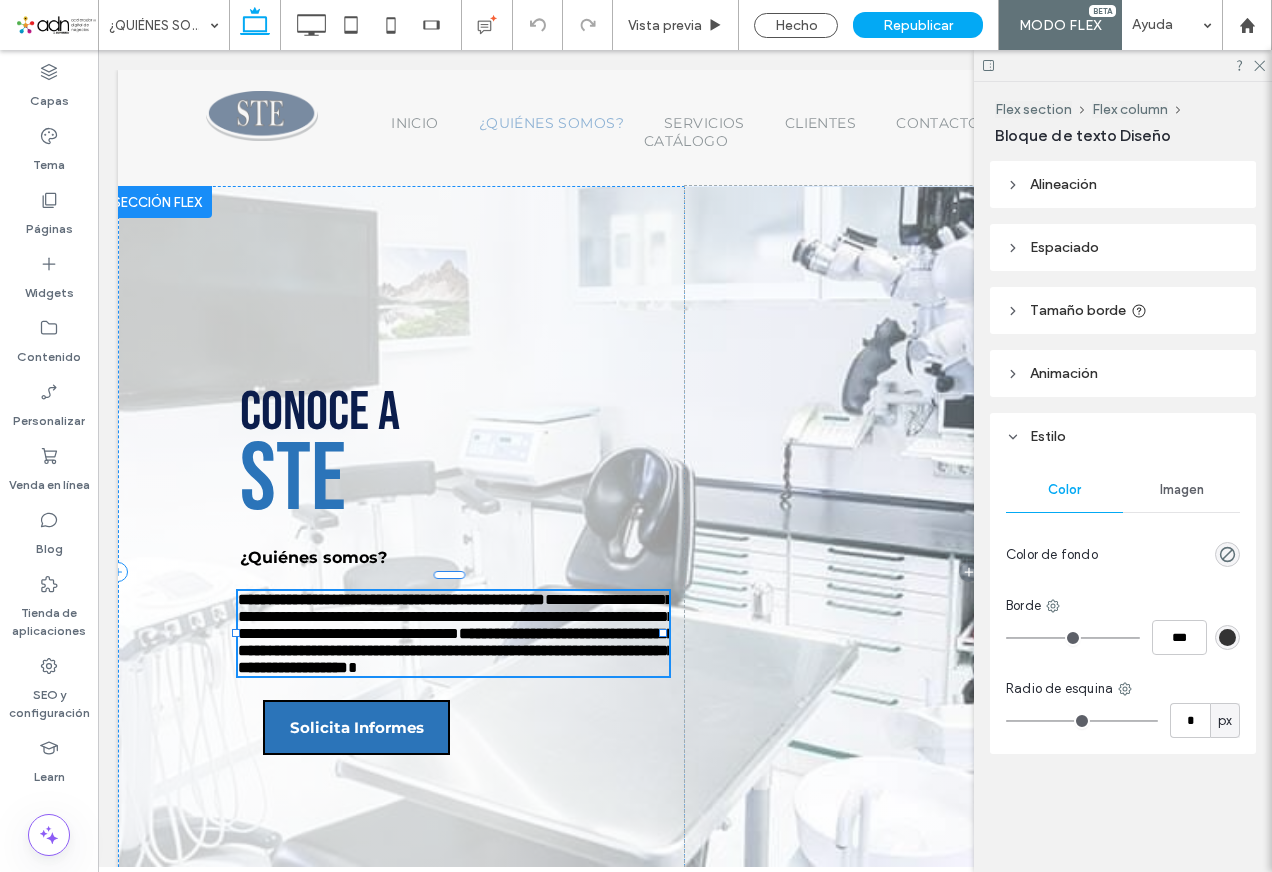 type on "**********" 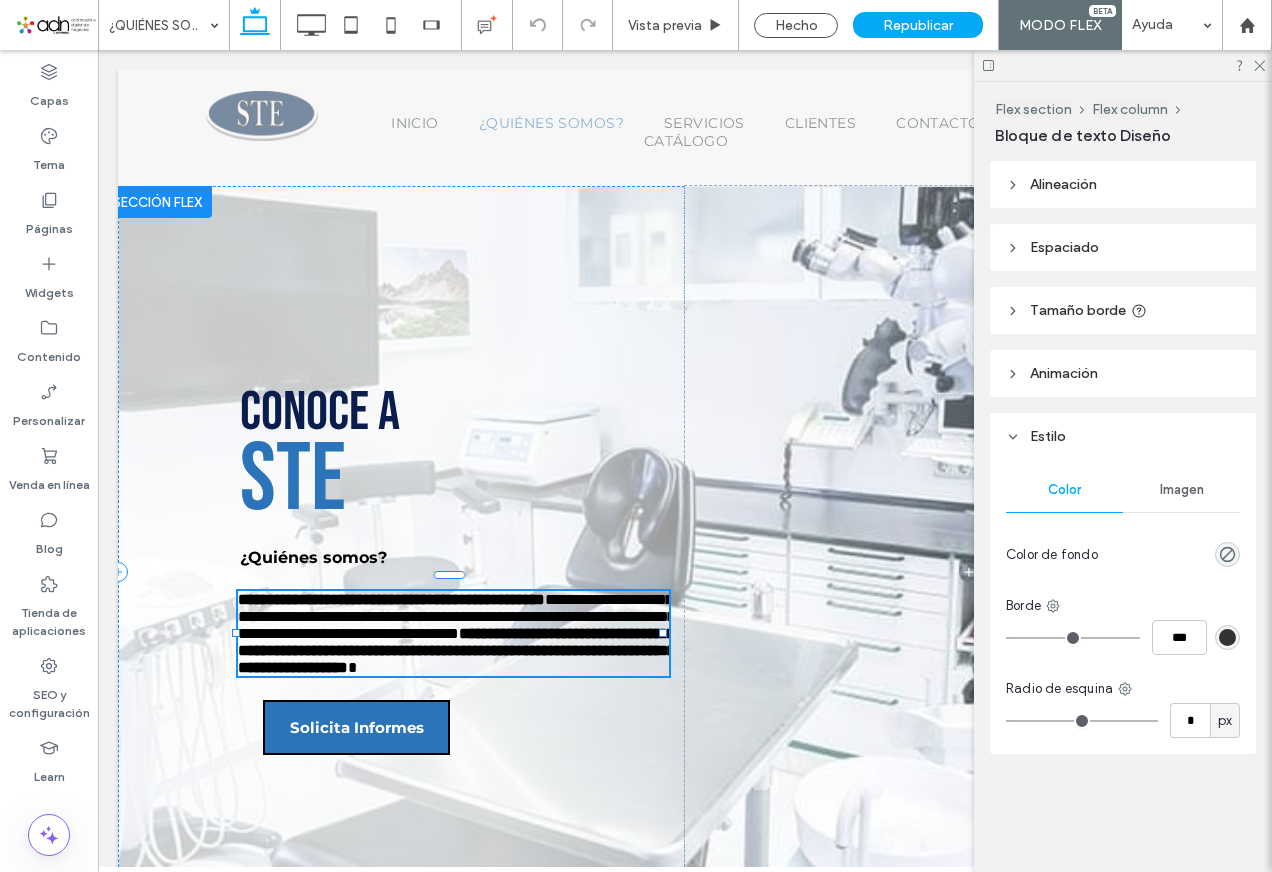 type on "**" 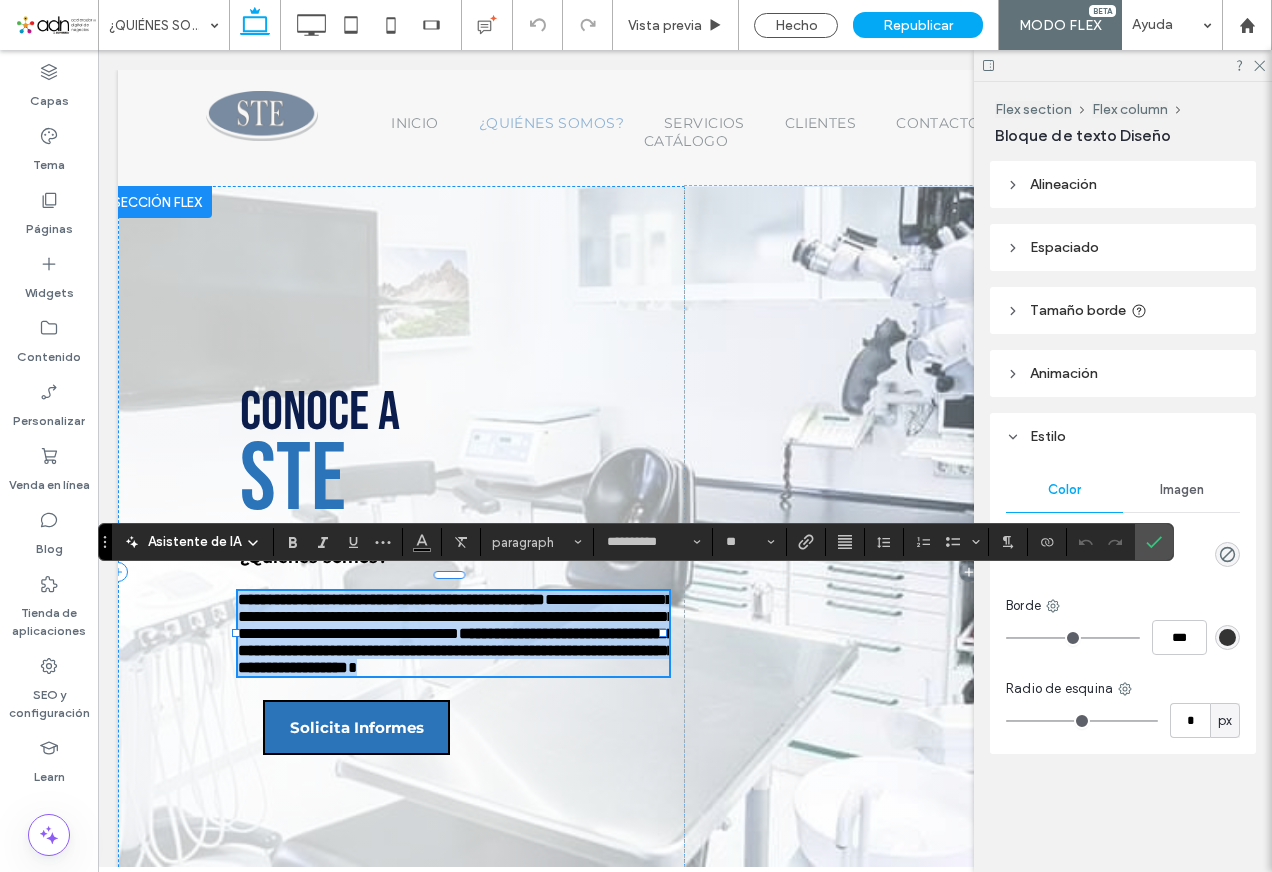 click on "**********" at bounding box center [456, 616] 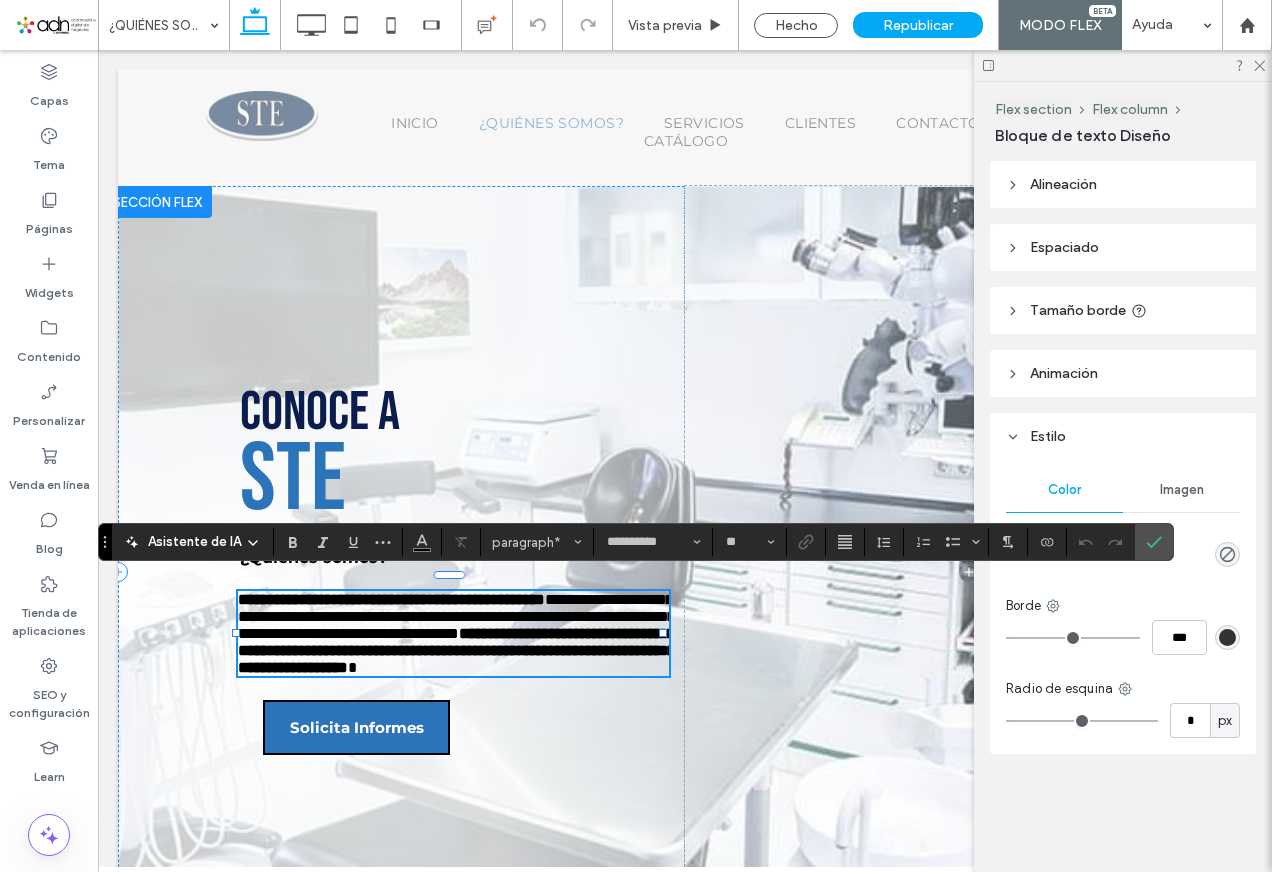 click on "**********" at bounding box center (453, 633) 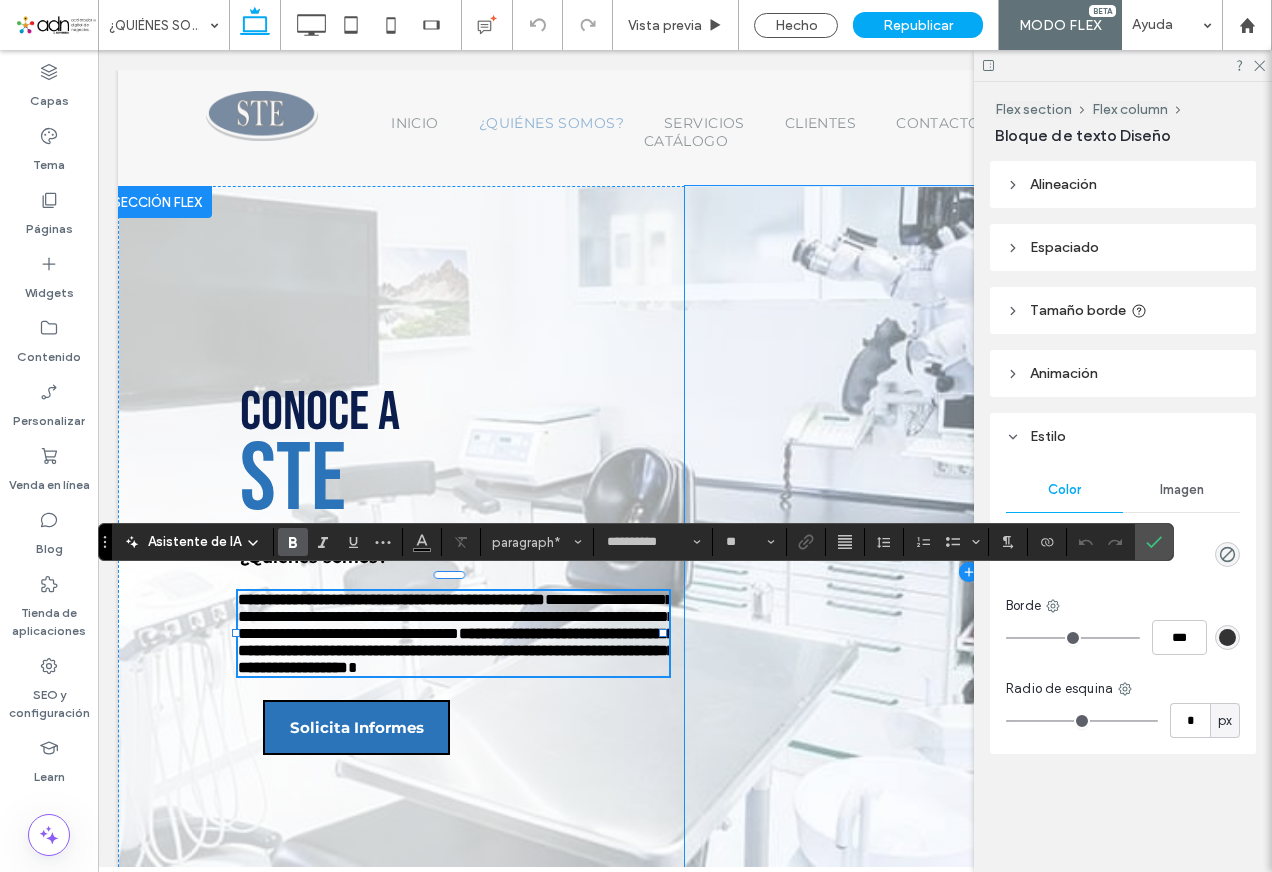 type 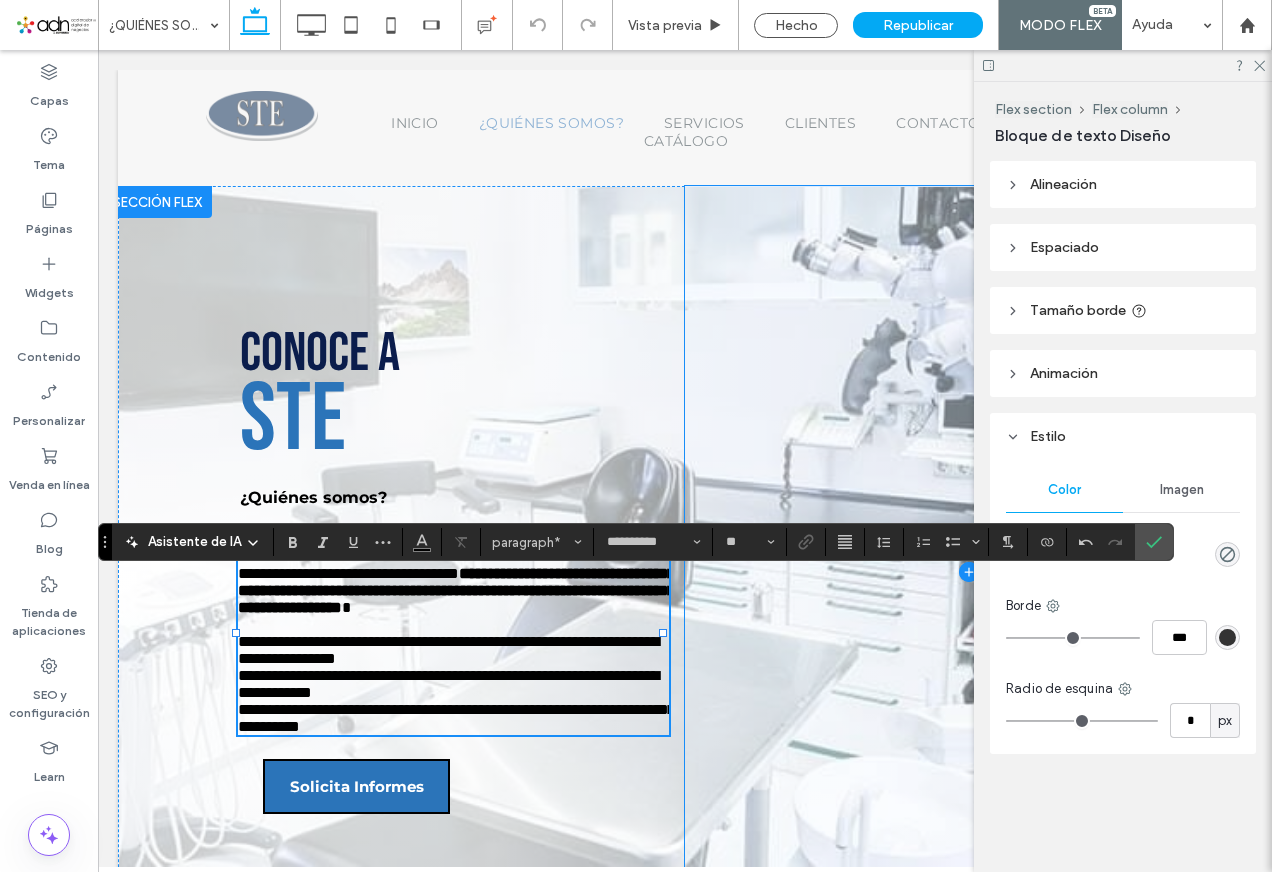 scroll, scrollTop: 0, scrollLeft: 0, axis: both 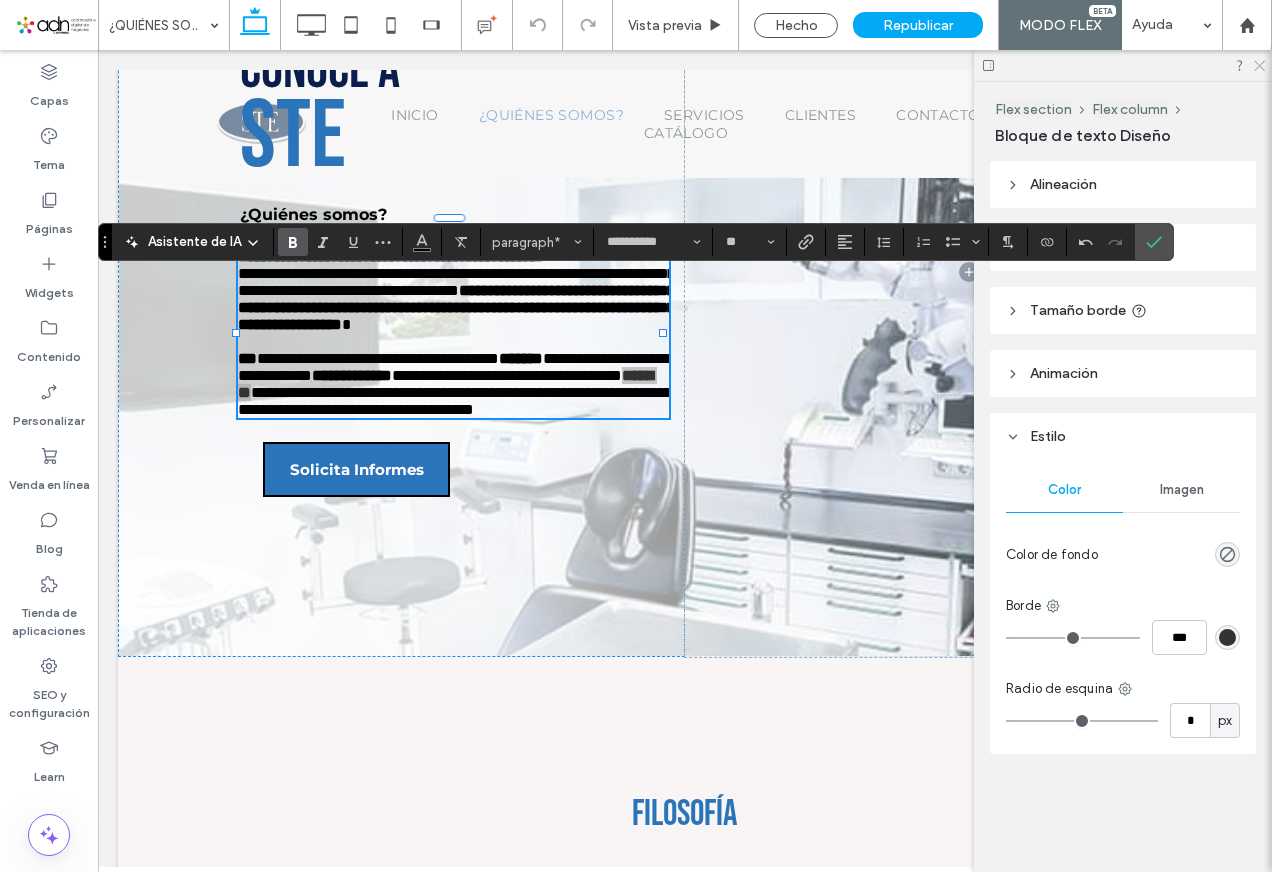 click 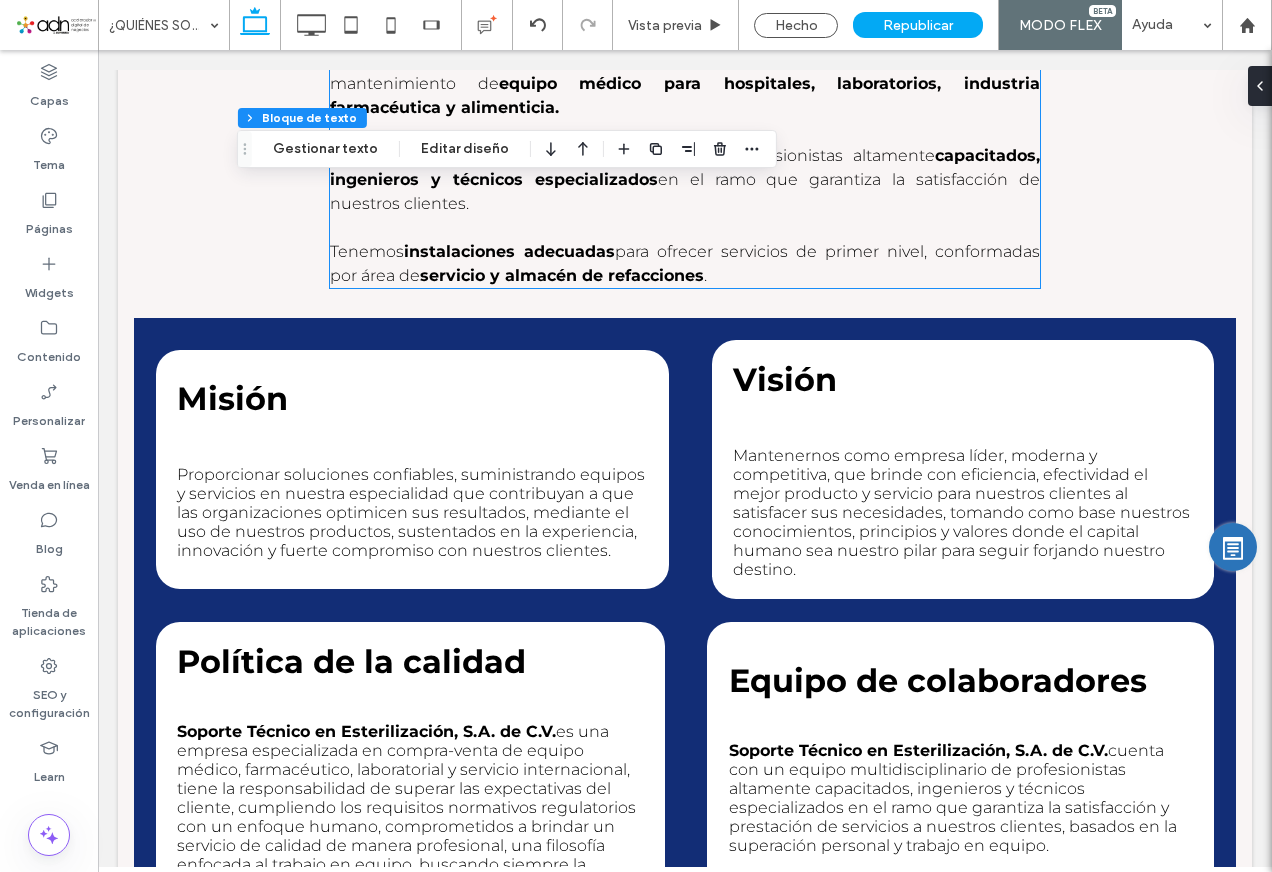 scroll, scrollTop: 1200, scrollLeft: 0, axis: vertical 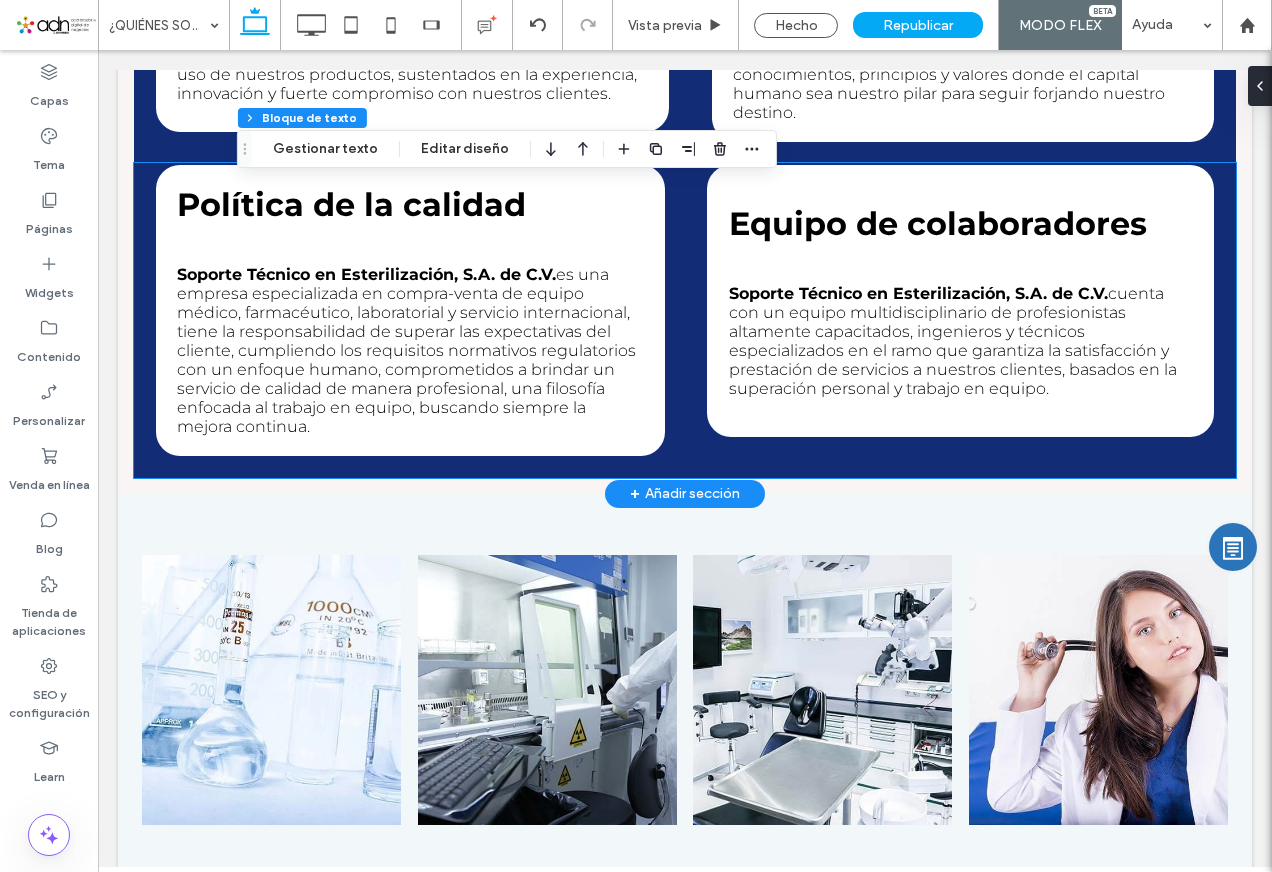 click on "Política de la calidad Soporte Técnico en Esterilización, S.A. de C.V.  es una empresa especializada en compra-venta de equipo médico, farmacéutico, laboratorial y servicio internacional, tiene la responsabilidad de superar las expectativas del cliente, cumpliendo los requisitos normativos regulatorios con un enfoque humano, comprometidos a brindar un servicio de calidad de manera profesional, una filosofía enfocada al trabajo en equipo, buscando siempre la mejora continua.
Equipo de colaboradores Soporte Técnico en Esterilización, S.A. de C.V.  cuenta con un equipo multidisciplinario de profesionistas altamente capacitados, ingenieros y técnicos especializados en el ramo que garantiza la satisfacción y prestación de servicios a nuestros clientes, basados en la superación personal y trabajo en equipo." at bounding box center (685, 320) 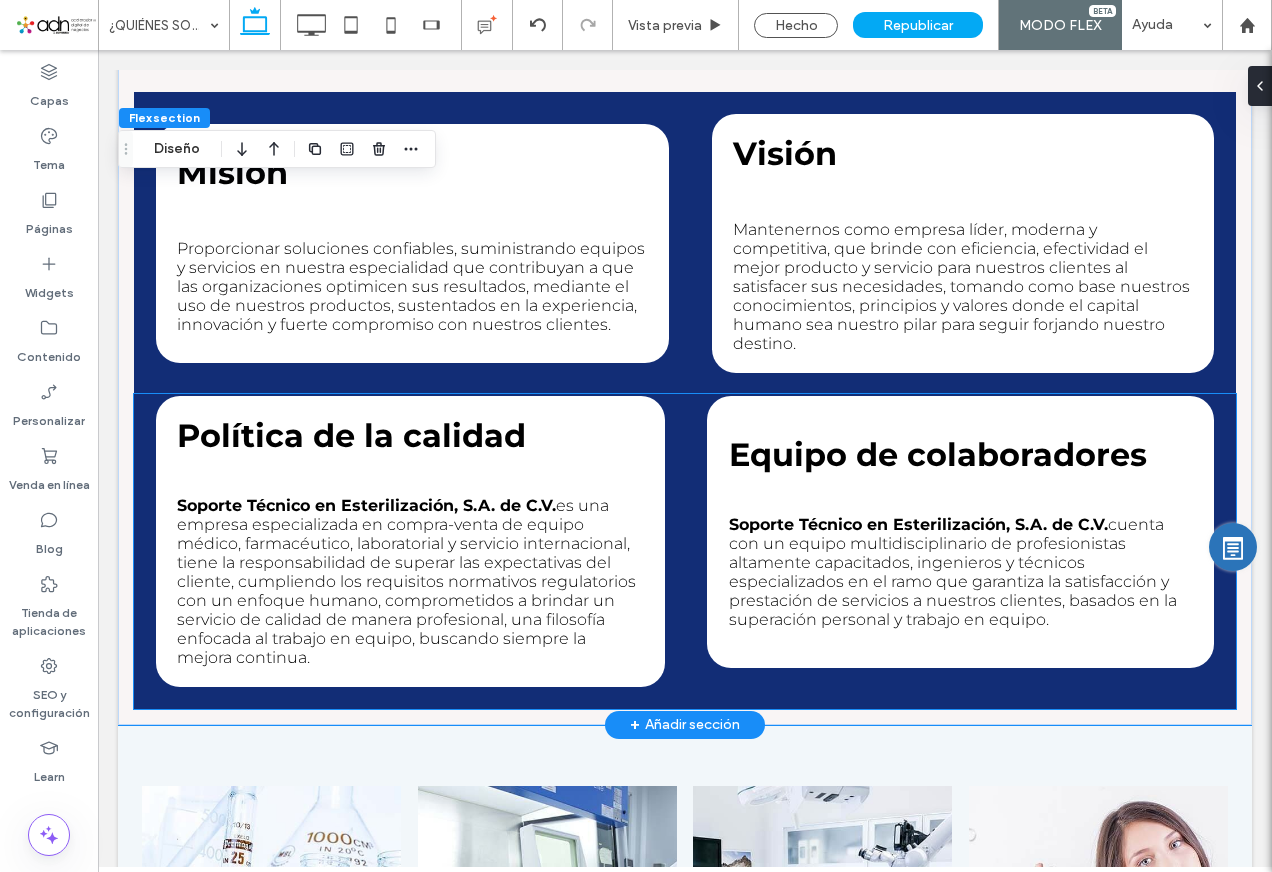scroll, scrollTop: 1226, scrollLeft: 0, axis: vertical 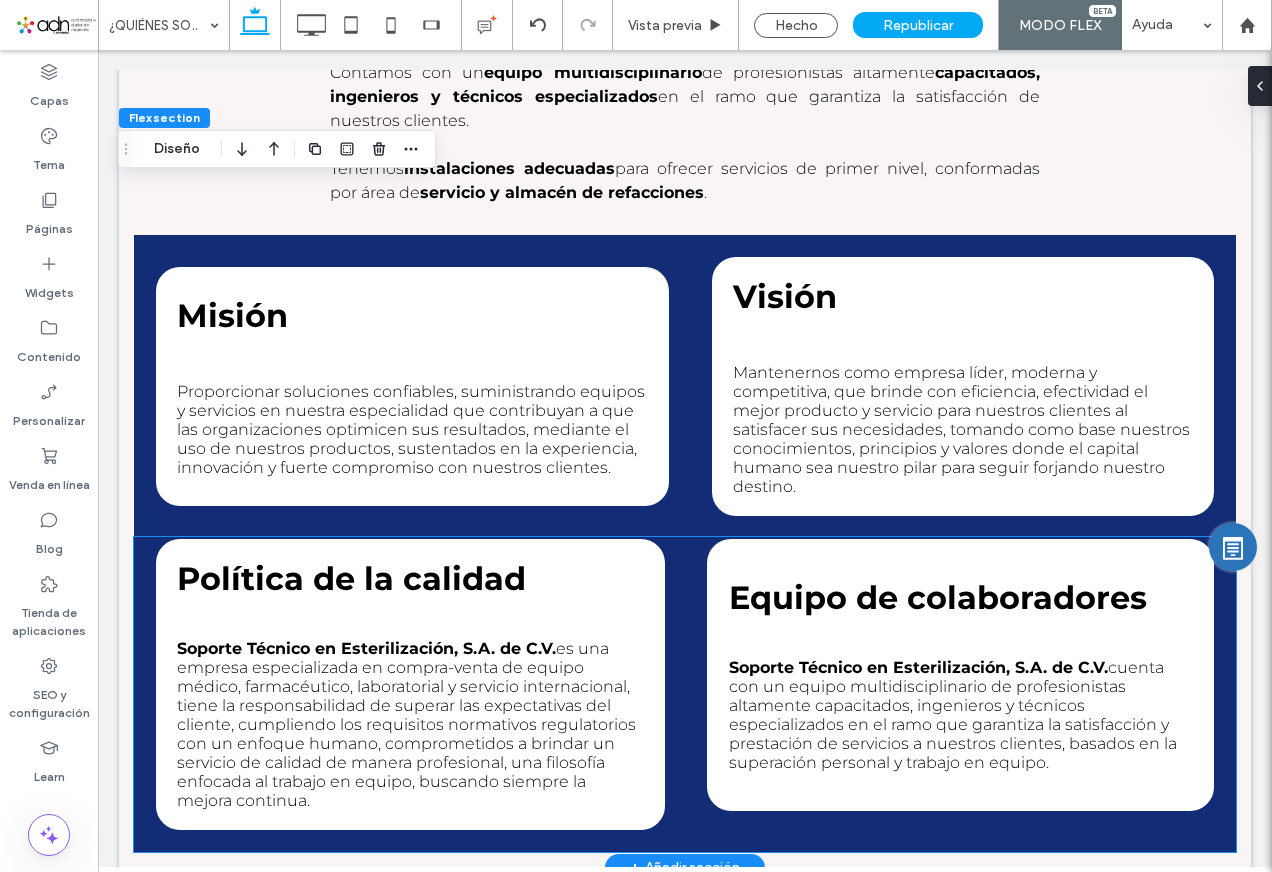 click on "Política de la calidad Soporte Técnico en Esterilización, S.A. de C.V.  es una empresa especializada en compra-venta de equipo médico, farmacéutico, laboratorial y servicio internacional, tiene la responsabilidad de superar las expectativas del cliente, cumpliendo los requisitos normativos regulatorios con un enfoque humano, comprometidos a brindar un servicio de calidad de manera profesional, una filosofía enfocada al trabajo en equipo, buscando siempre la mejora continua.
Equipo de colaboradores Soporte Técnico en Esterilización, S.A. de C.V.  cuenta con un equipo multidisciplinario de profesionistas altamente capacitados, ingenieros y técnicos especializados en el ramo que garantiza la satisfacción y prestación de servicios a nuestros clientes, basados en la superación personal y trabajo en equipo." at bounding box center [685, 694] 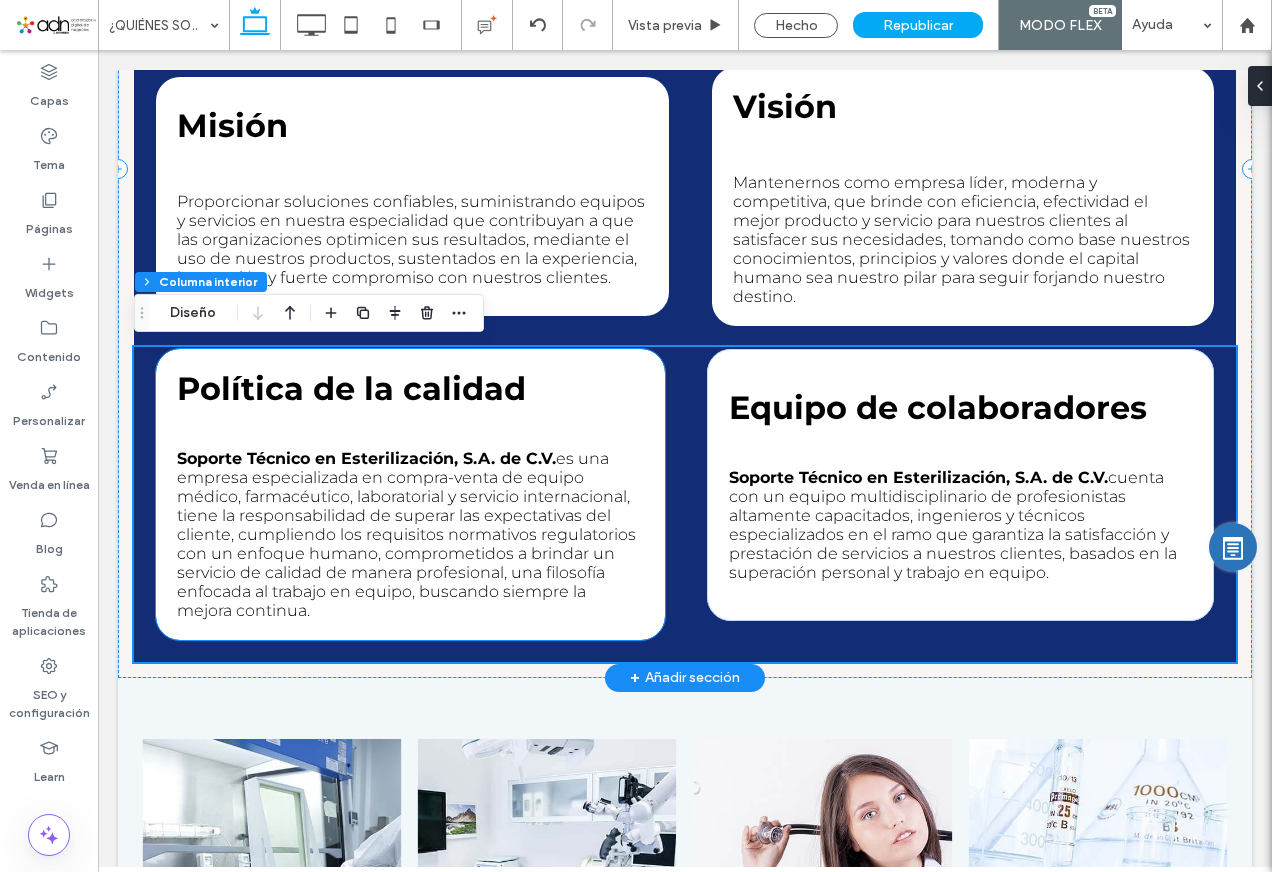 scroll, scrollTop: 1316, scrollLeft: 0, axis: vertical 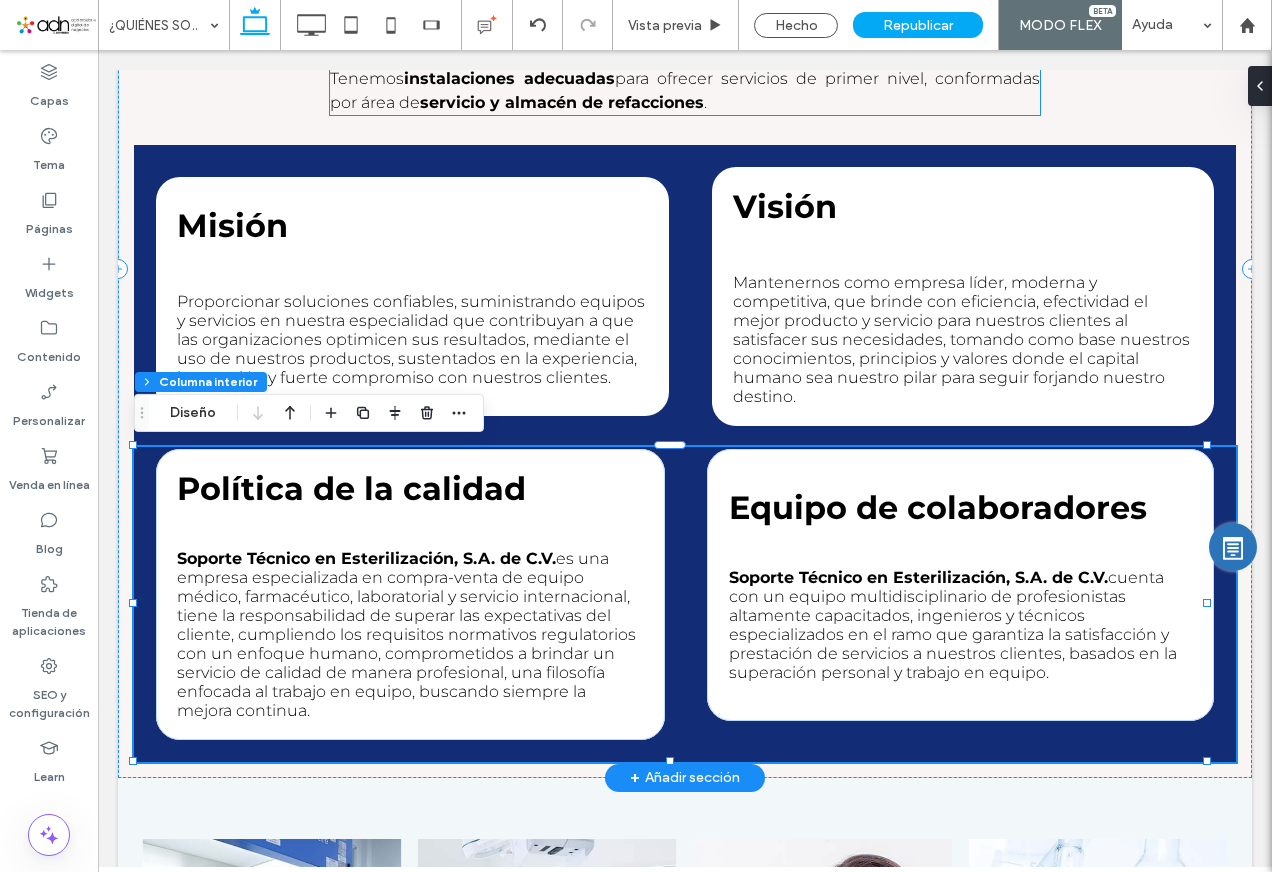 click on "para ofrecer servicios de primer nivel, conformadas por área de" at bounding box center [685, 90] 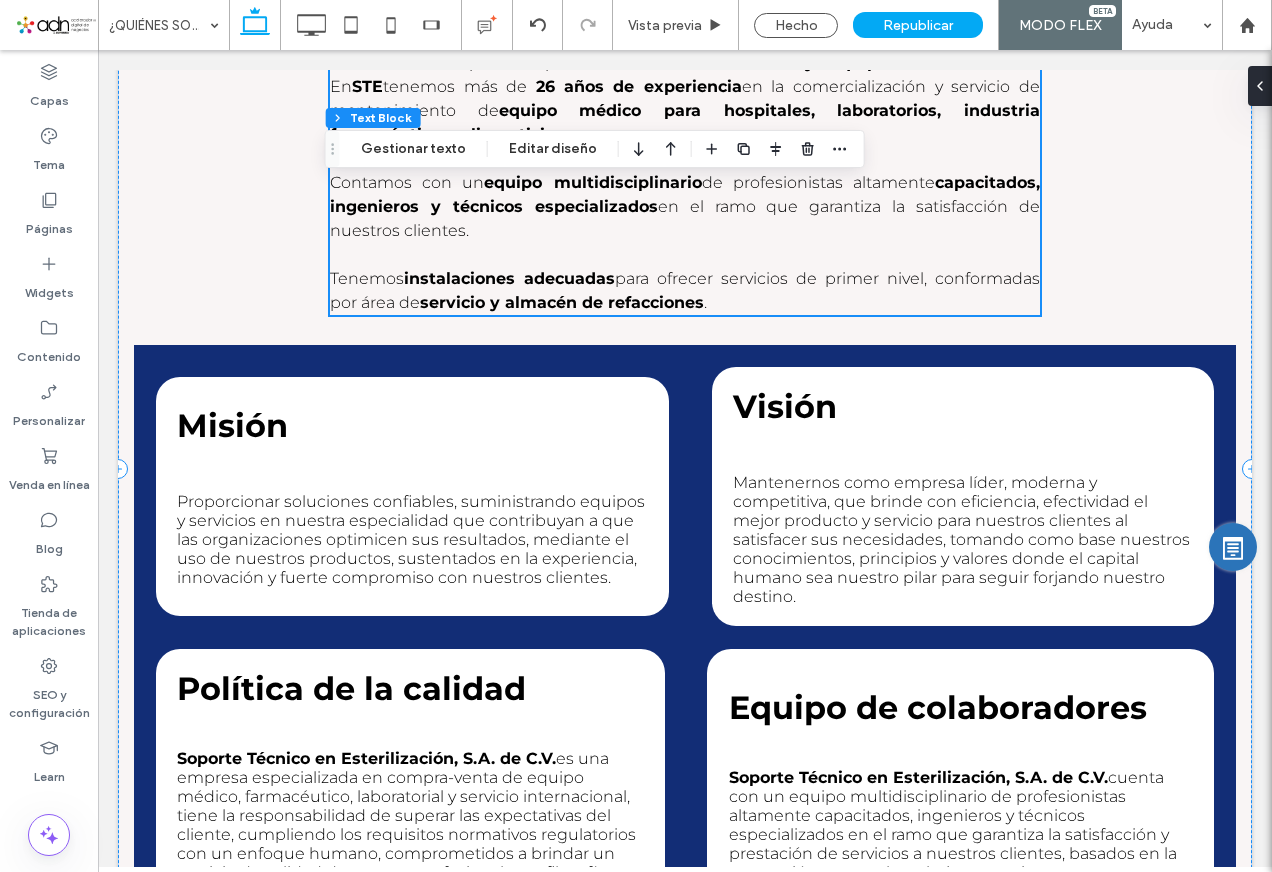 scroll, scrollTop: 1216, scrollLeft: 0, axis: vertical 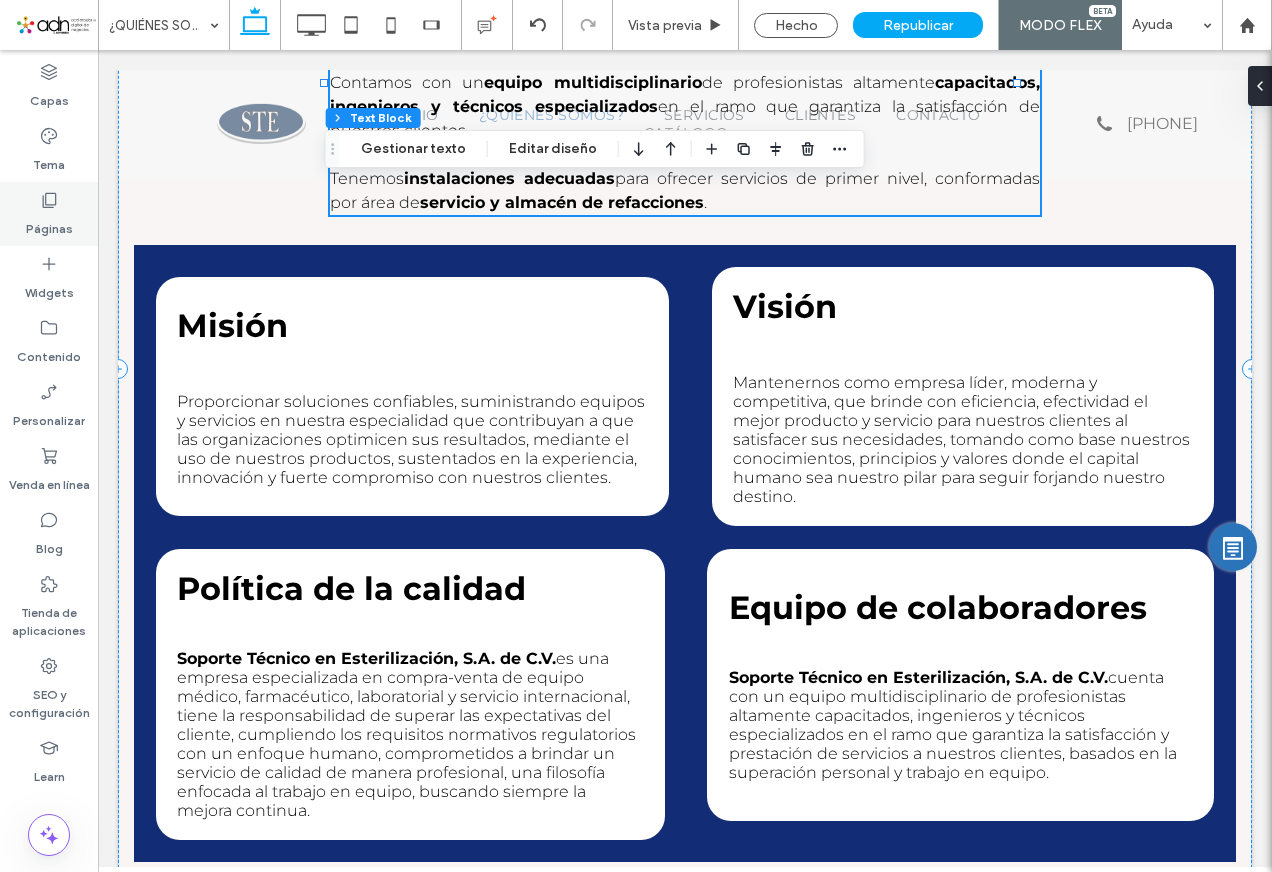 click 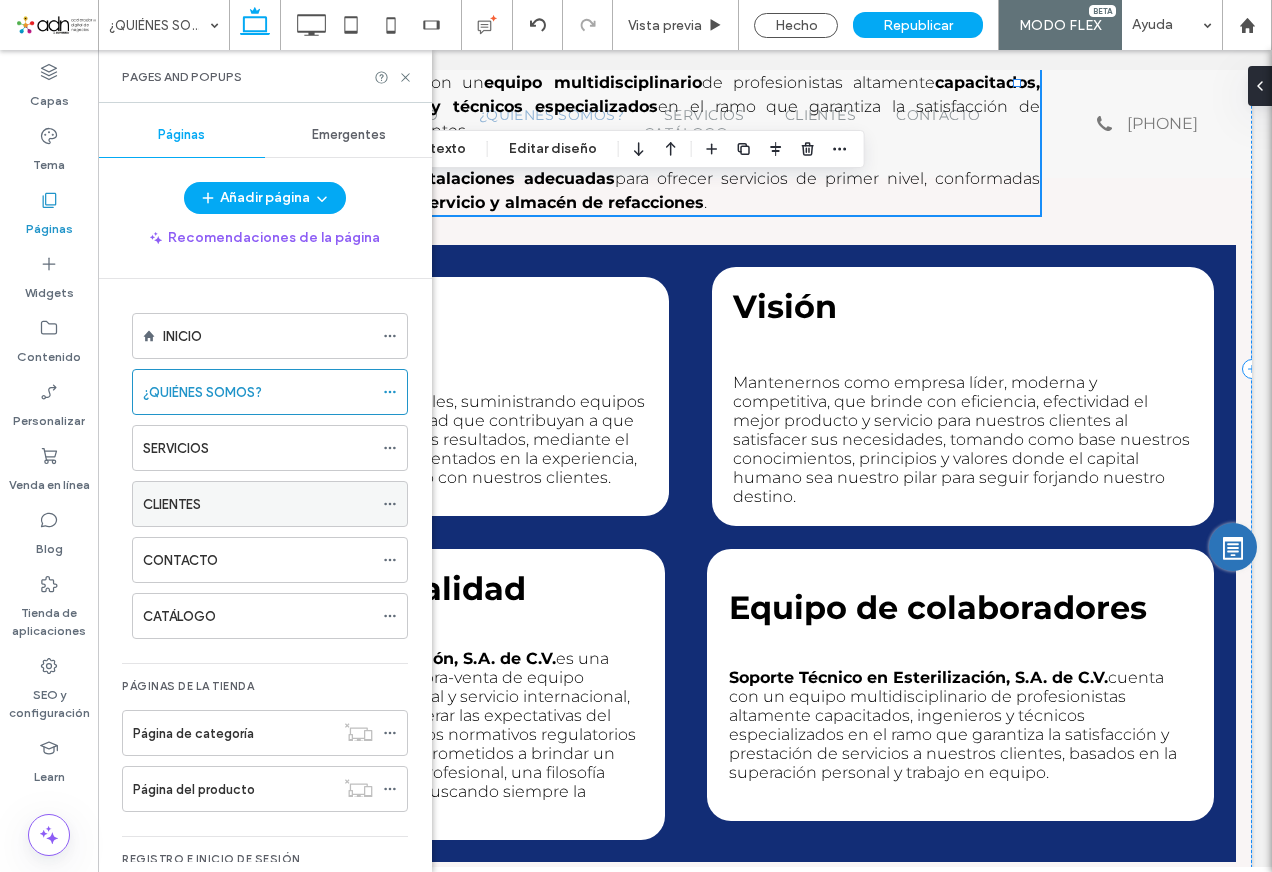click on "CLIENTES" at bounding box center [258, 504] 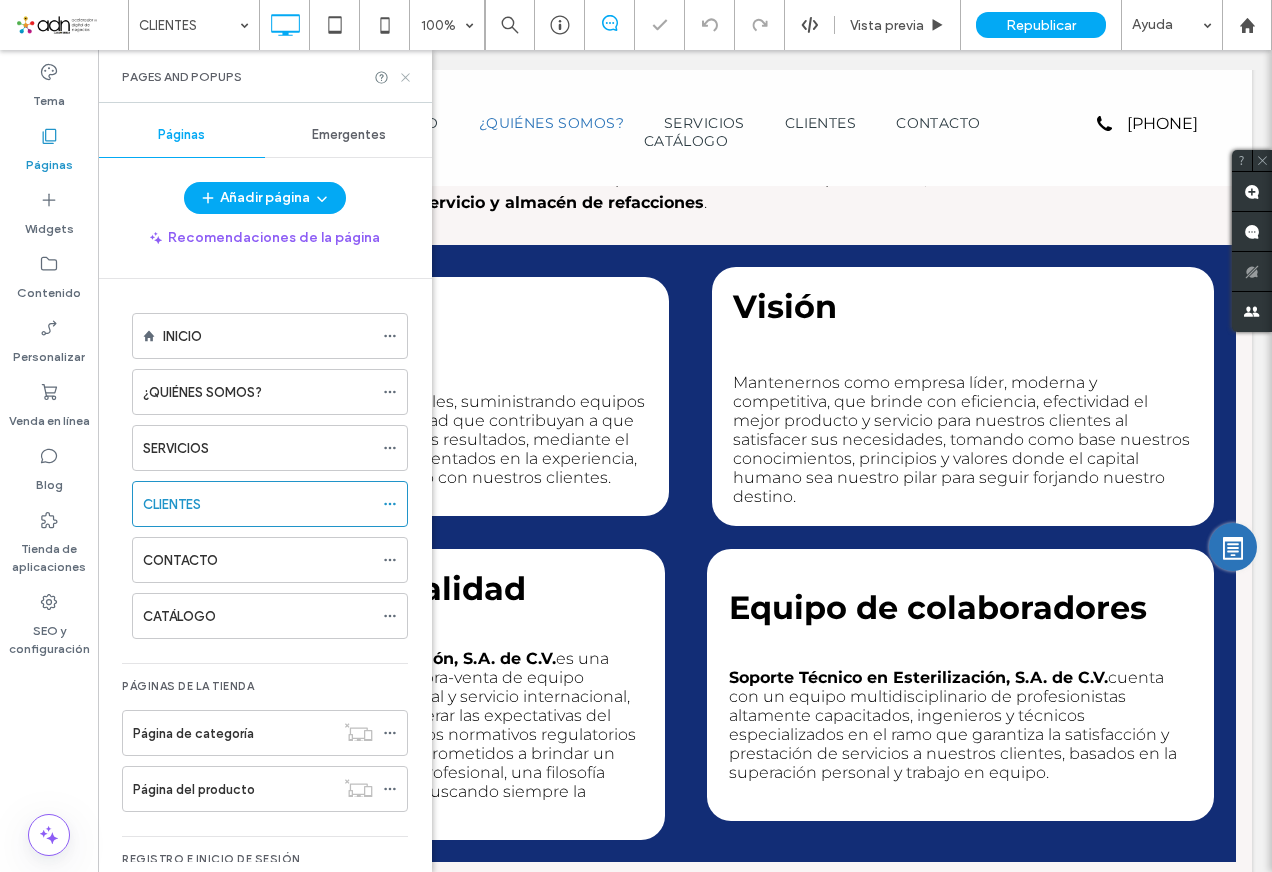 click 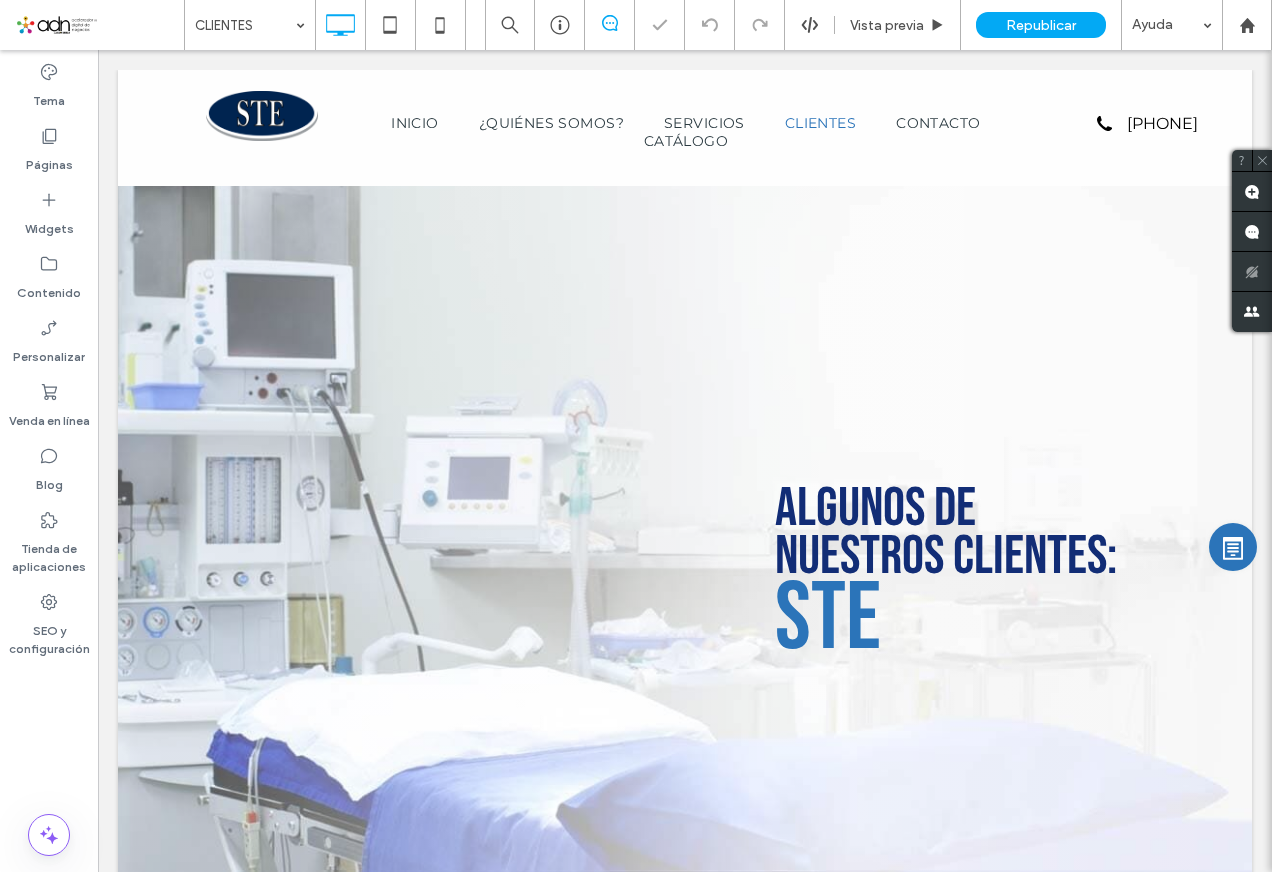 scroll, scrollTop: 0, scrollLeft: 0, axis: both 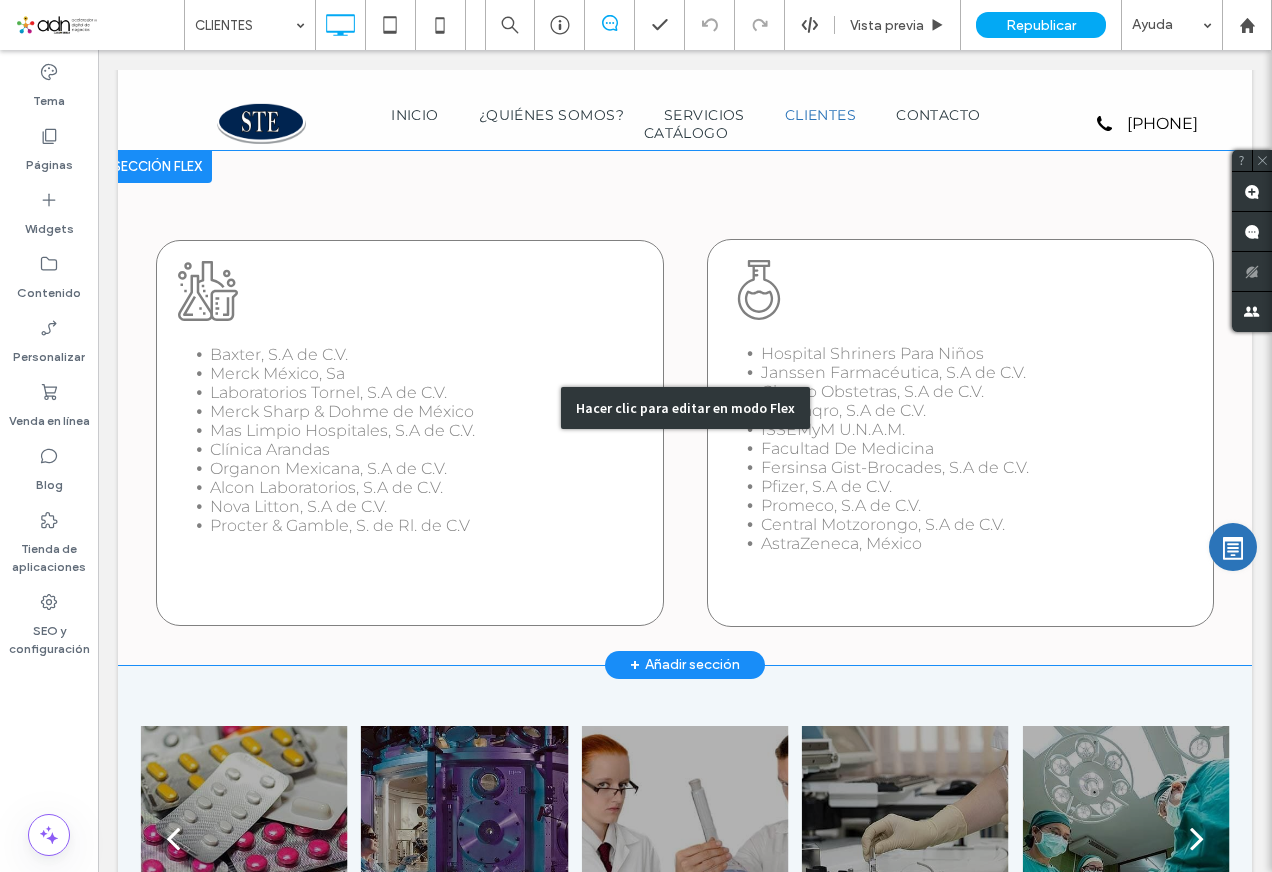 click on "Hacer clic para editar en modo Flex" at bounding box center (685, 408) 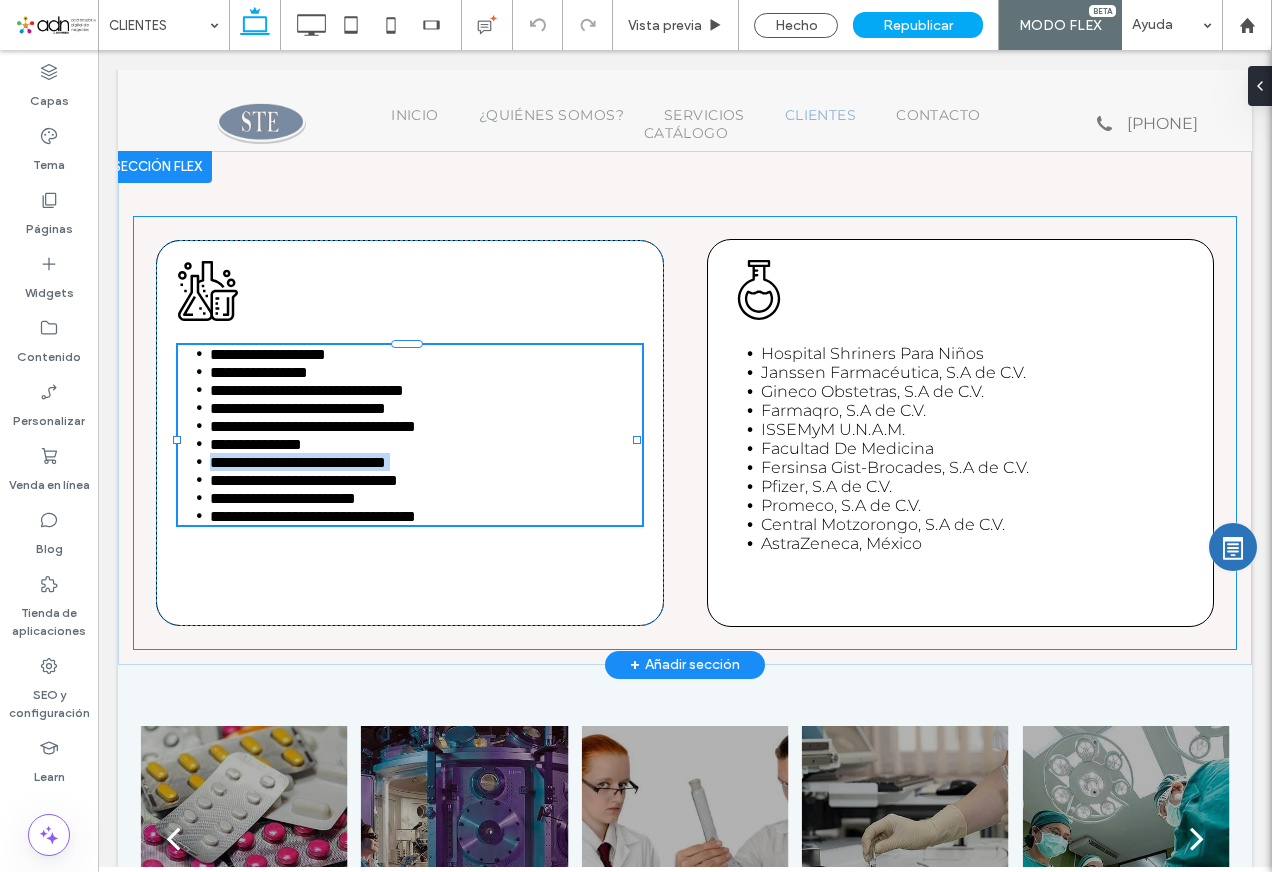type on "**********" 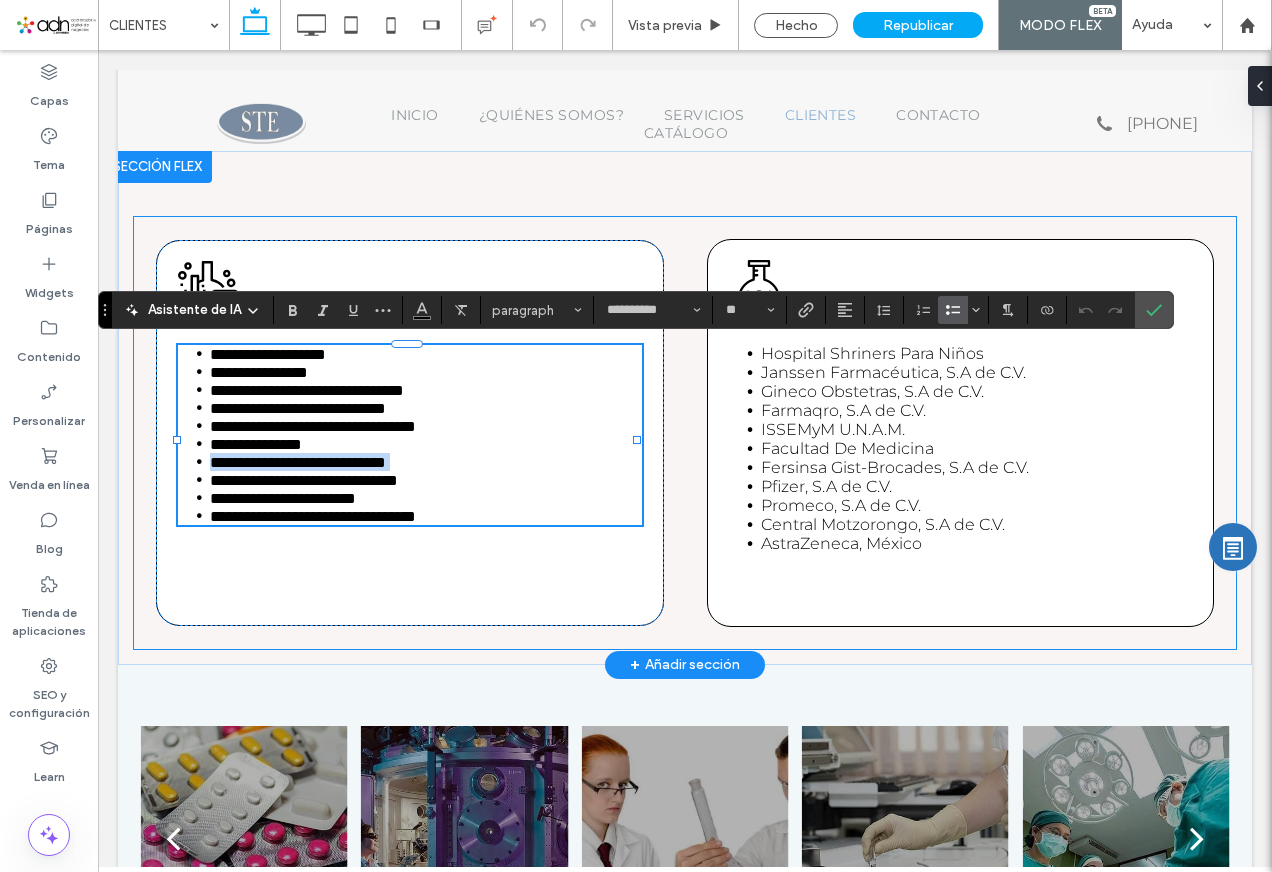 click on "**********" at bounding box center (298, 462) 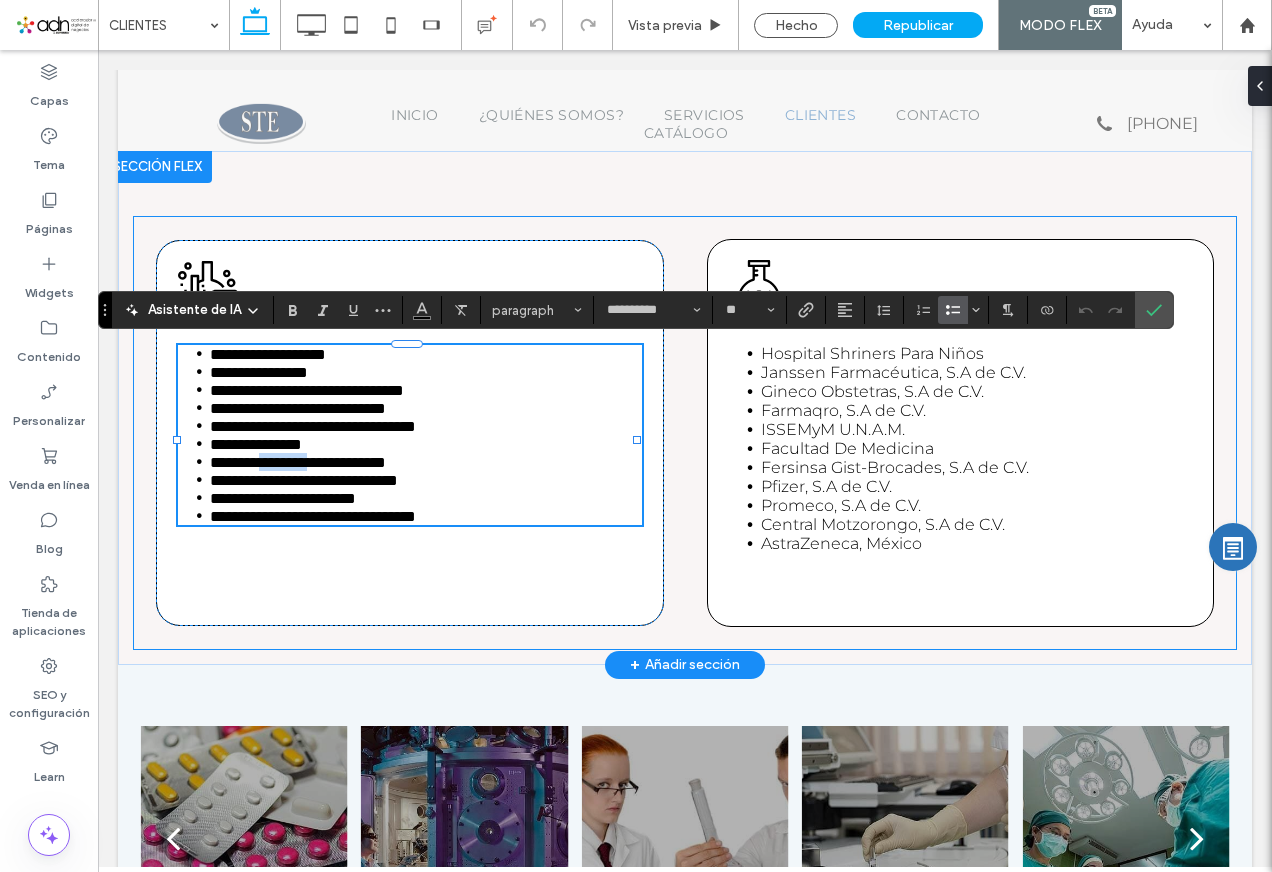 click on "**********" at bounding box center [298, 462] 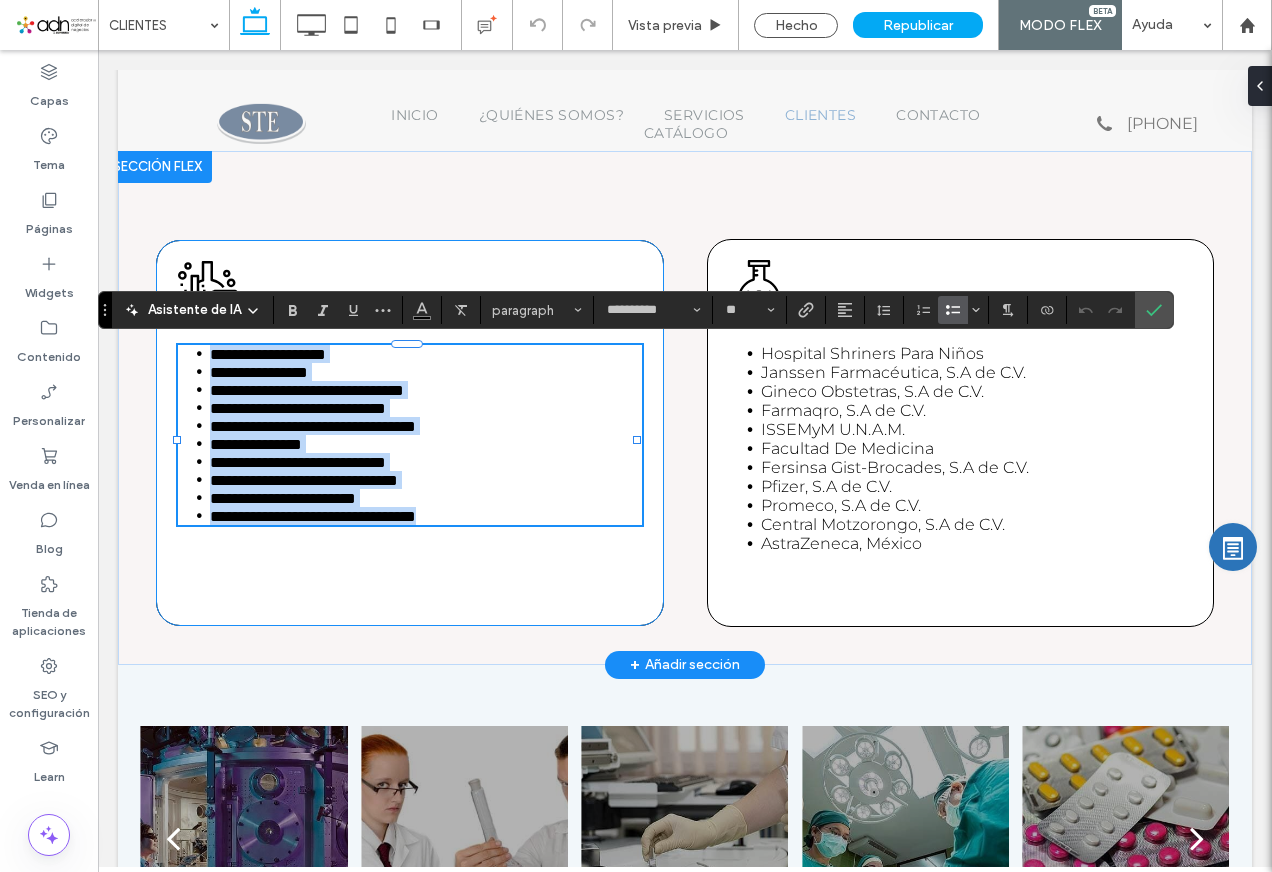 drag, startPoint x: 486, startPoint y: 526, endPoint x: 154, endPoint y: 356, distance: 372.9933 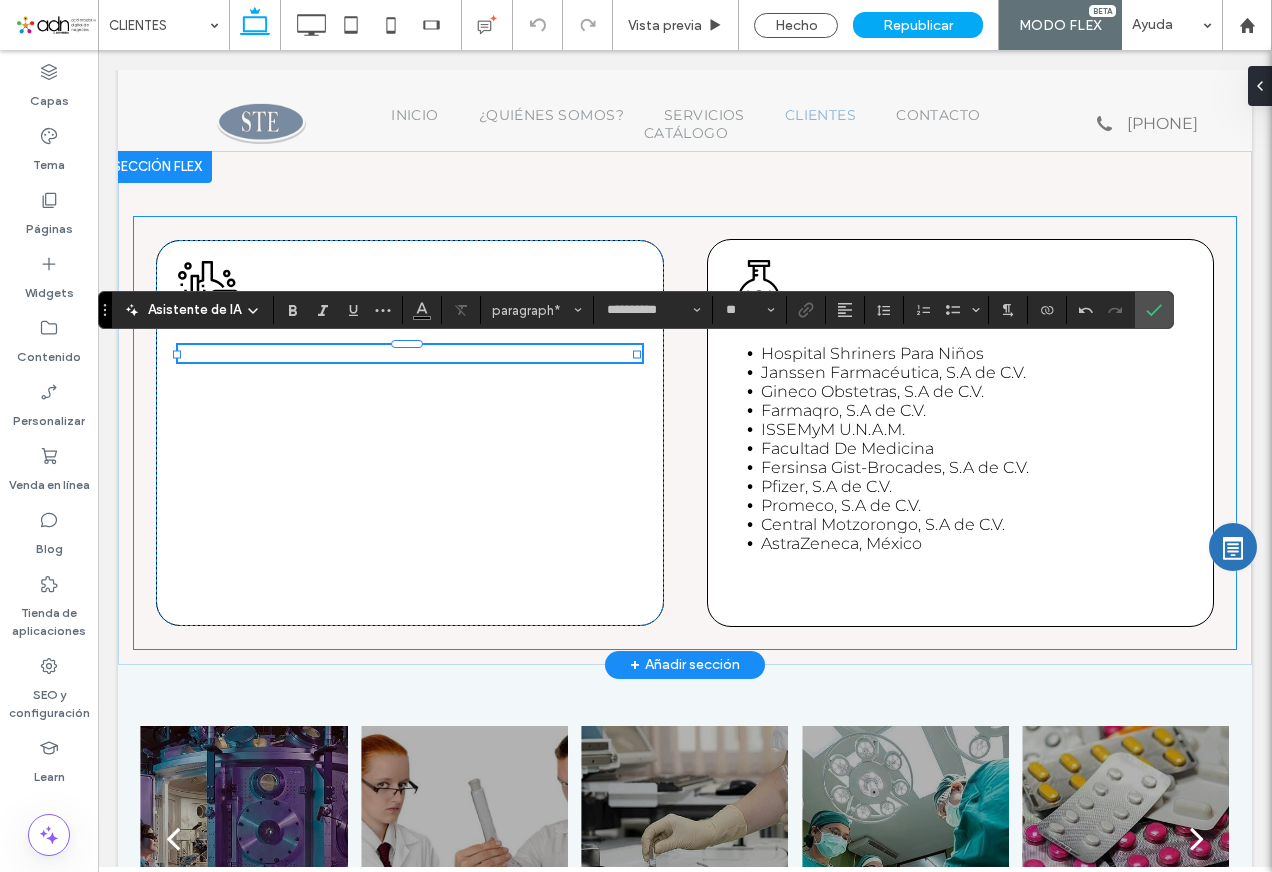 paste 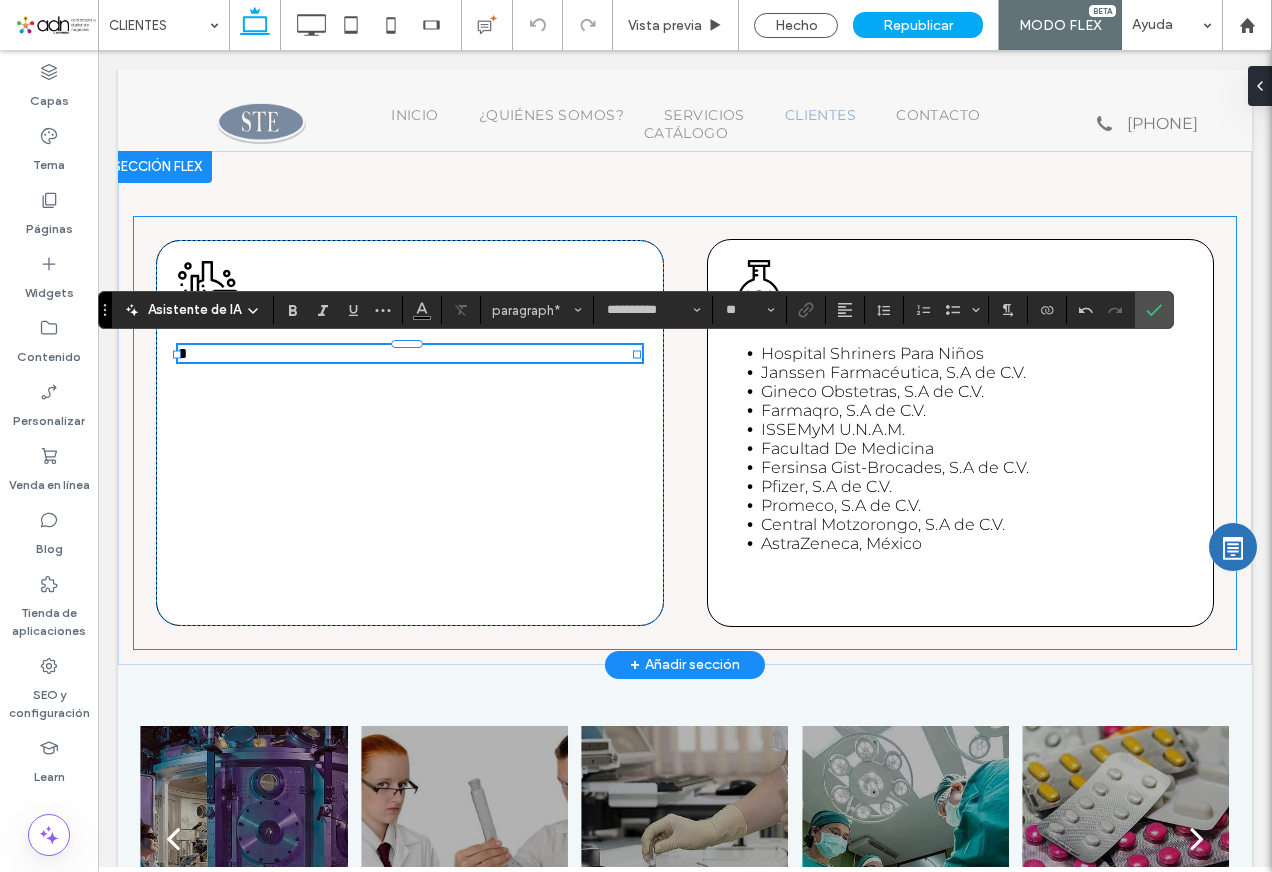 scroll, scrollTop: 0, scrollLeft: 0, axis: both 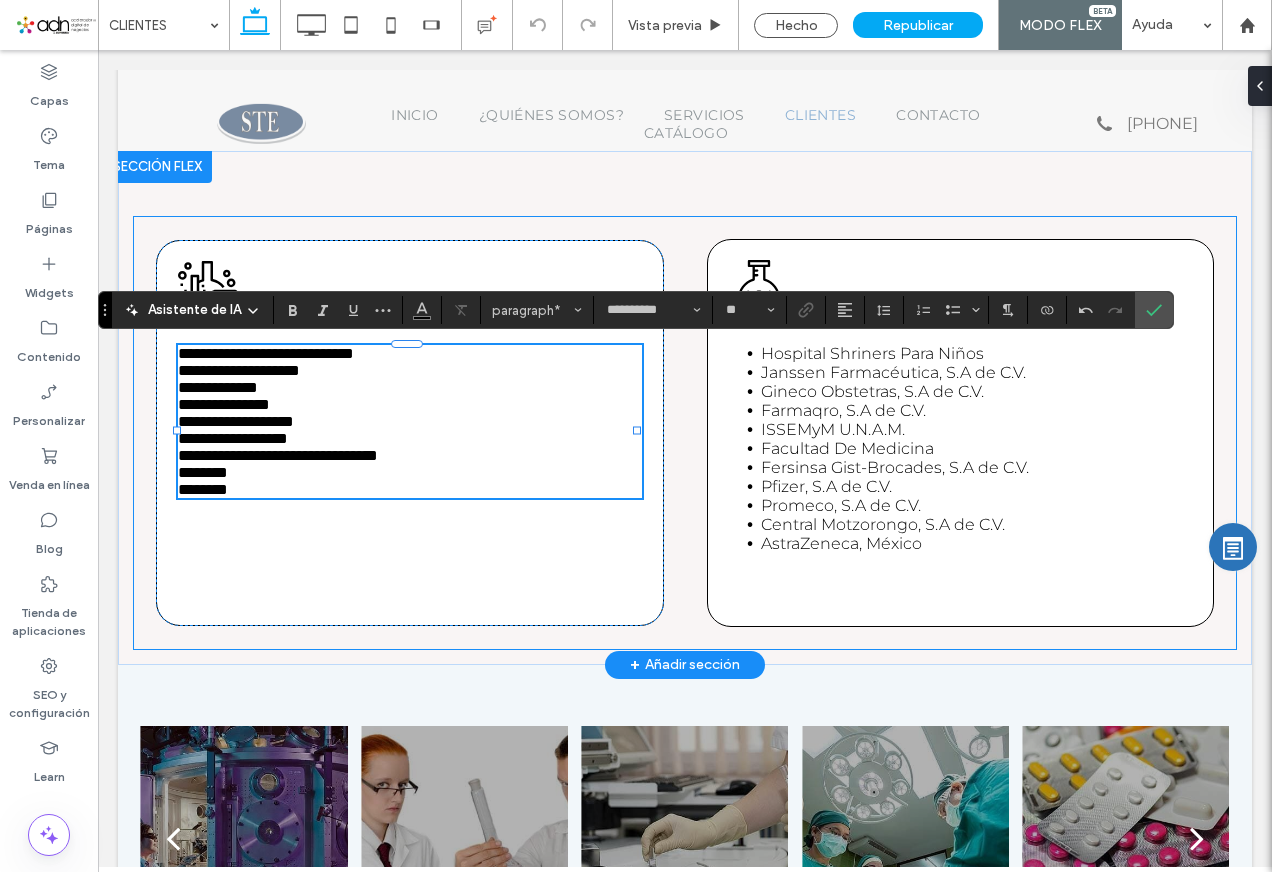 type 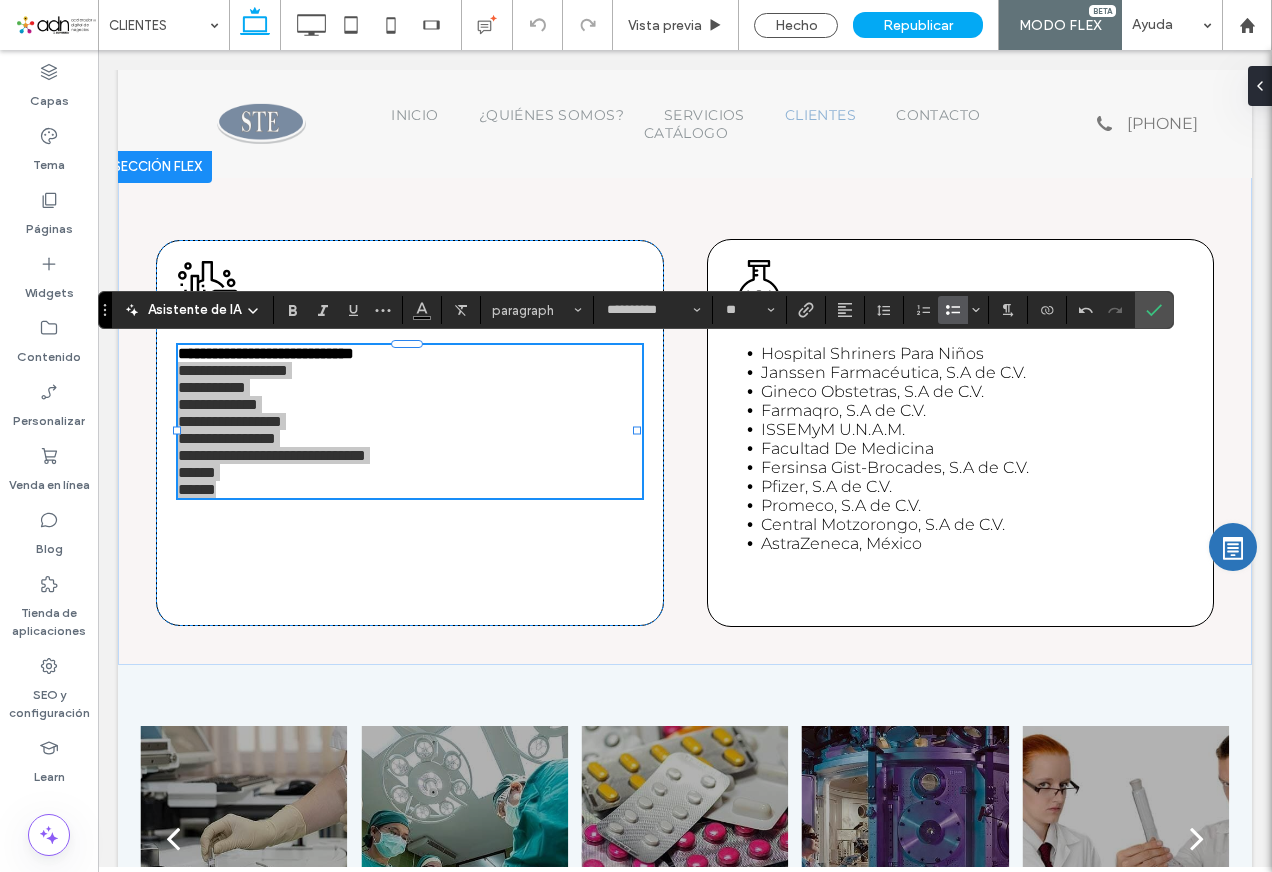 click 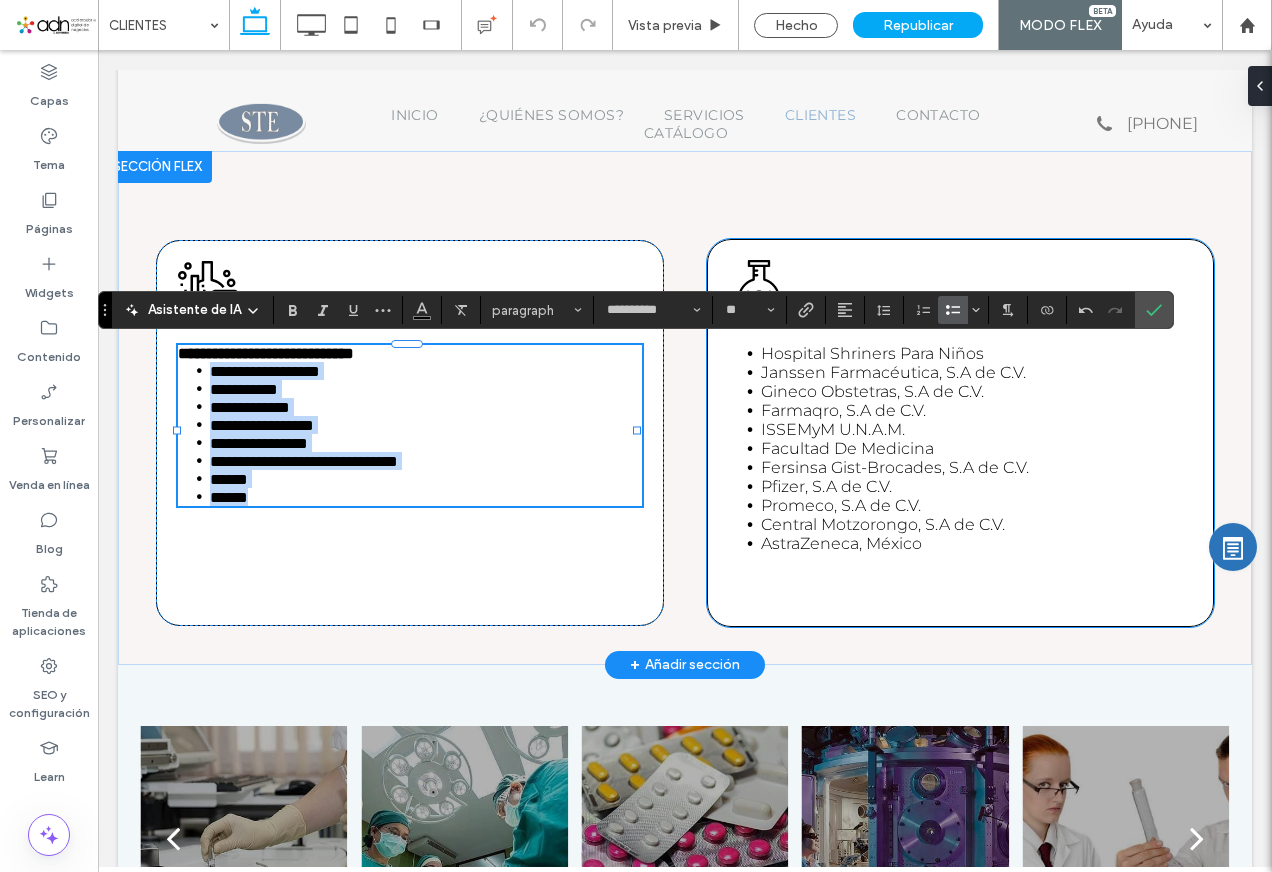 click on "Fersinsa Gist-Brocades, S.A de C.V." at bounding box center (895, 467) 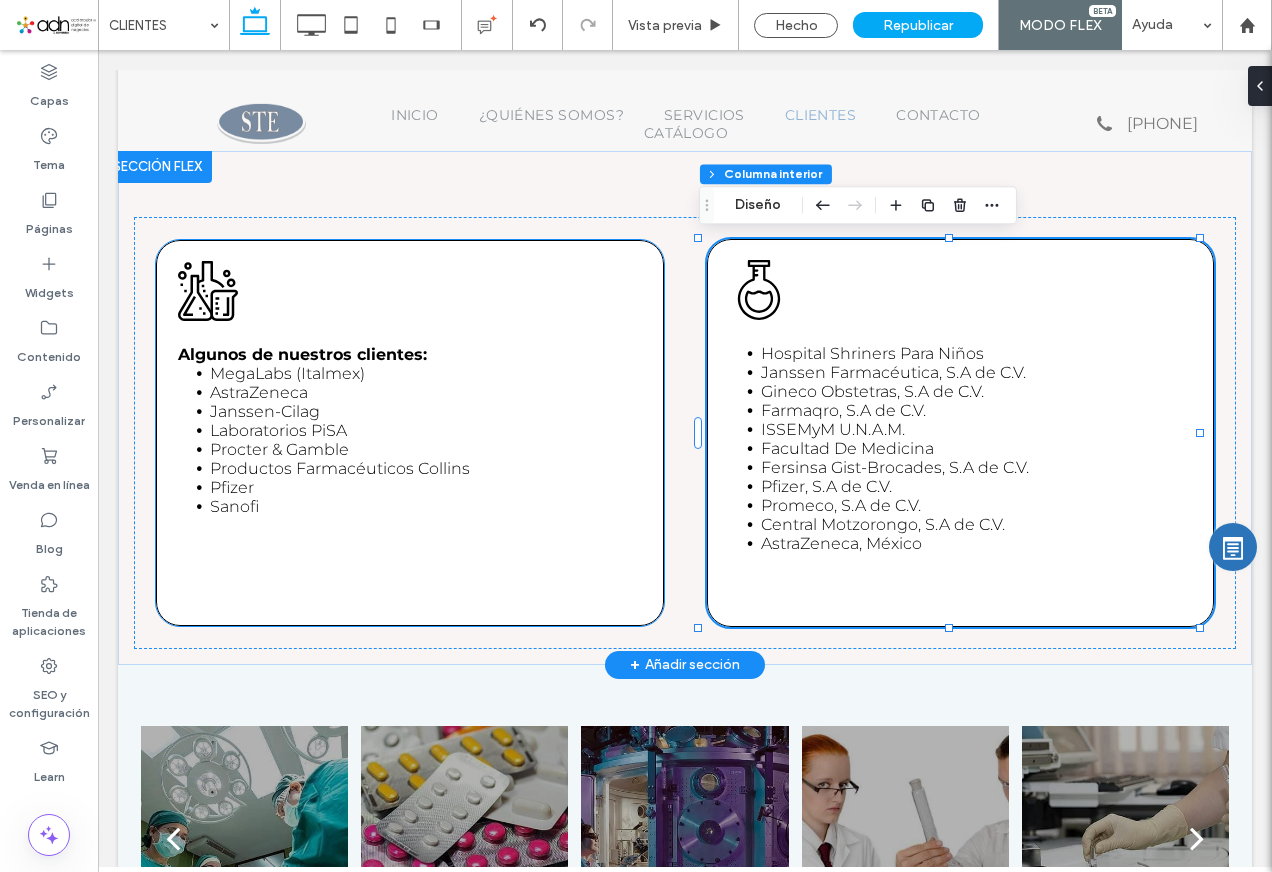 click on "Algunos de nuestros clientes:" at bounding box center [410, 354] 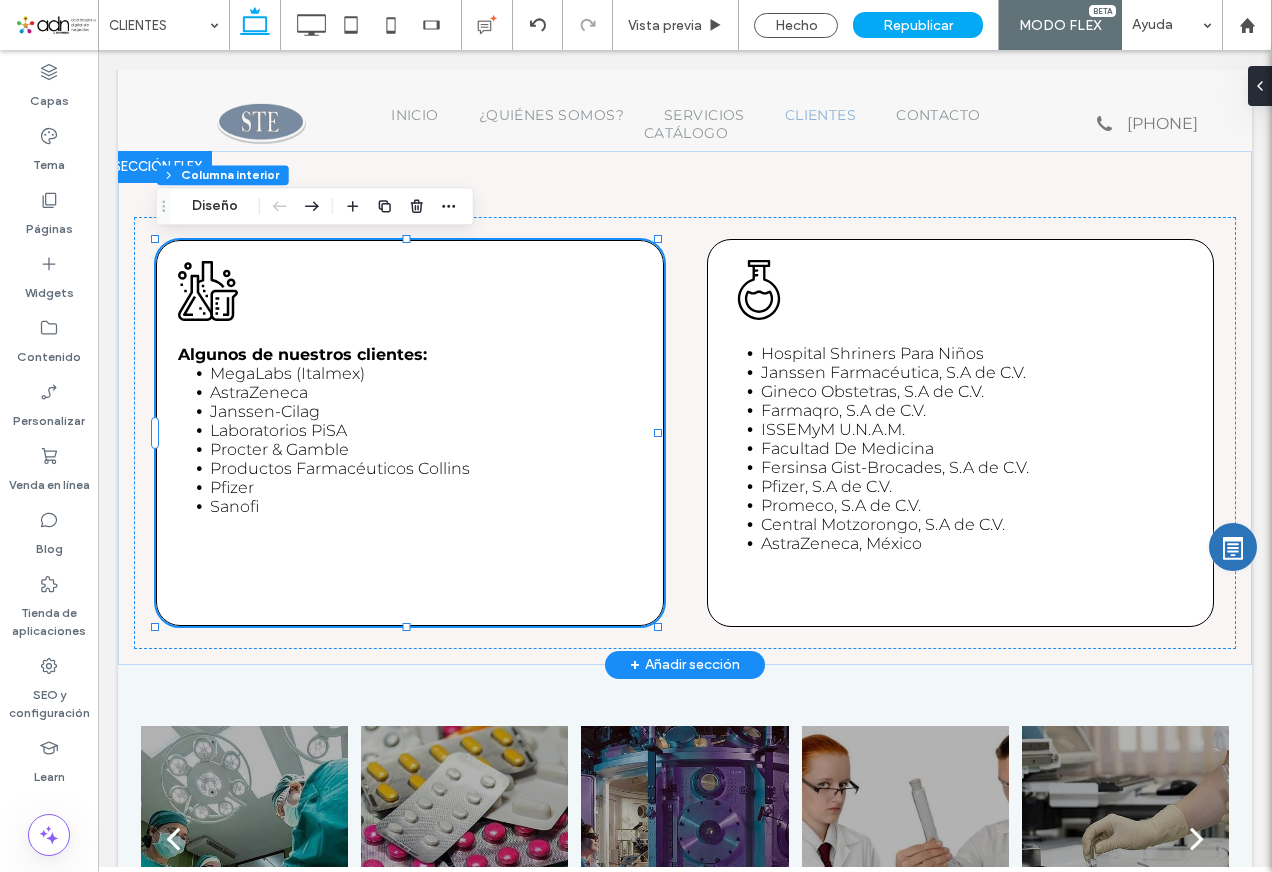 click on "Algunos de nuestros clientes:" at bounding box center [410, 354] 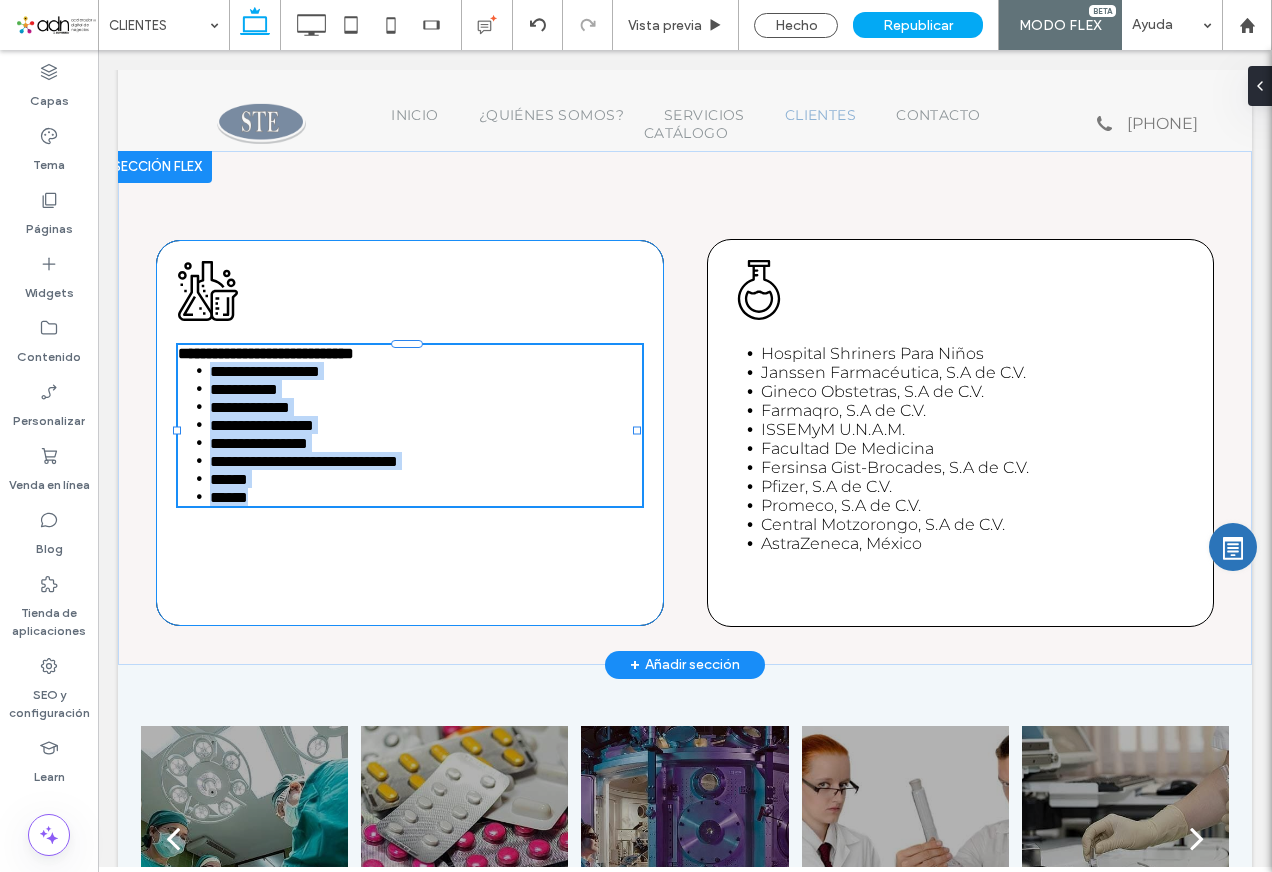 type on "**********" 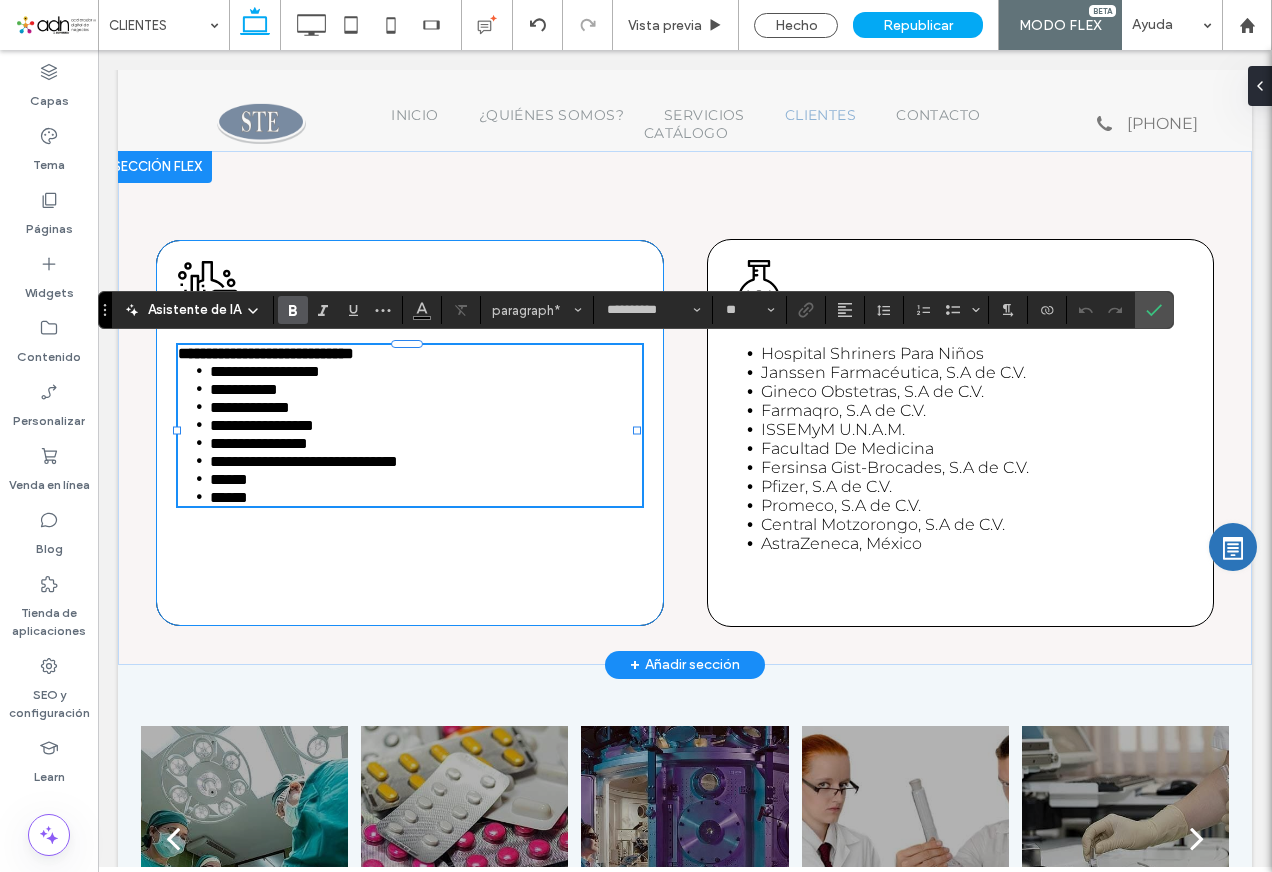 click on "**********" at bounding box center (410, 353) 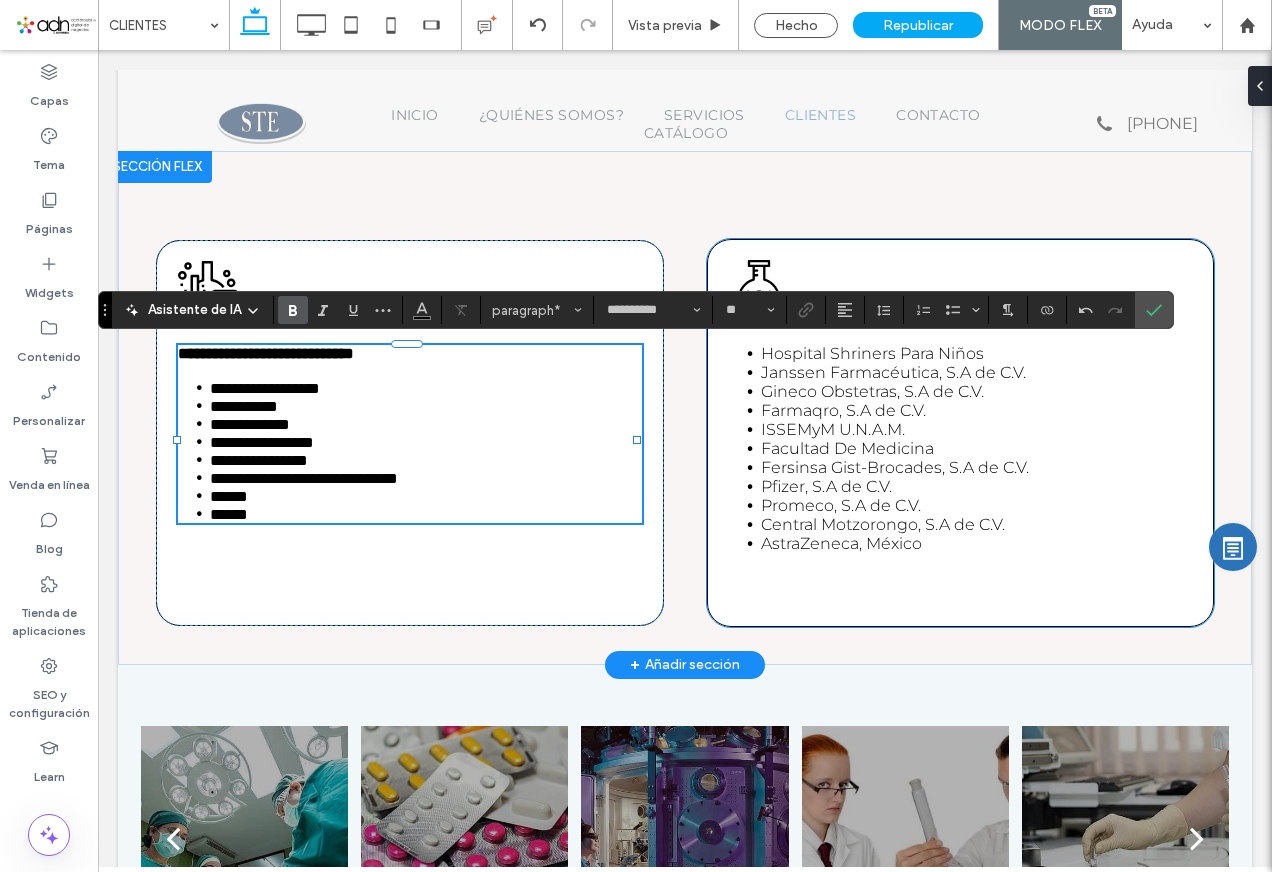 click on "Facultad De Medicina" at bounding box center [847, 448] 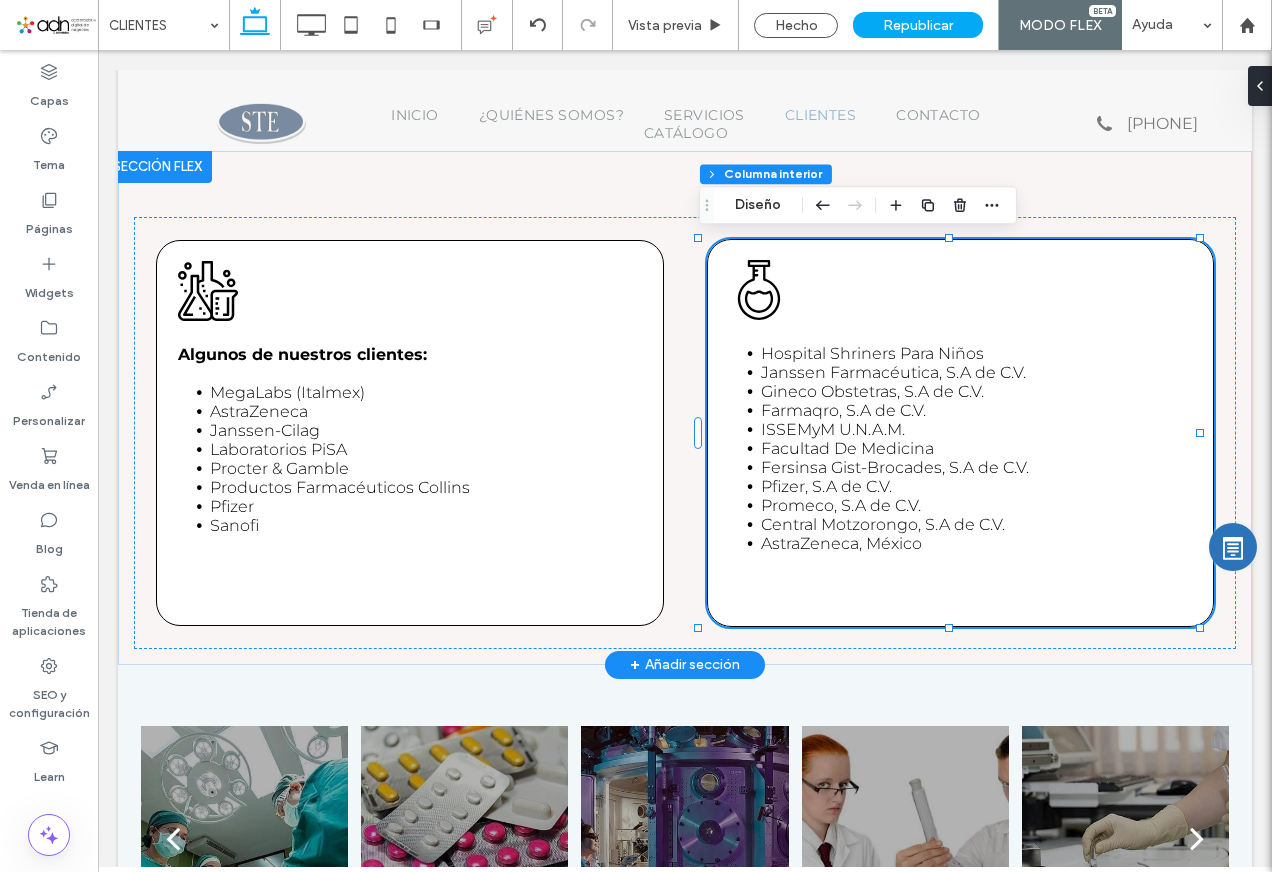 click on "Facultad De Medicina" at bounding box center (847, 448) 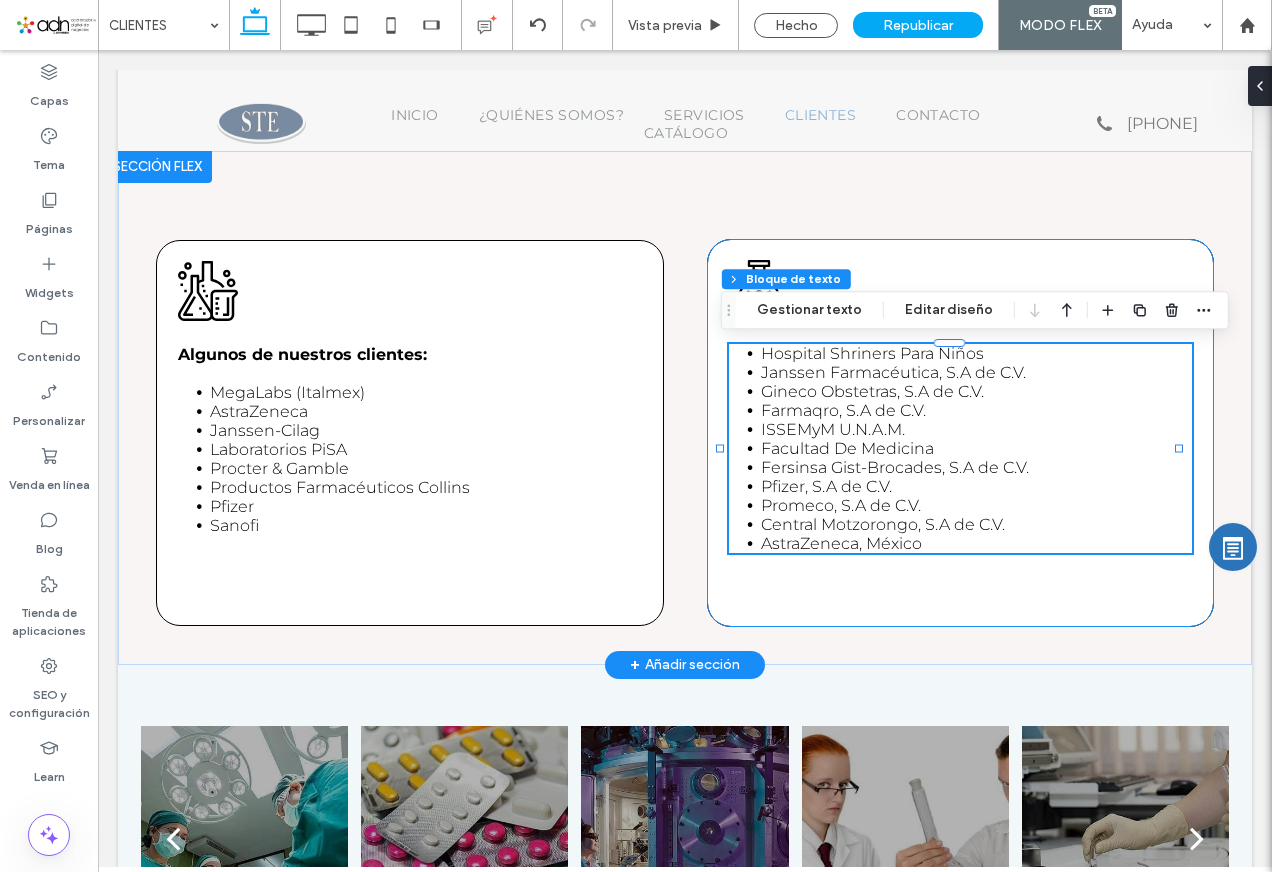 click on "Facultad De Medicina" at bounding box center (847, 448) 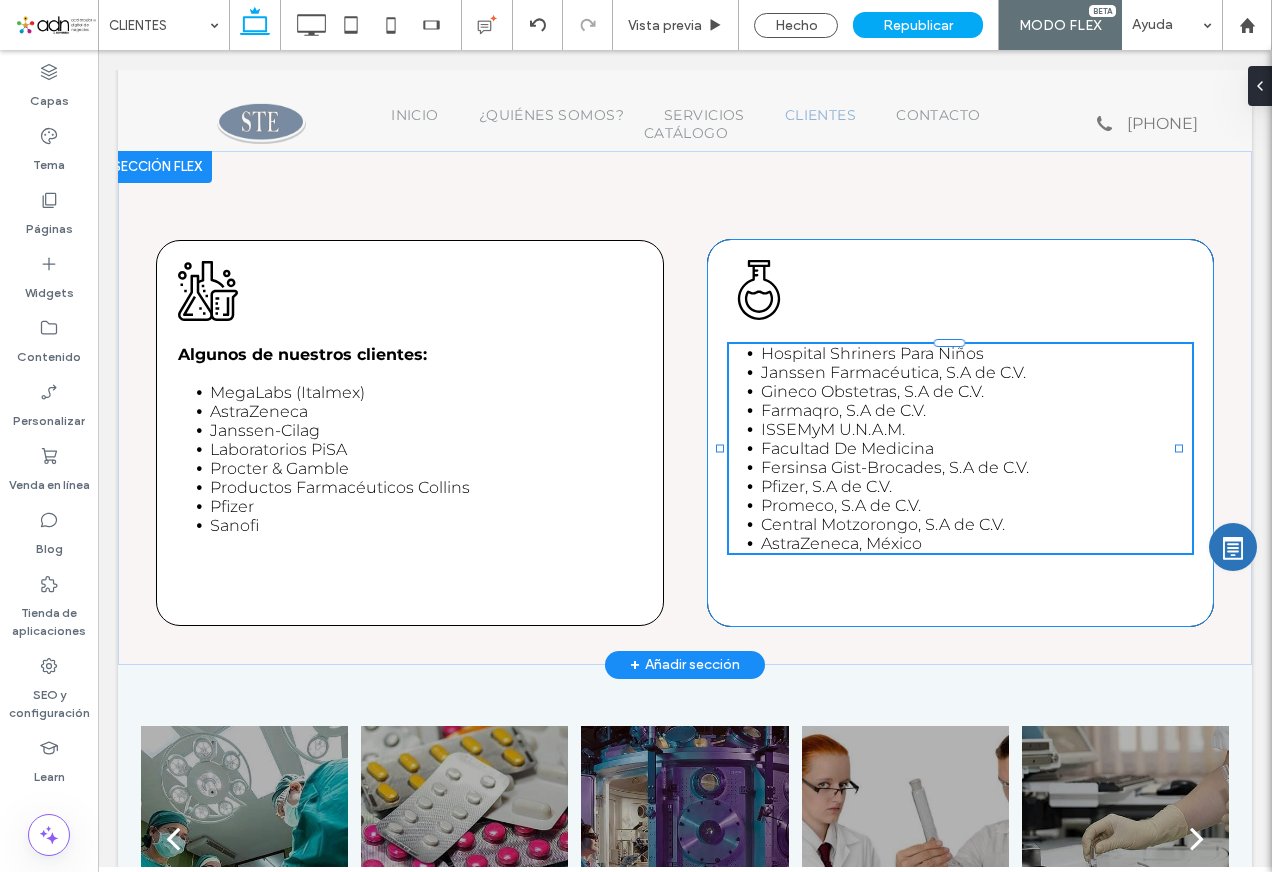 type on "**********" 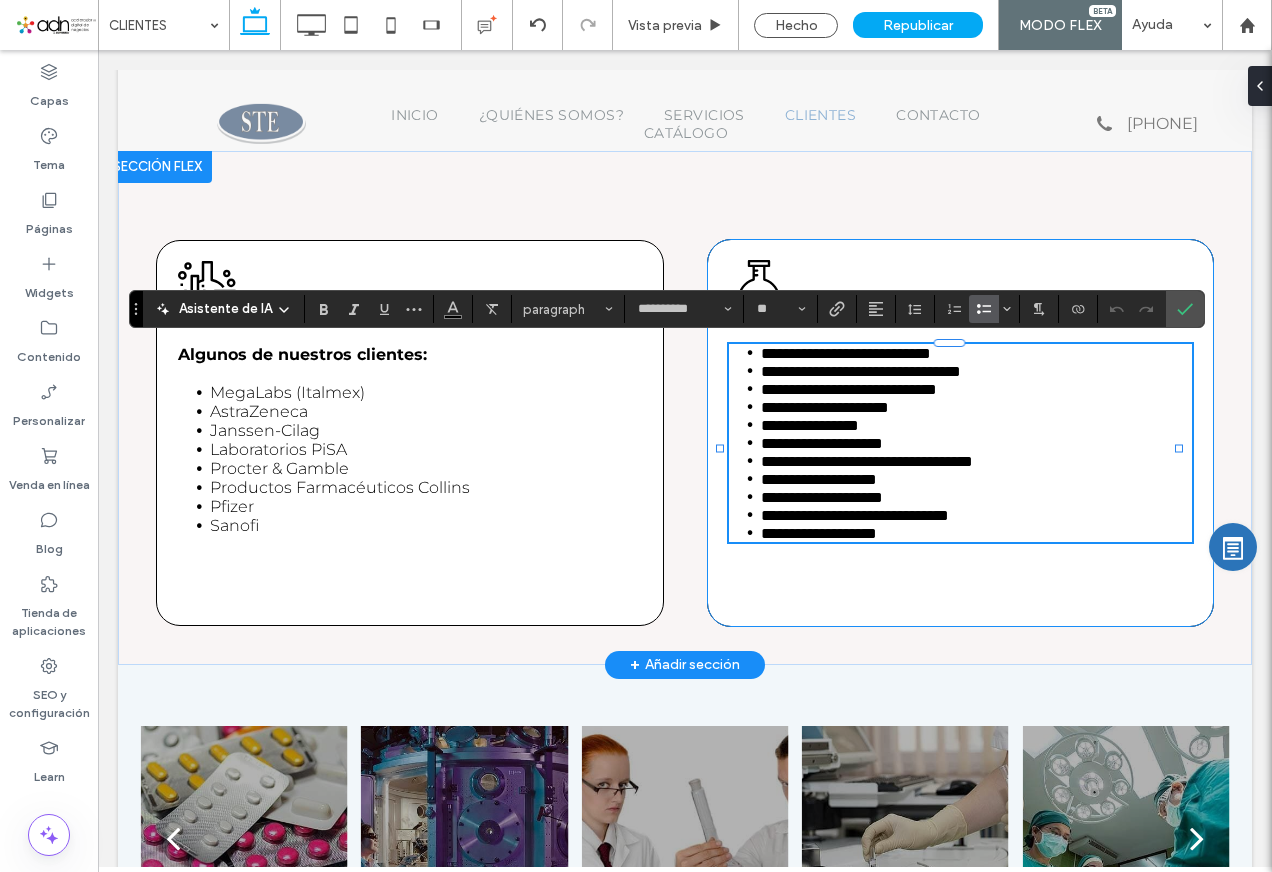click on "**********" at bounding box center [810, 425] 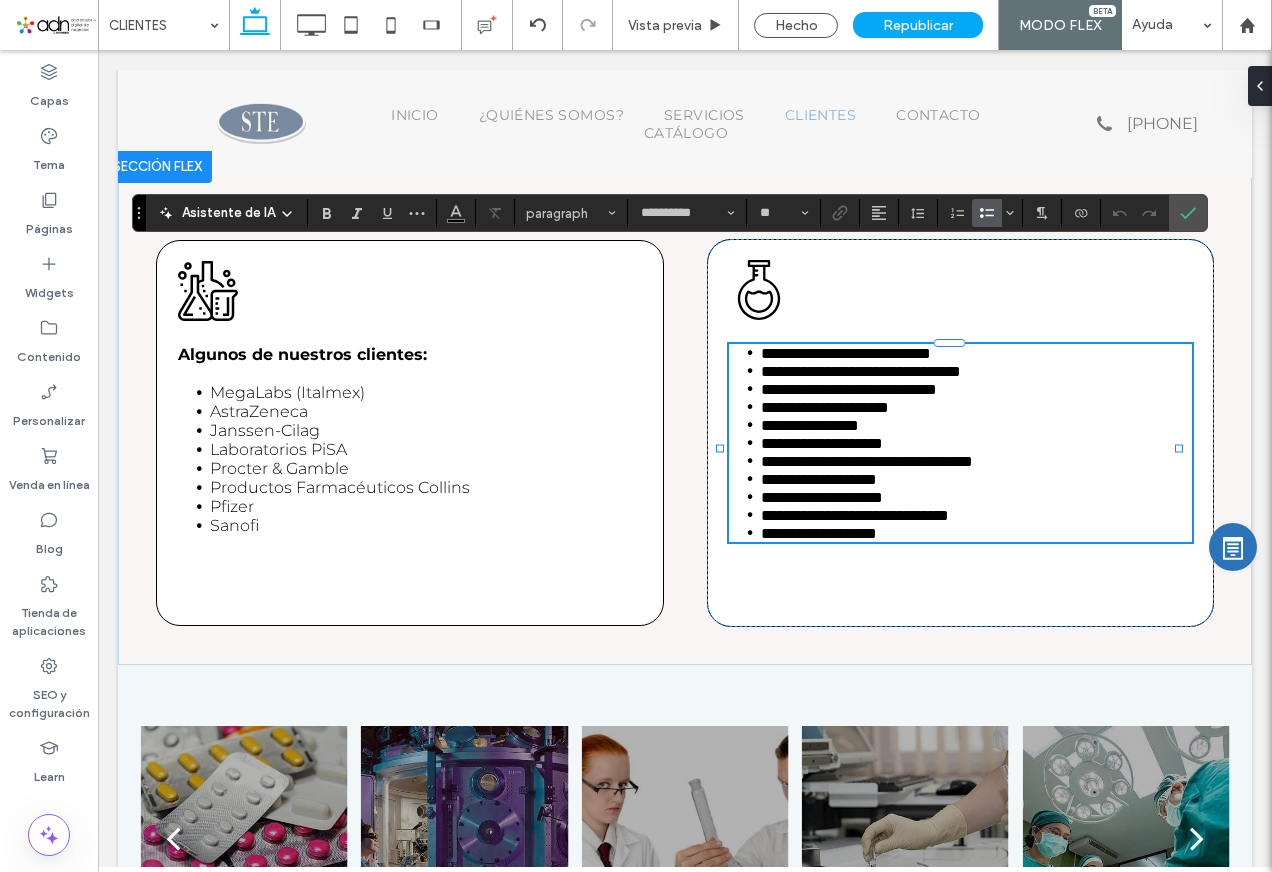 drag, startPoint x: 134, startPoint y: 315, endPoint x: 137, endPoint y: 219, distance: 96.04687 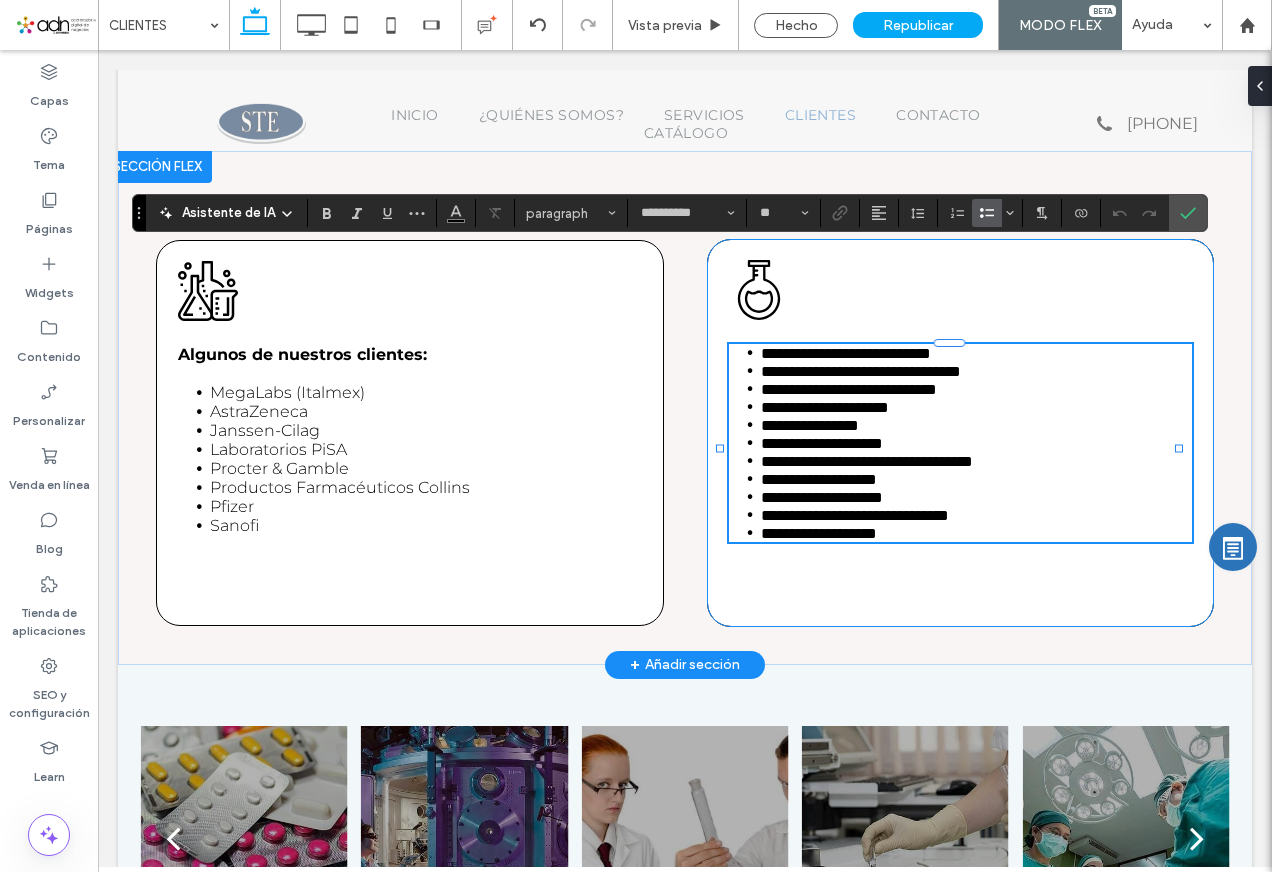 click on "**********" at bounding box center [960, 433] 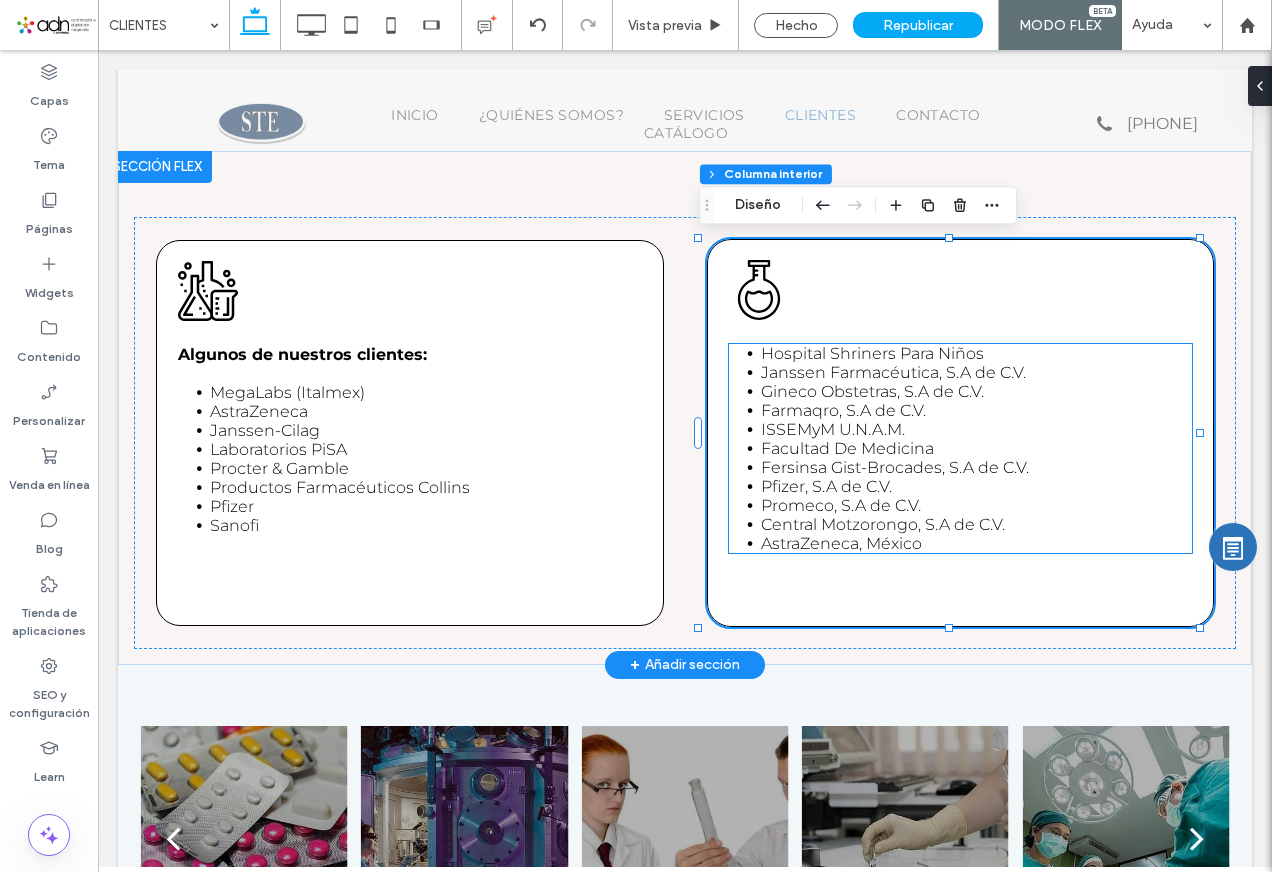 click on "AstraZeneca, México" at bounding box center [976, 543] 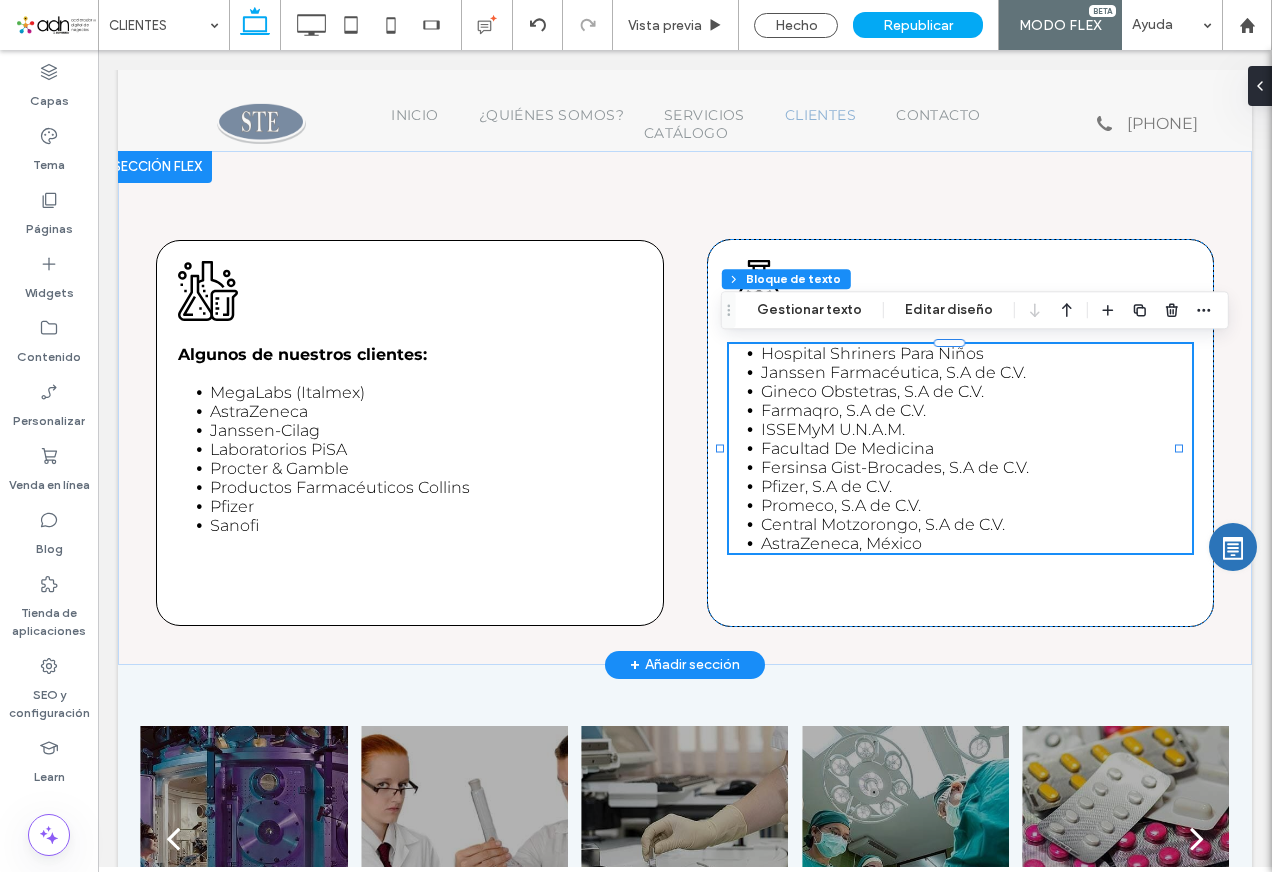 click on "AstraZeneca, México" at bounding box center [976, 543] 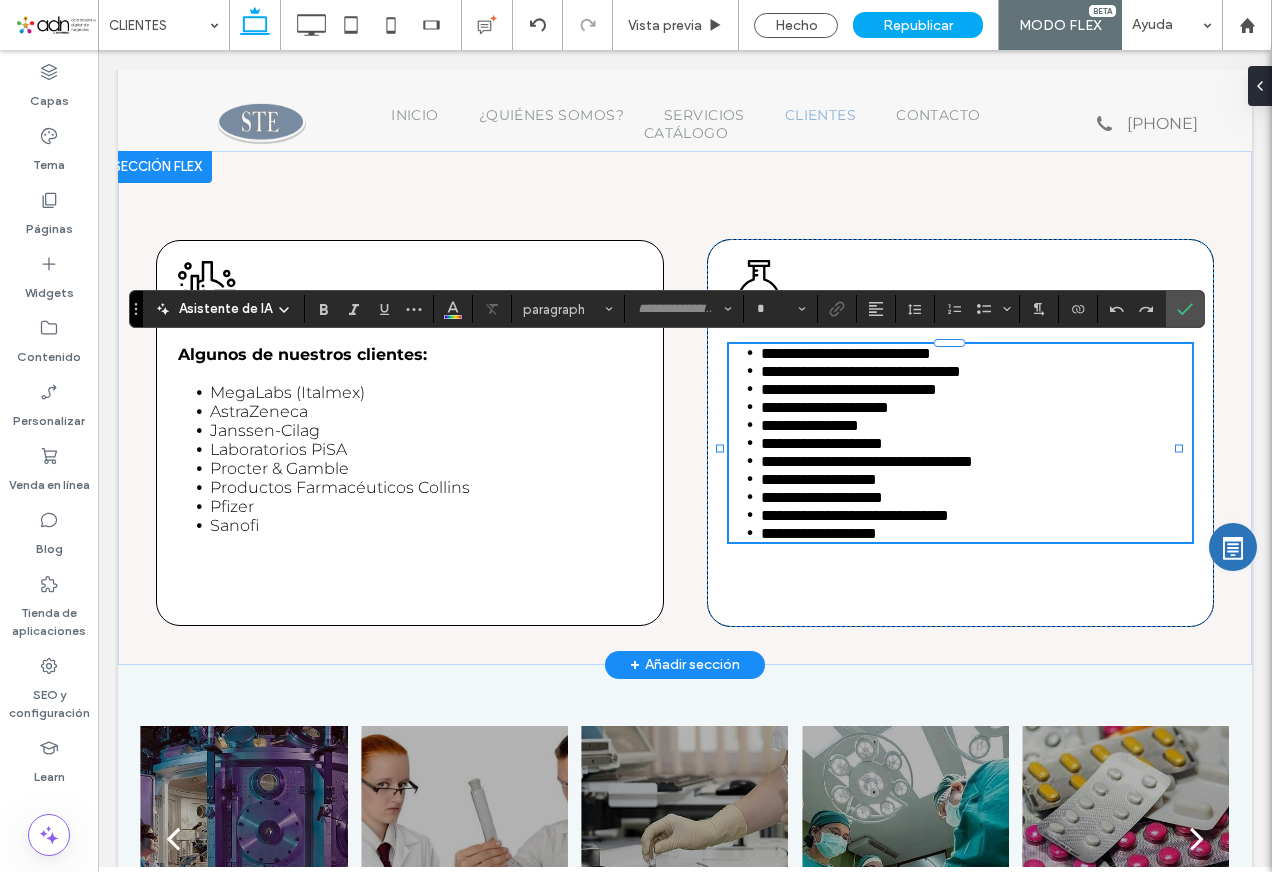 click on "**********" at bounding box center (976, 533) 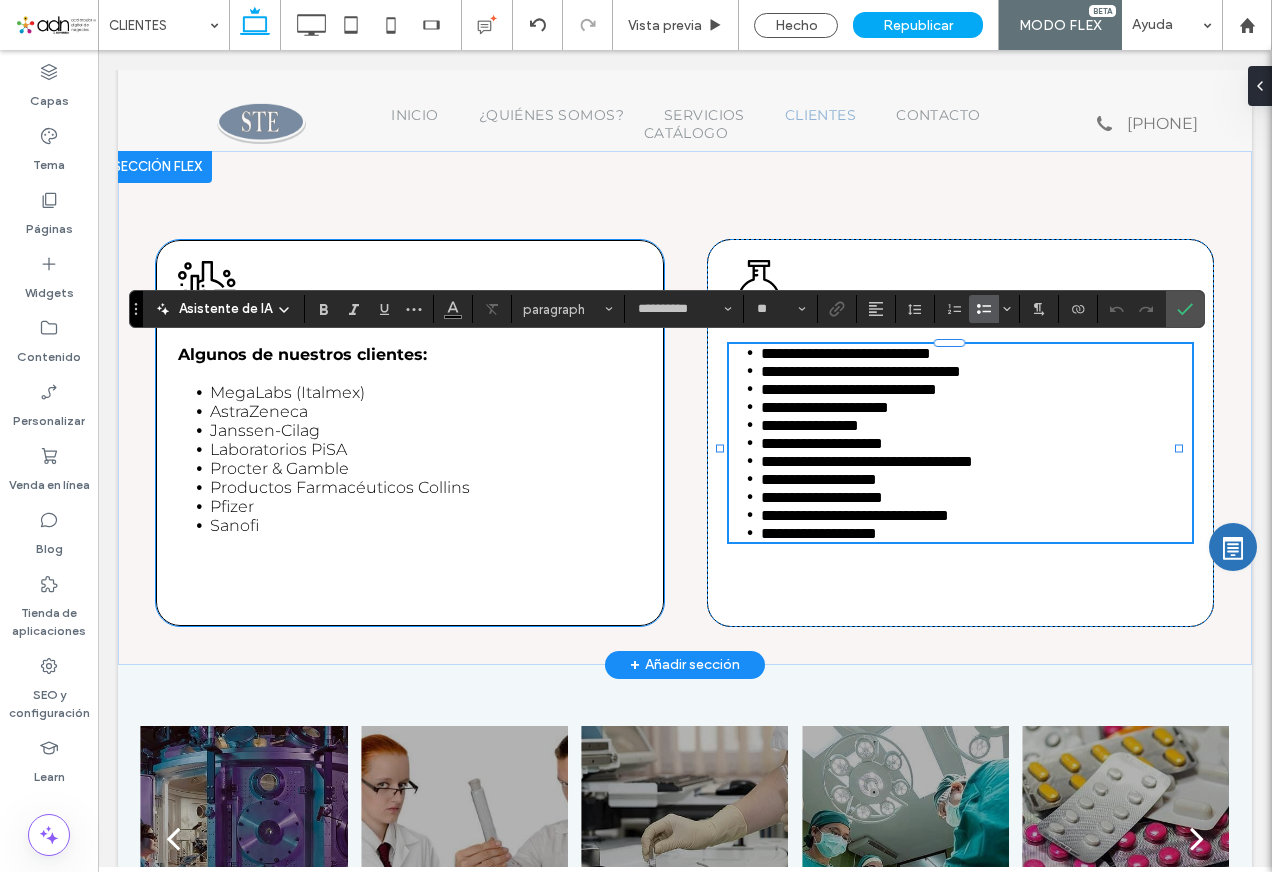 drag, startPoint x: 926, startPoint y: 544, endPoint x: 688, endPoint y: 366, distance: 297.20026 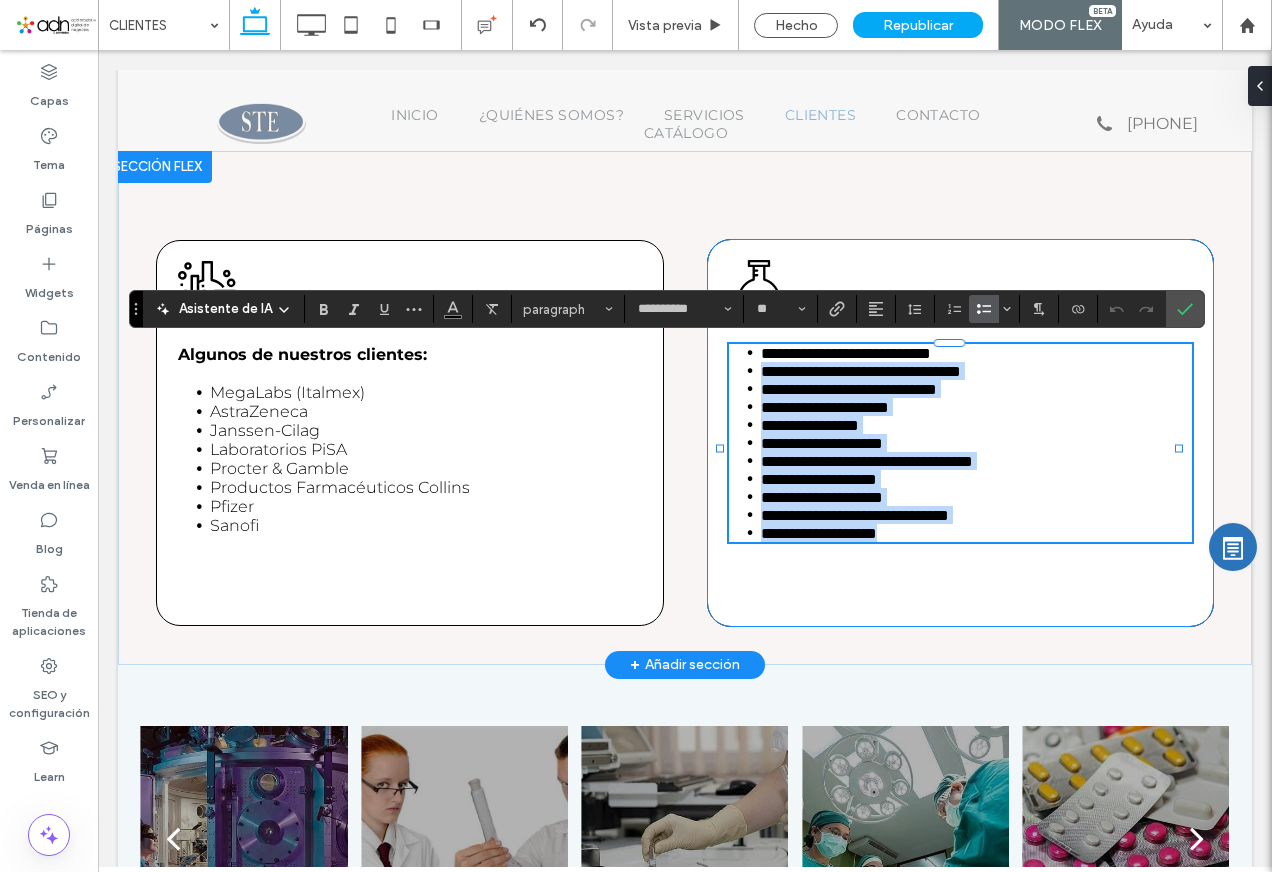 drag, startPoint x: 917, startPoint y: 546, endPoint x: 705, endPoint y: 366, distance: 278.10788 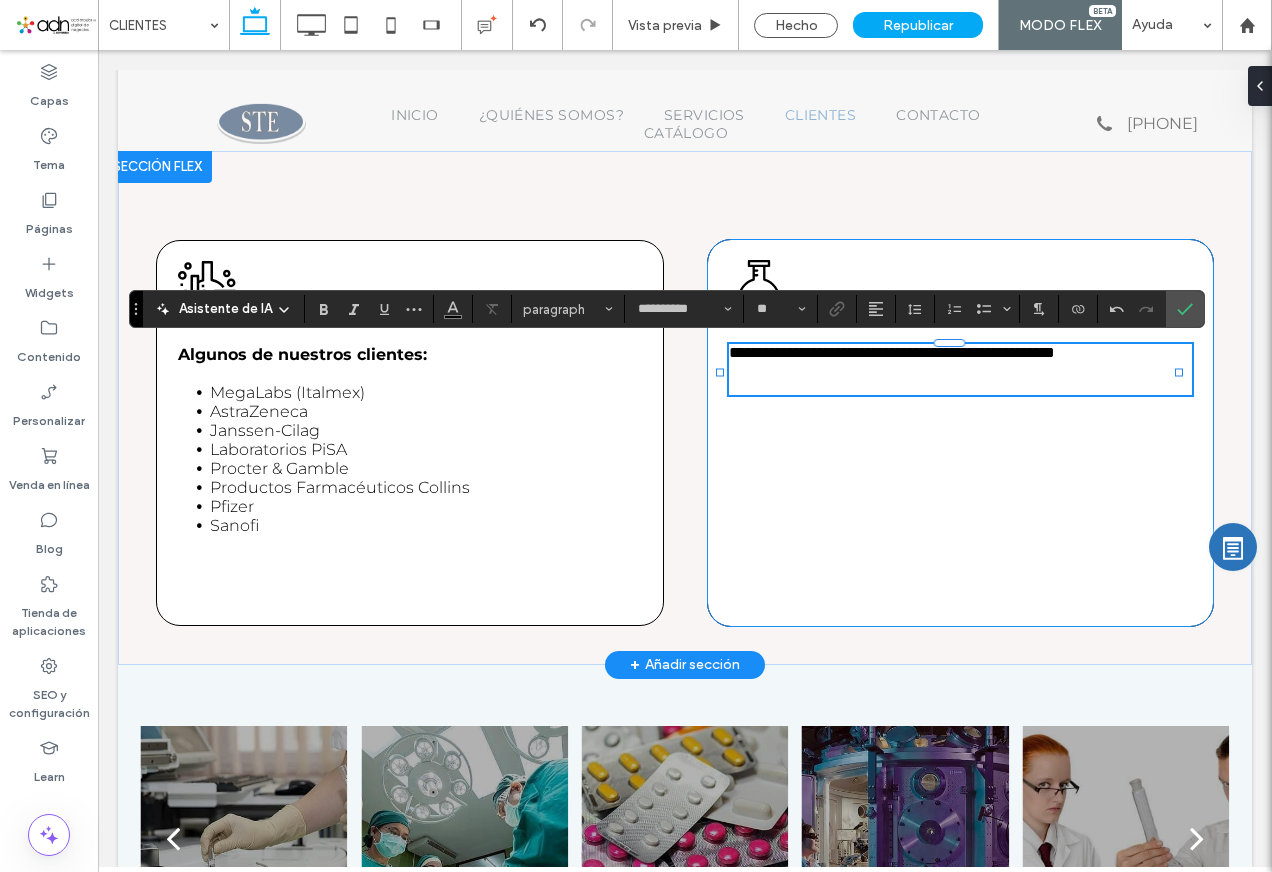 scroll, scrollTop: 0, scrollLeft: 0, axis: both 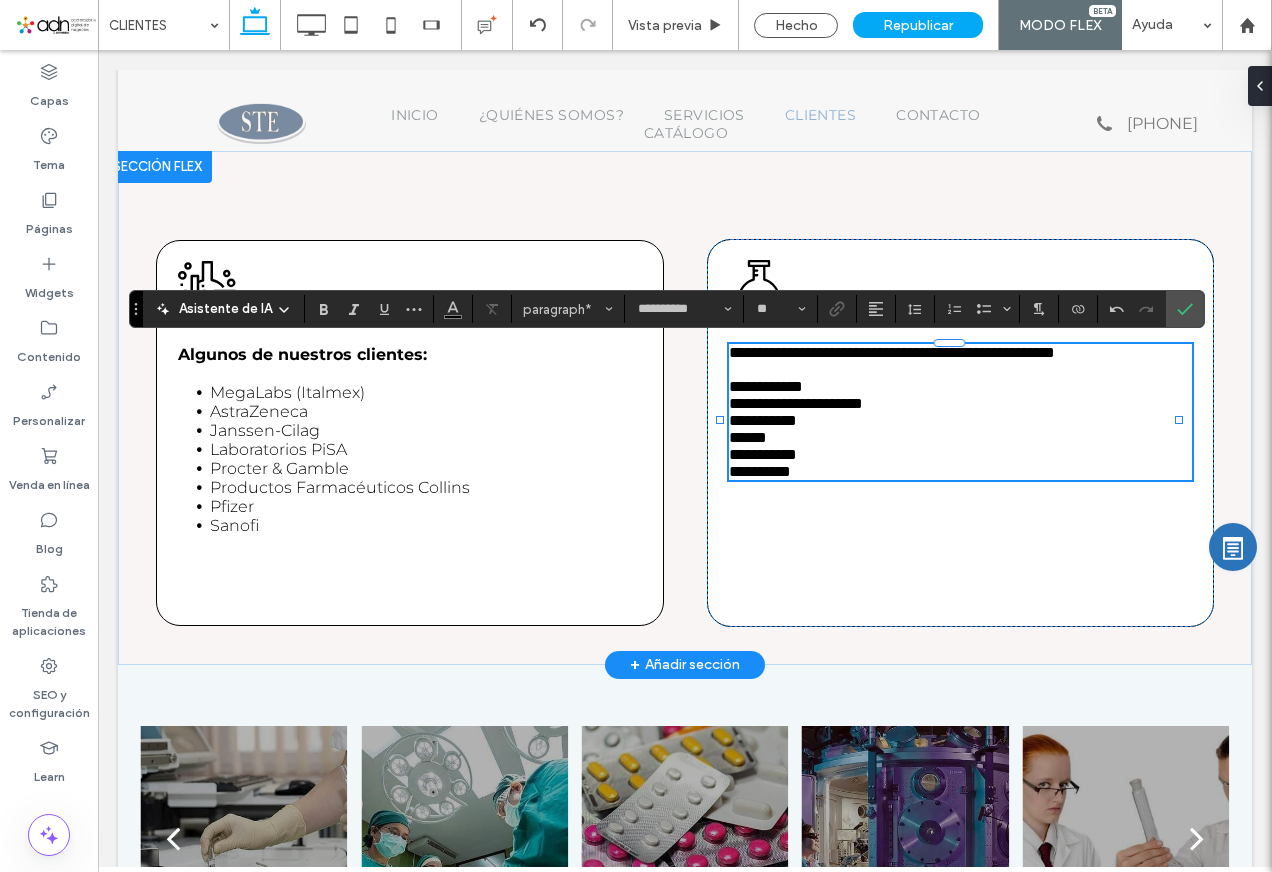 click on "**********" at bounding box center [766, 386] 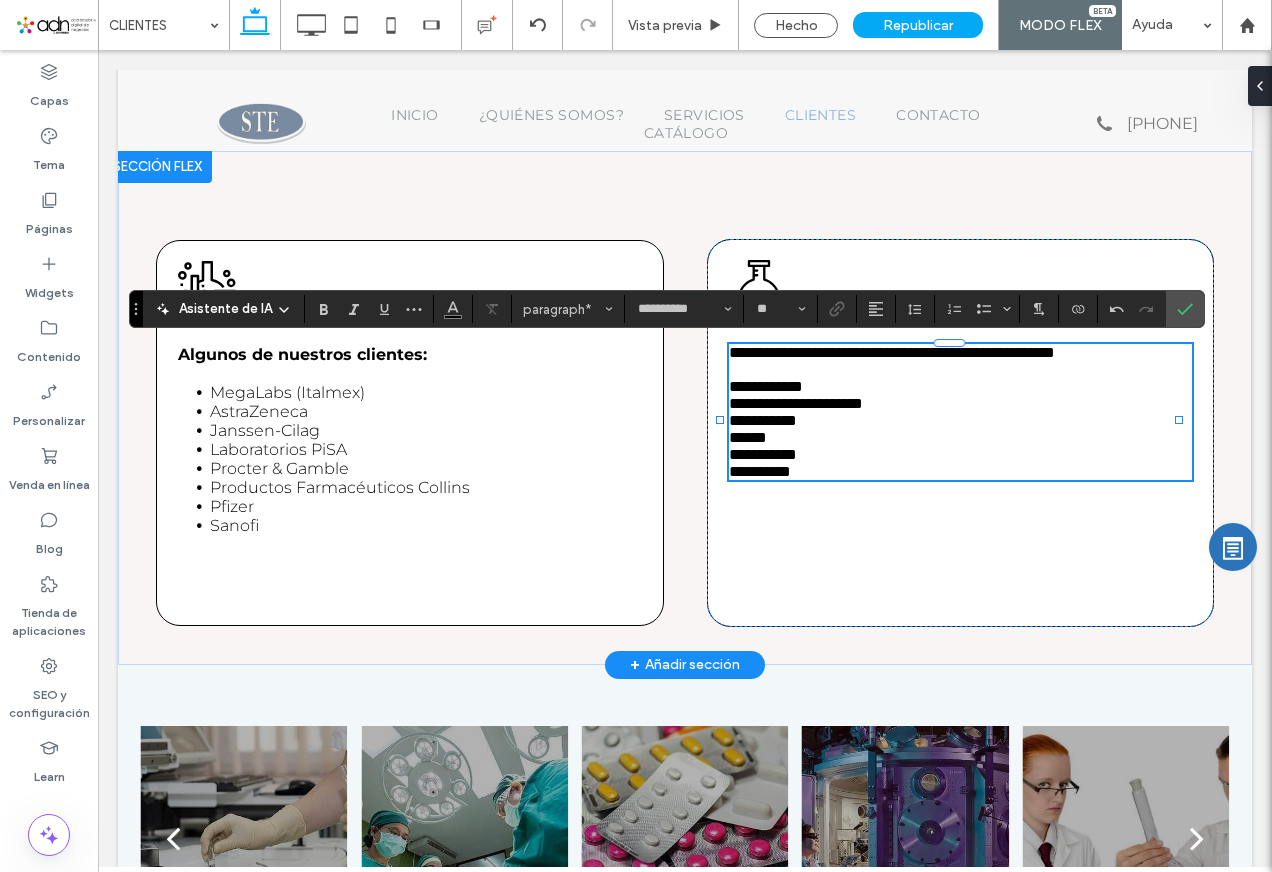 type 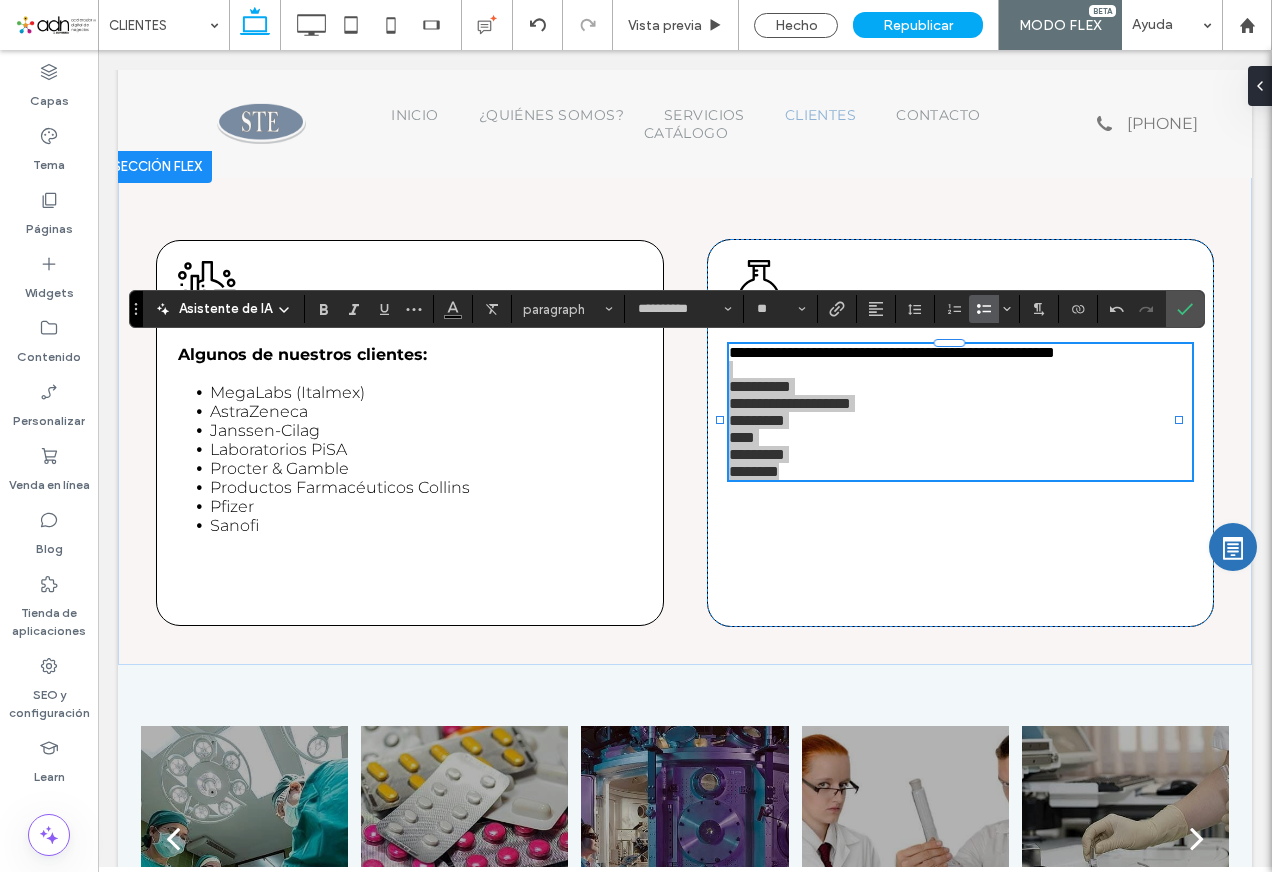 click 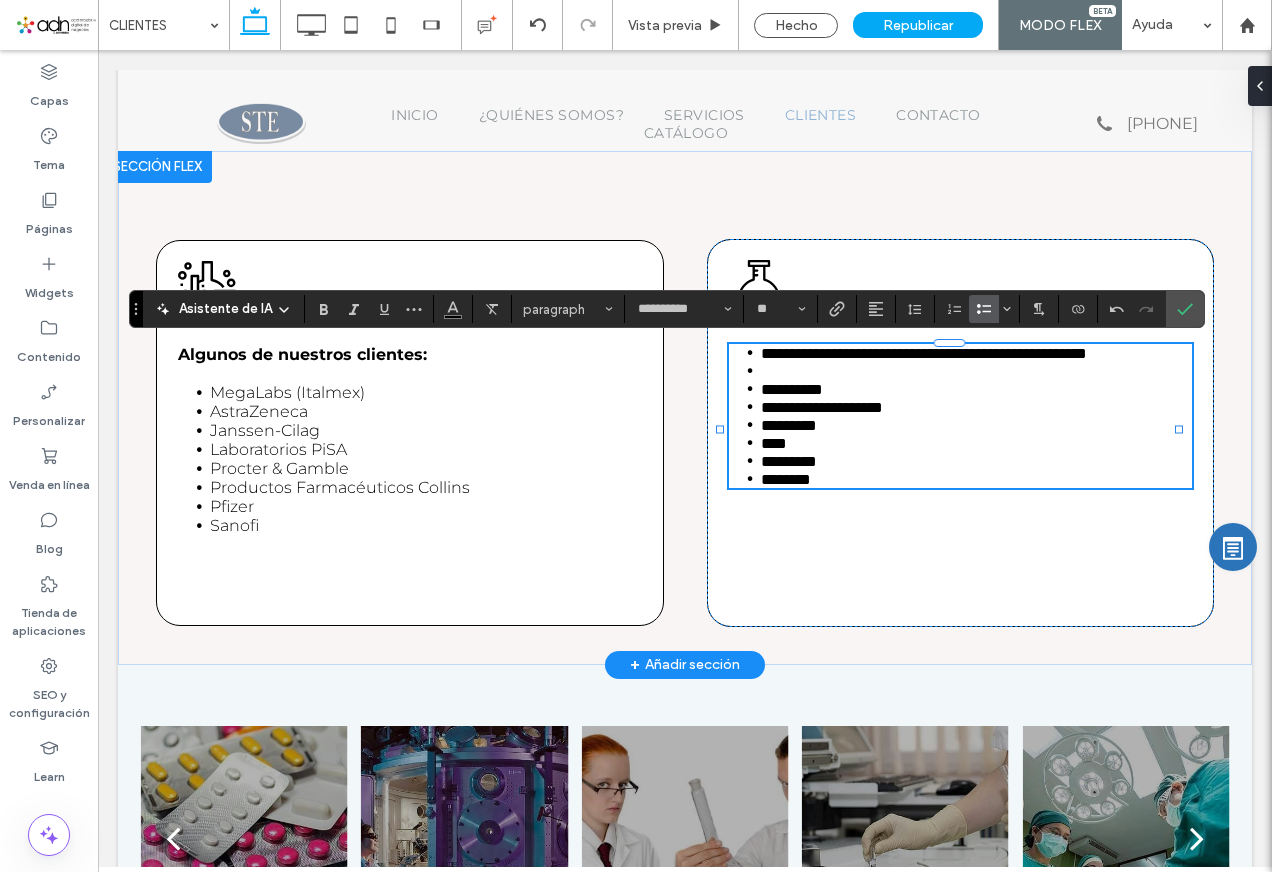 click at bounding box center (976, 371) 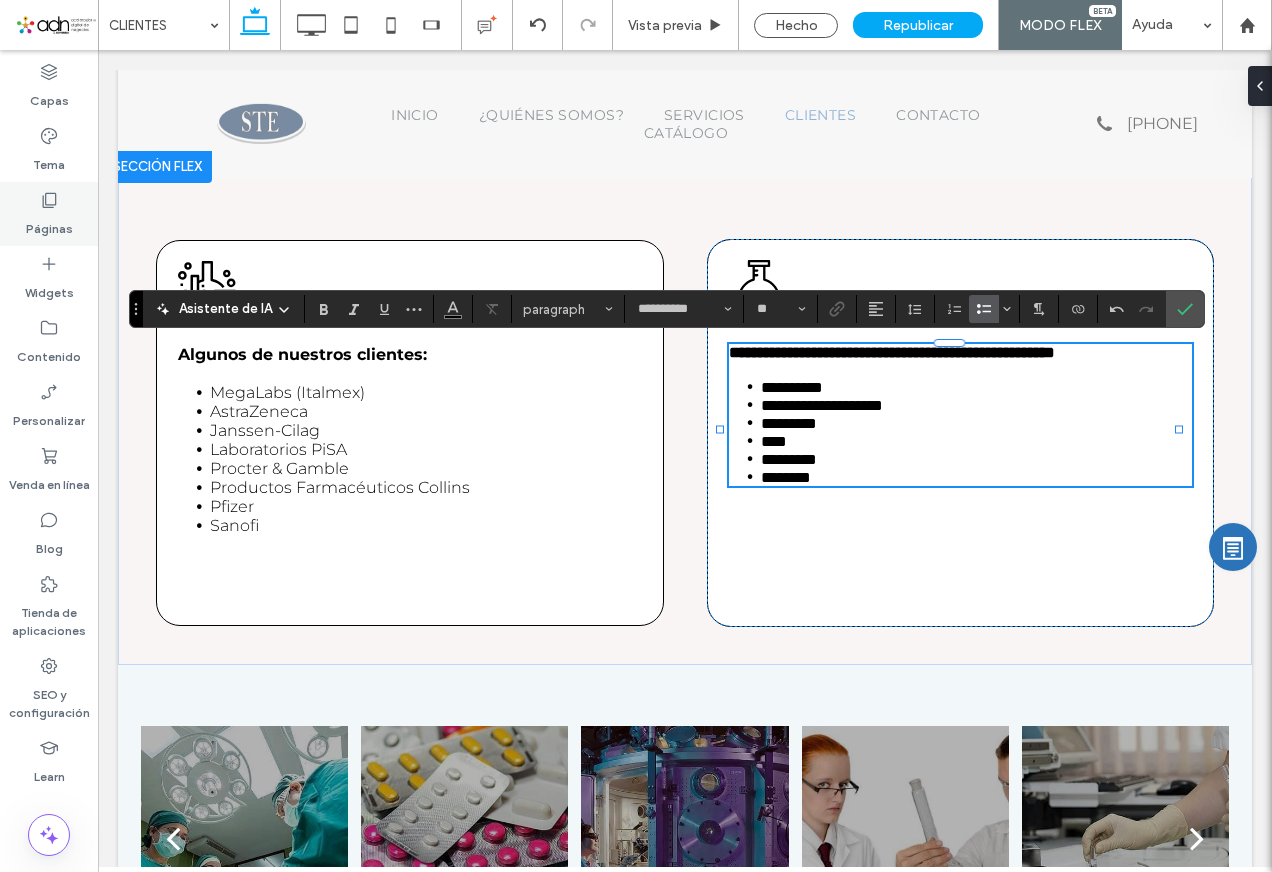 click 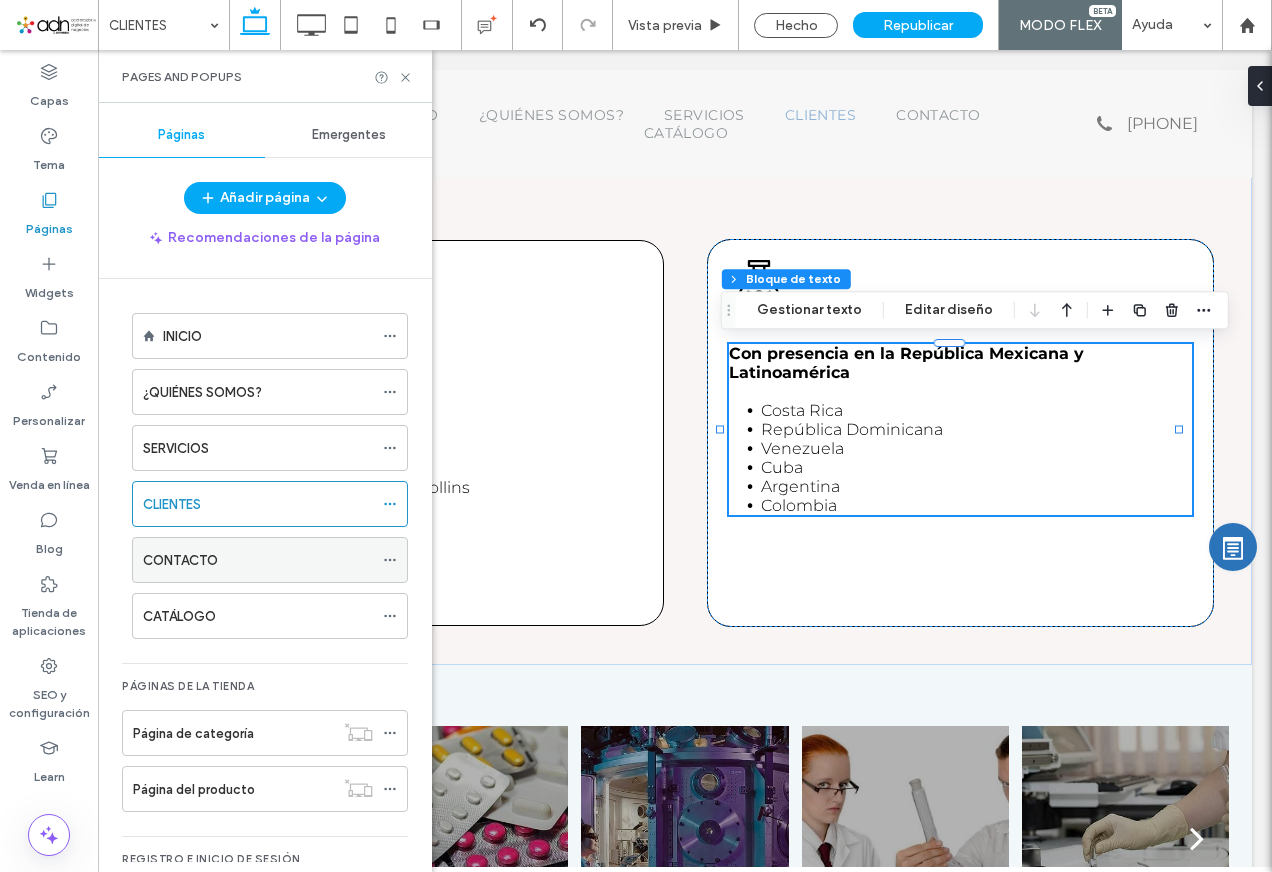click on "CONTACTO" at bounding box center [180, 560] 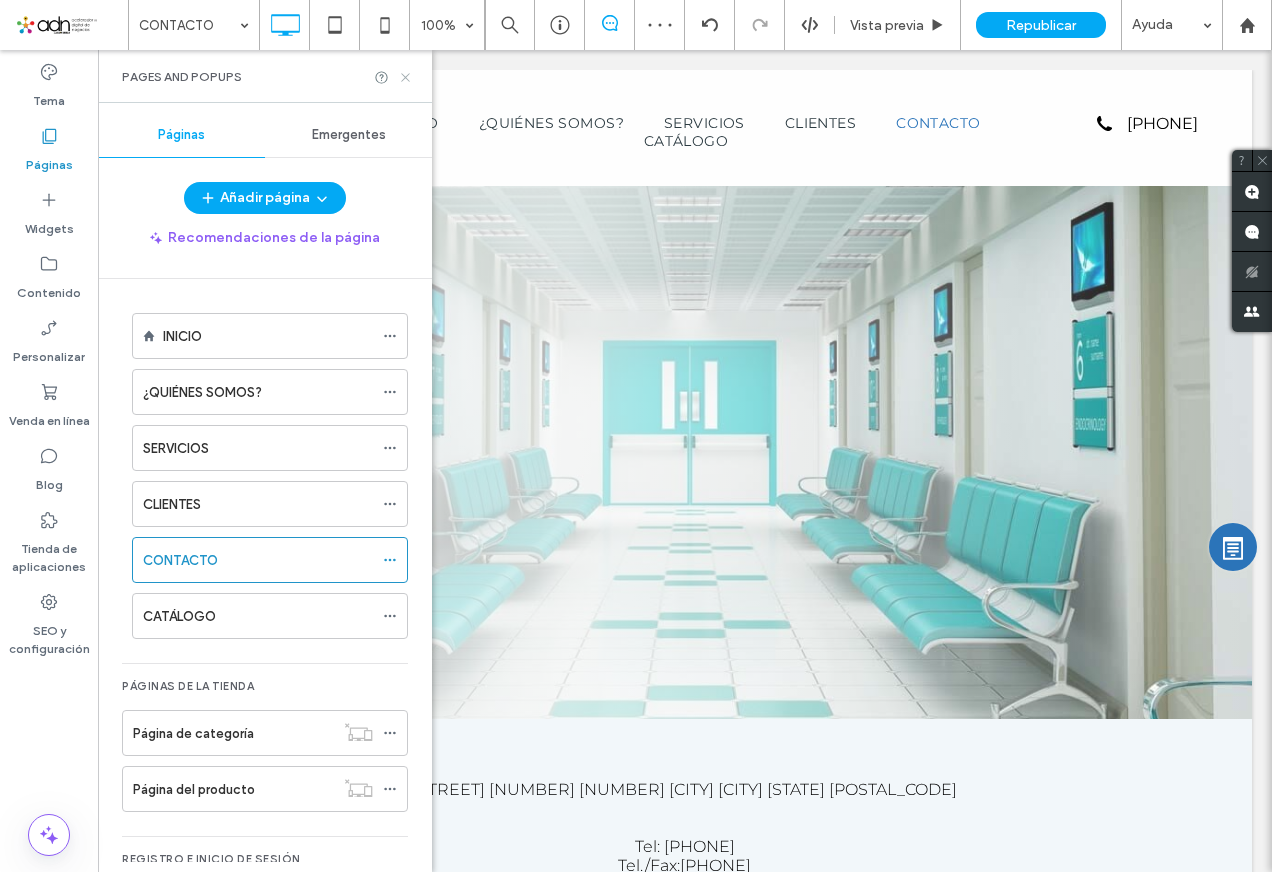 scroll, scrollTop: 0, scrollLeft: 0, axis: both 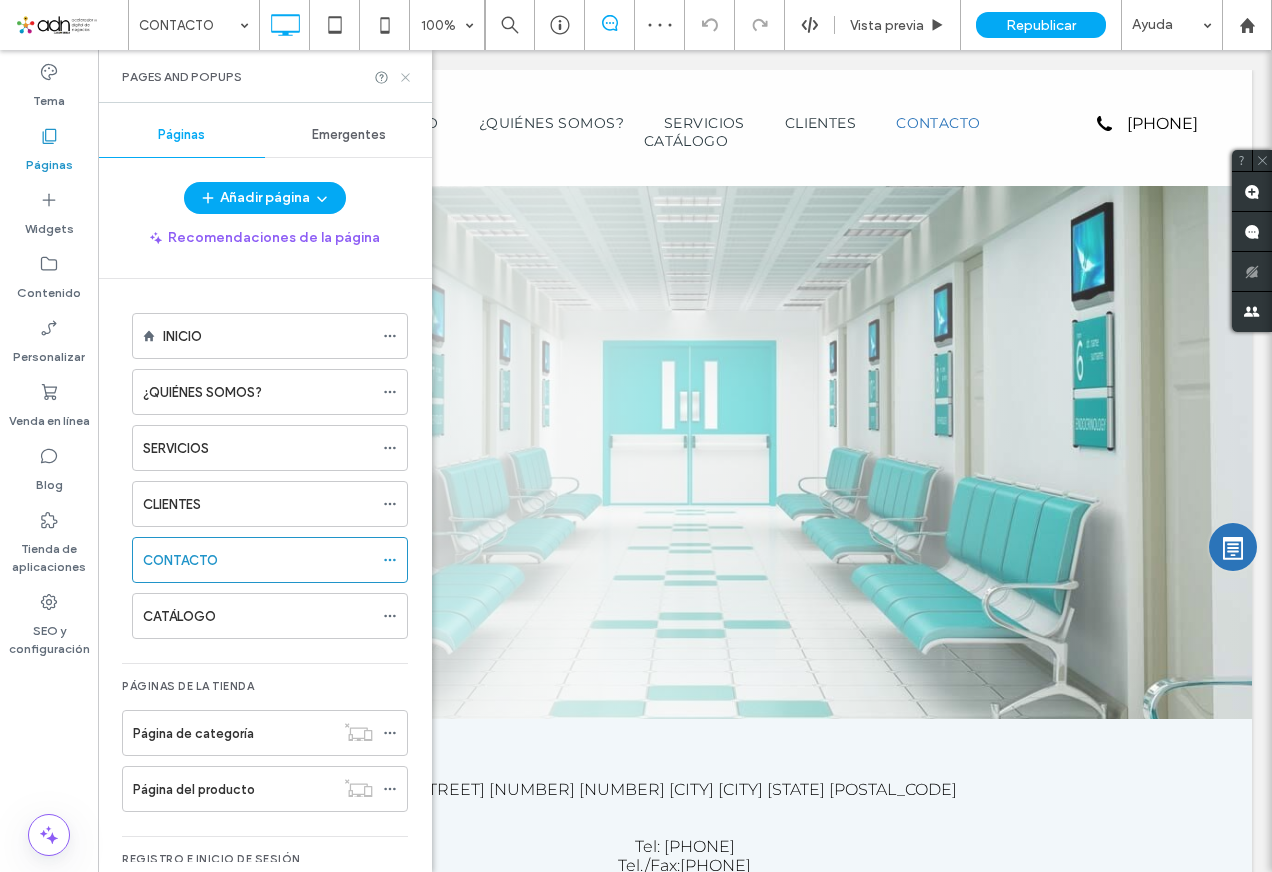 click 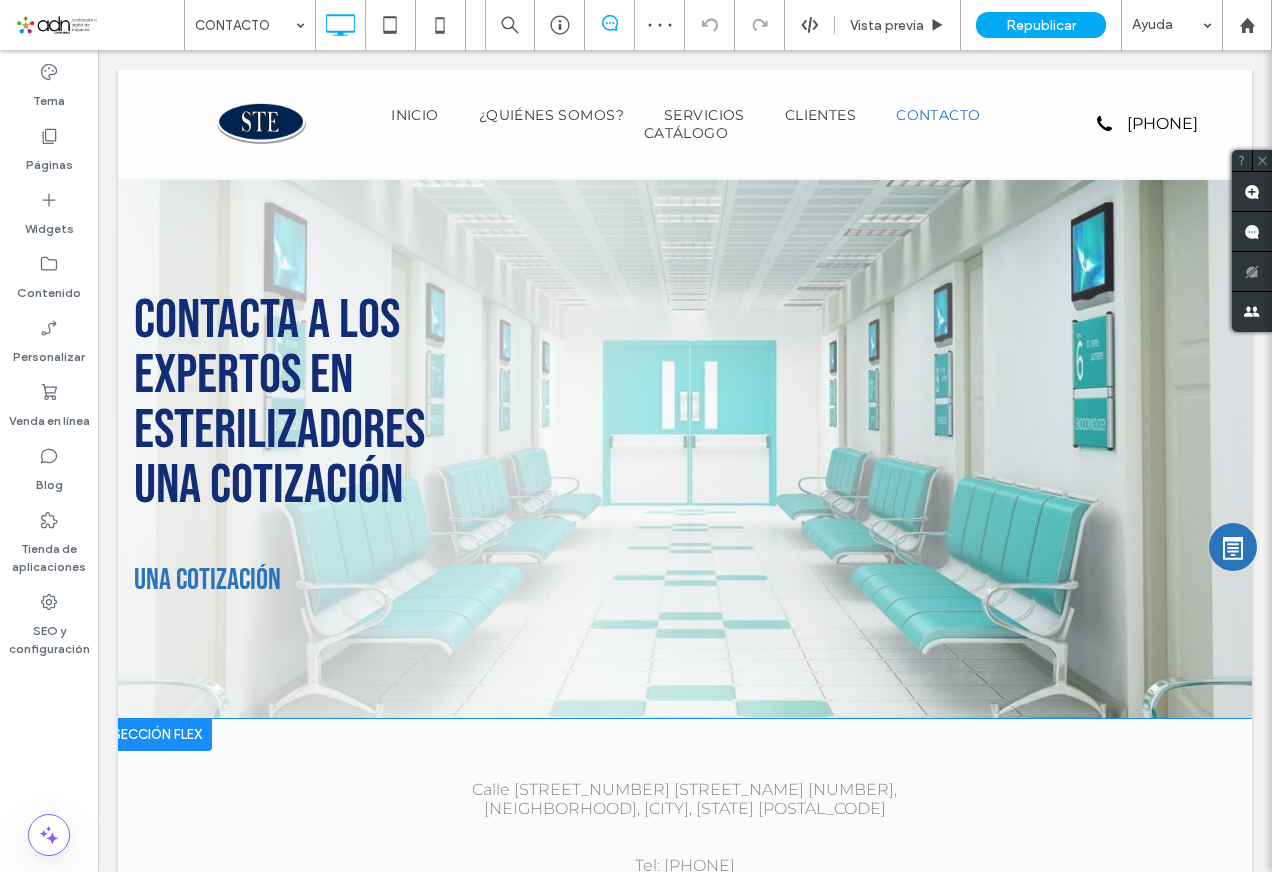 scroll, scrollTop: 506, scrollLeft: 0, axis: vertical 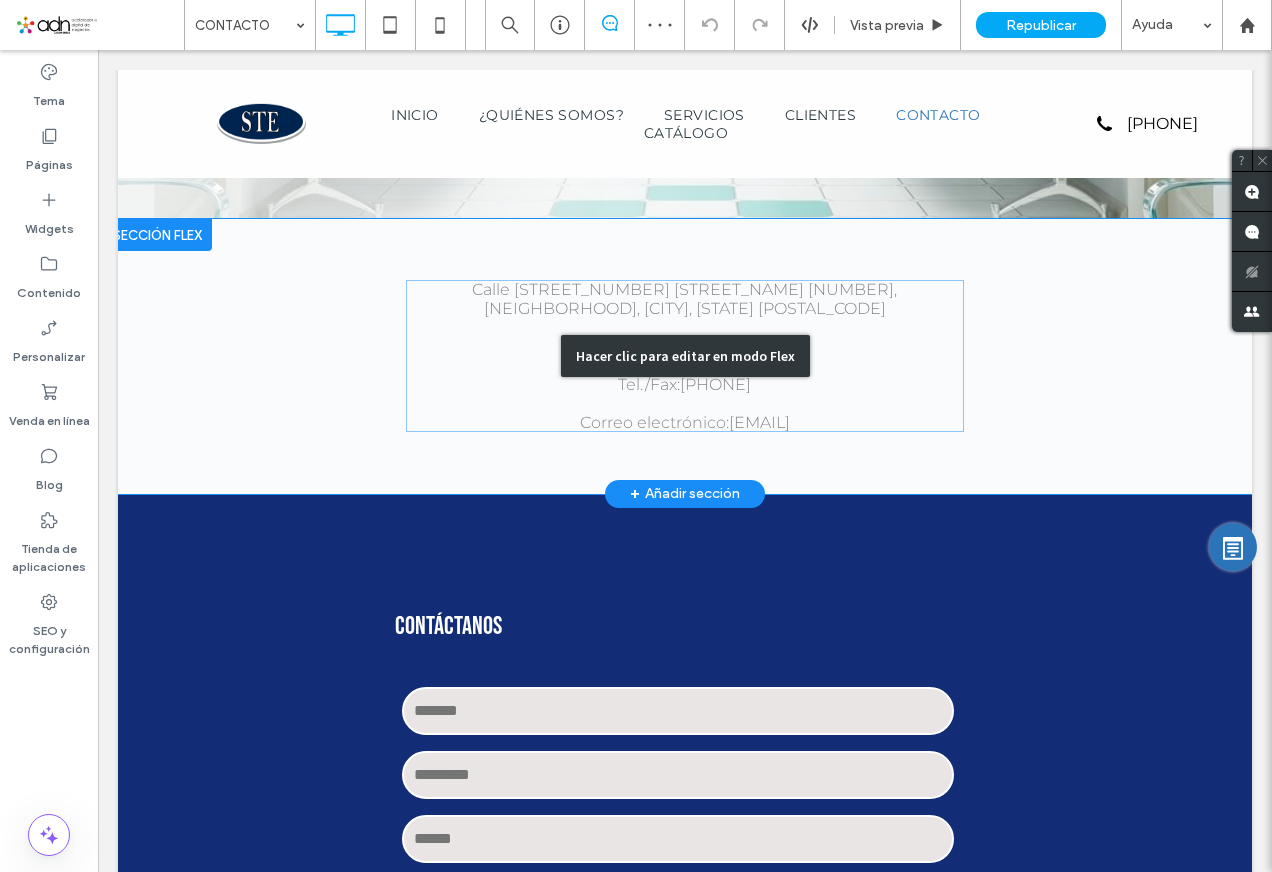 click on "Hacer clic para editar en modo Flex" at bounding box center (685, 356) 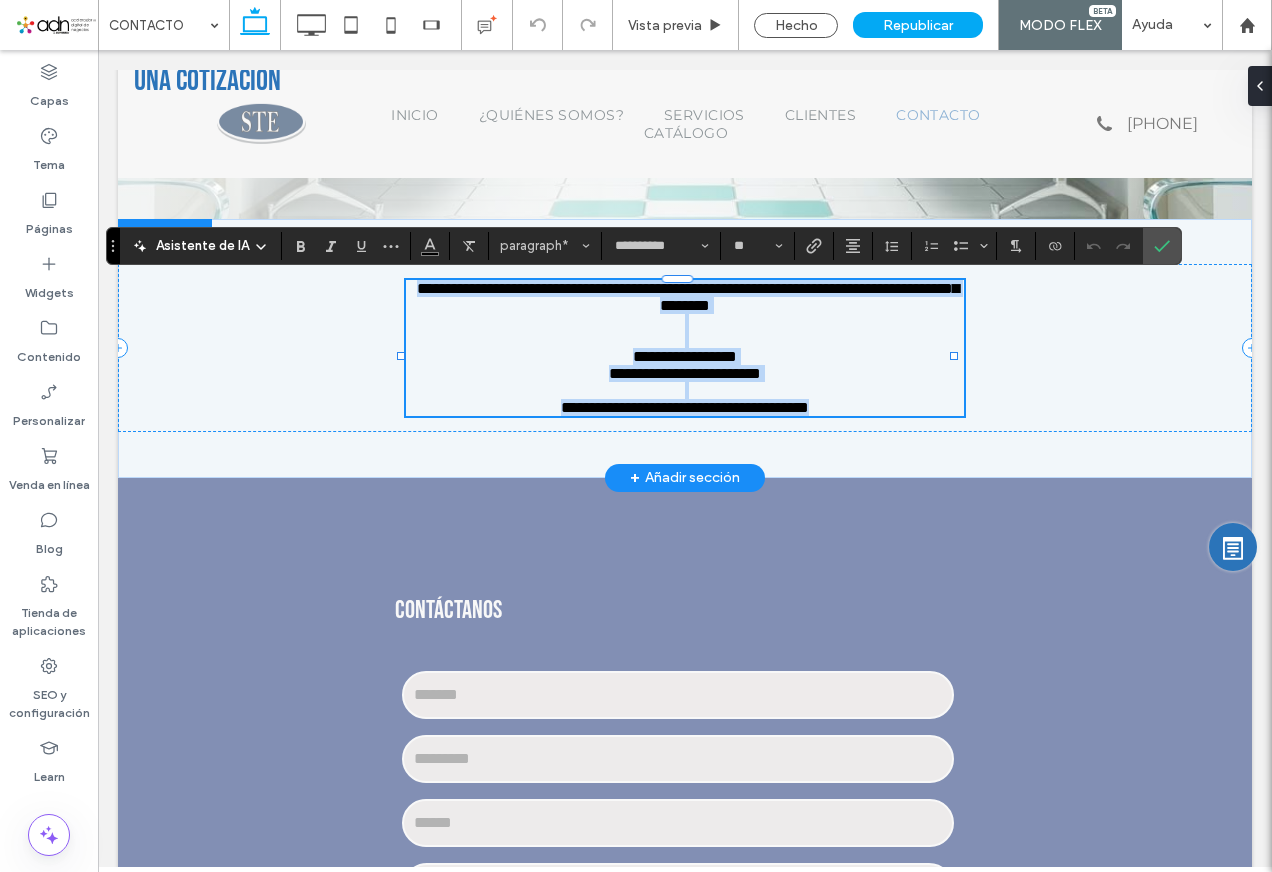 click on "**********" at bounding box center (673, 365) 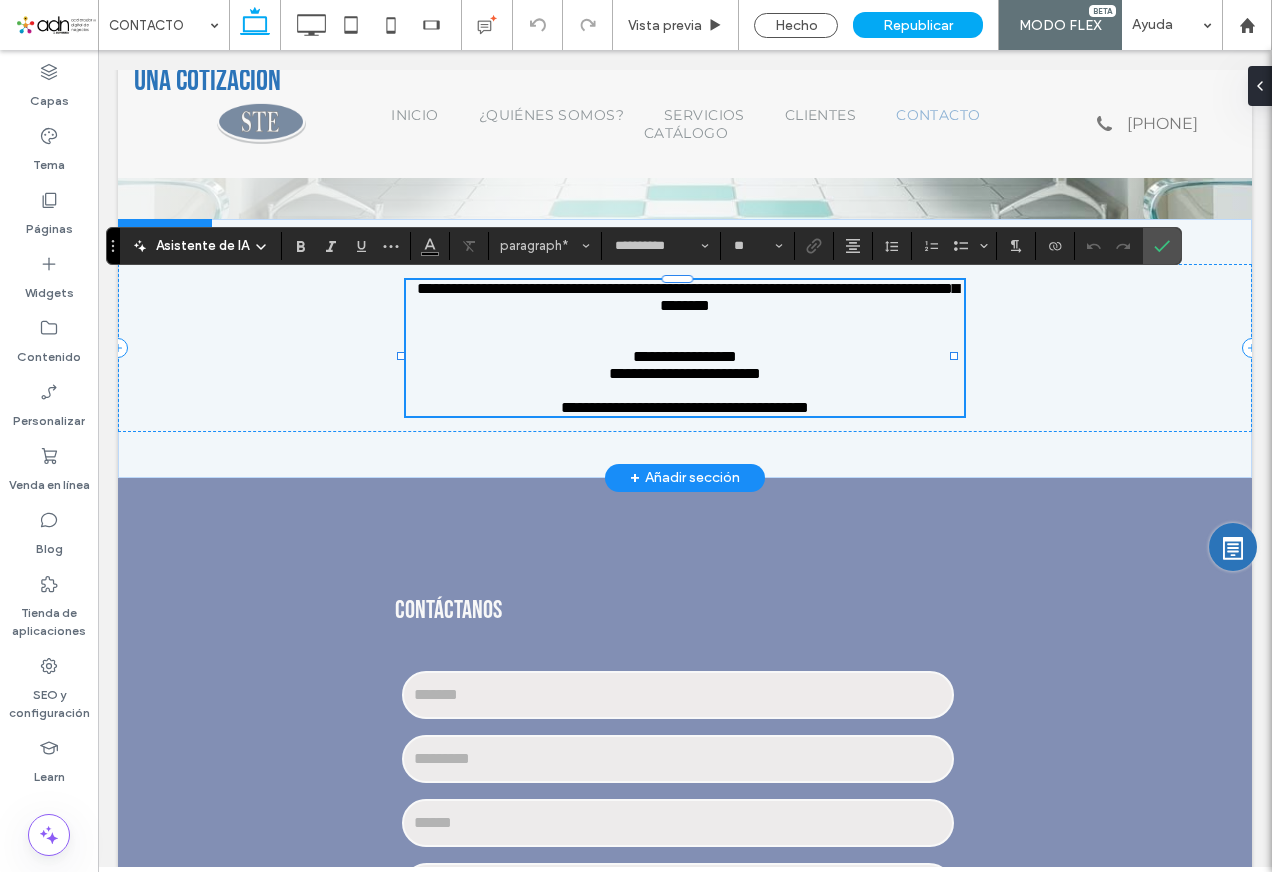 click on "**********" at bounding box center (673, 365) 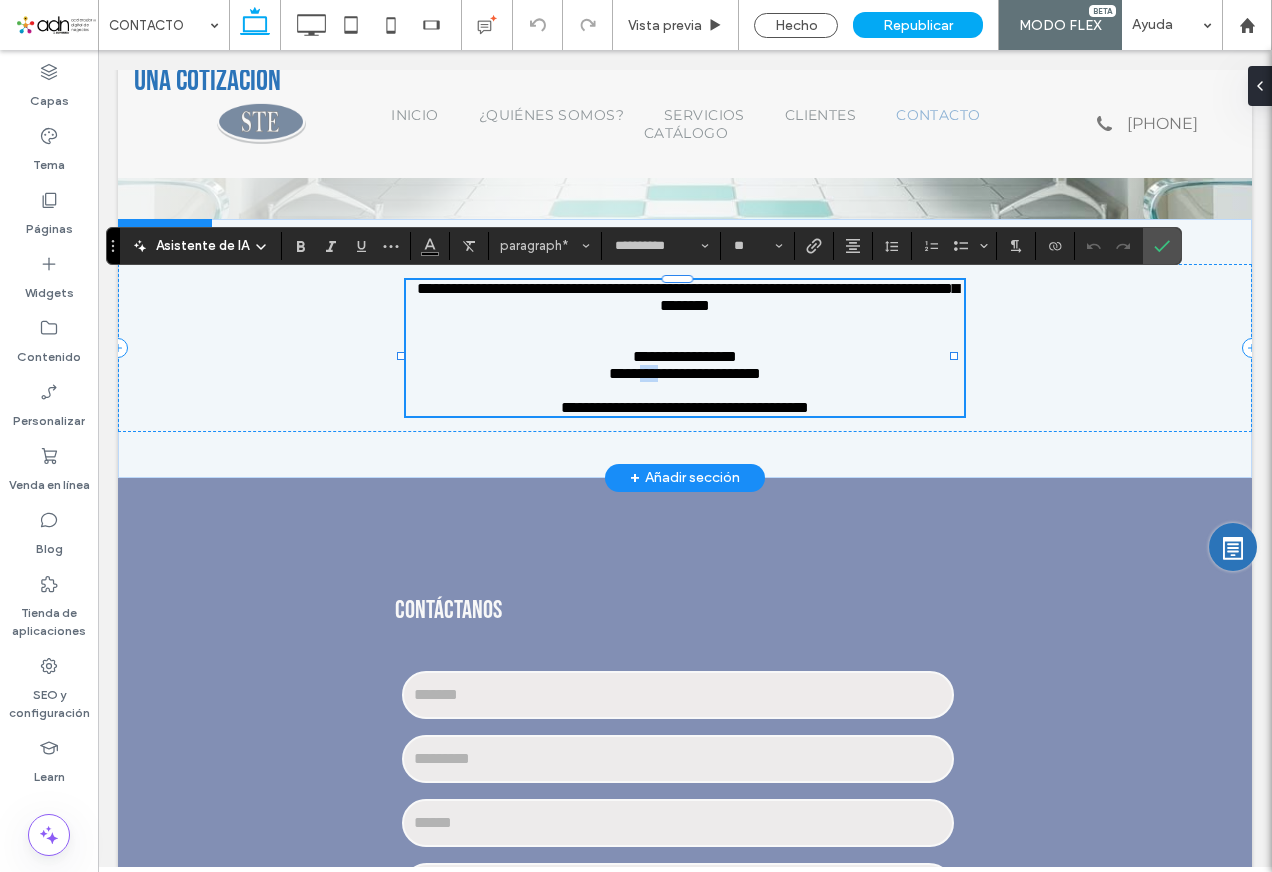 click on "**********" at bounding box center (673, 365) 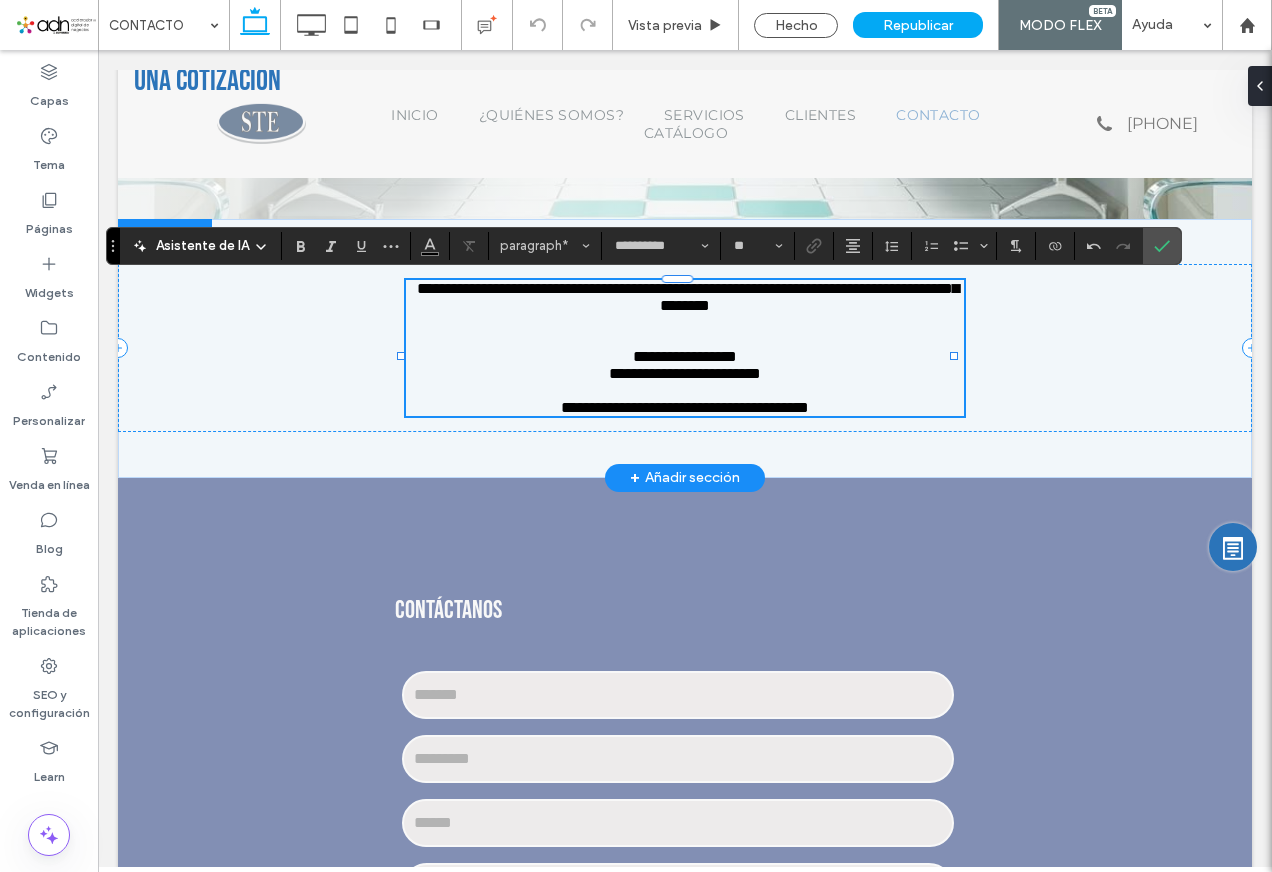type 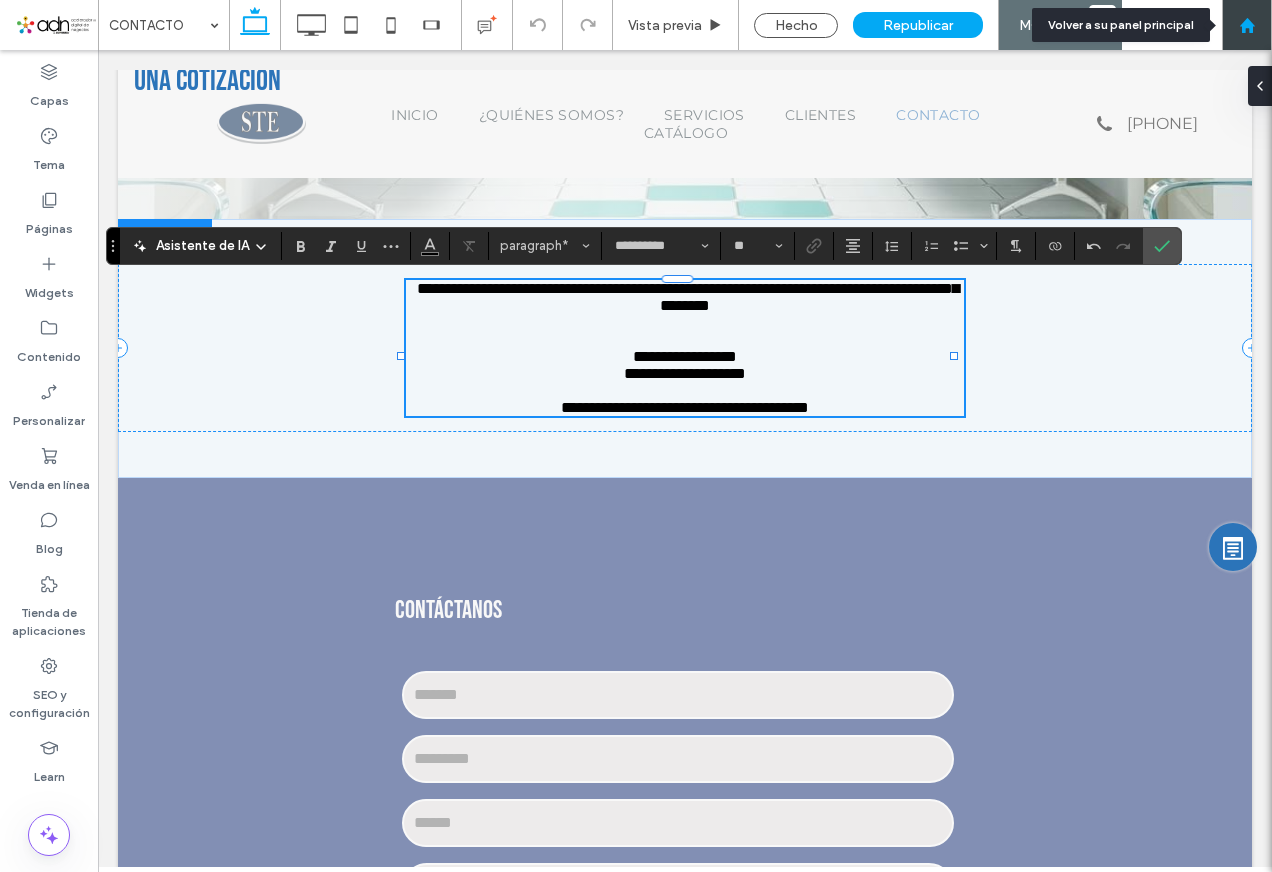 click 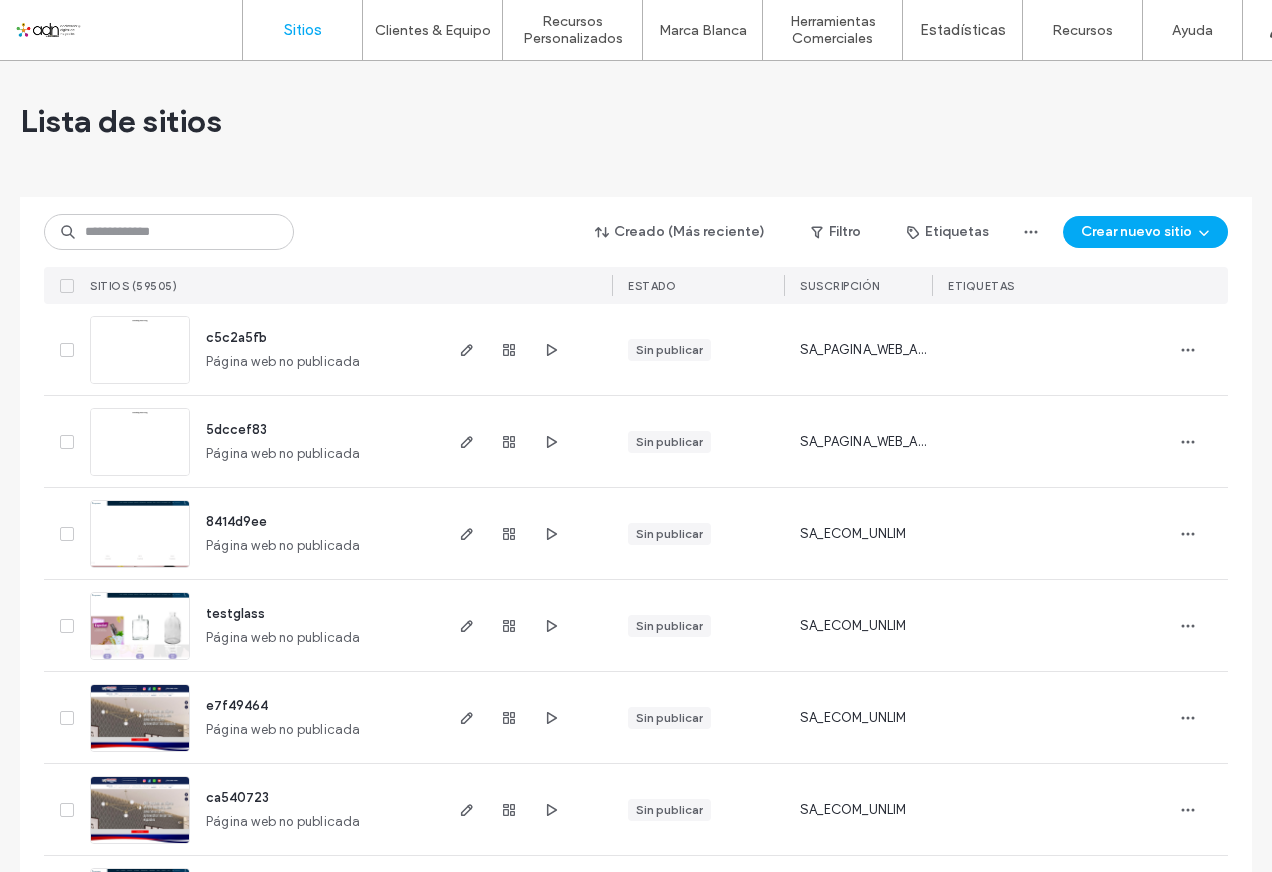 scroll, scrollTop: 0, scrollLeft: 0, axis: both 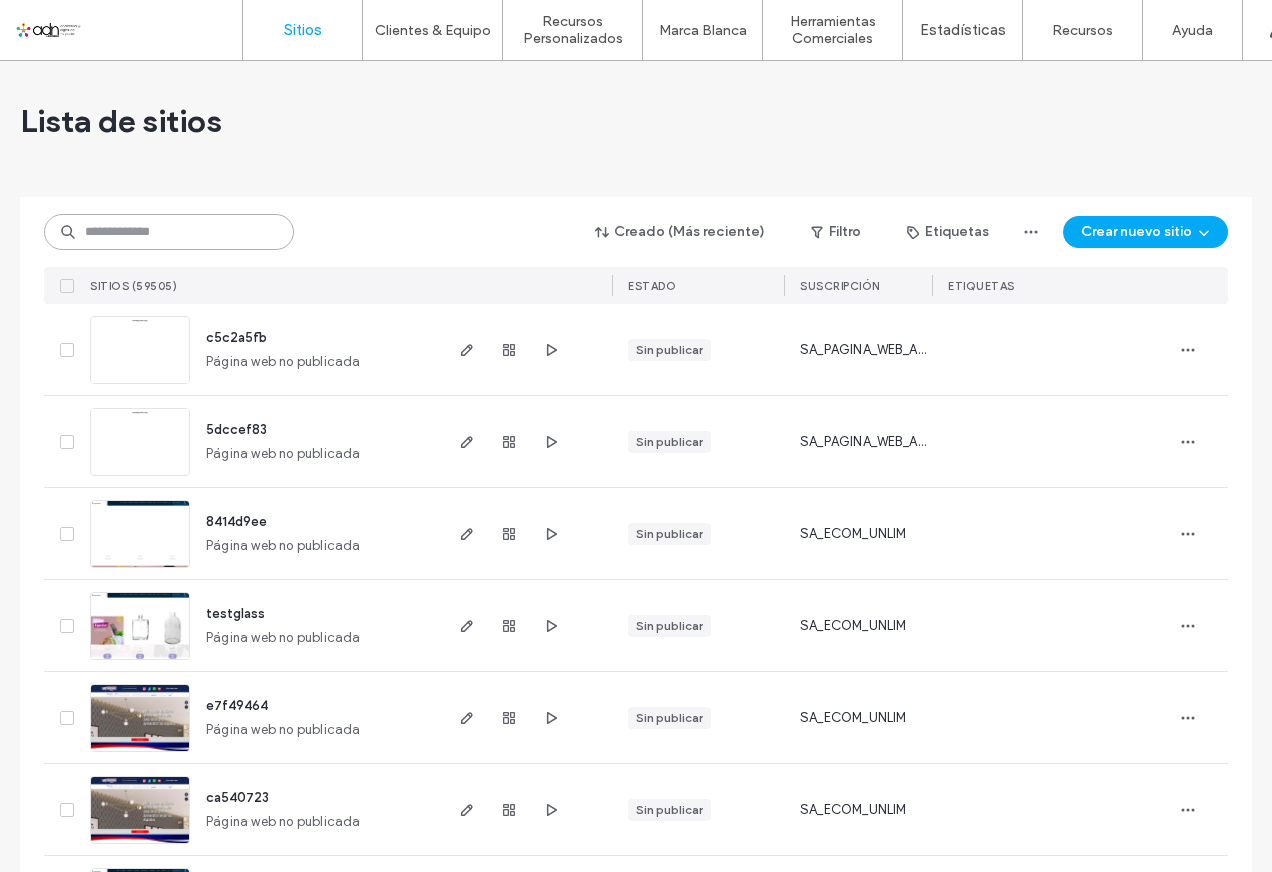 click at bounding box center [169, 232] 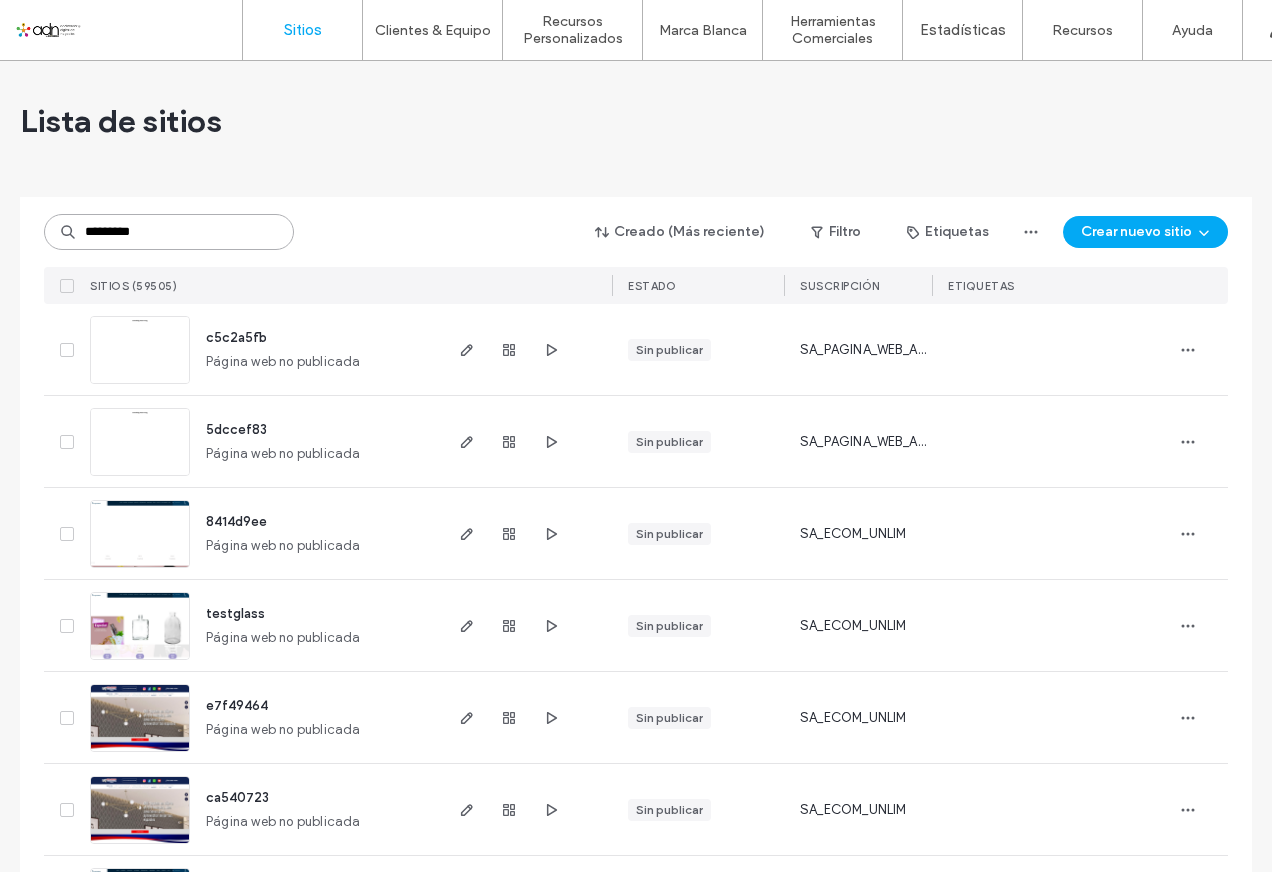 type on "*********" 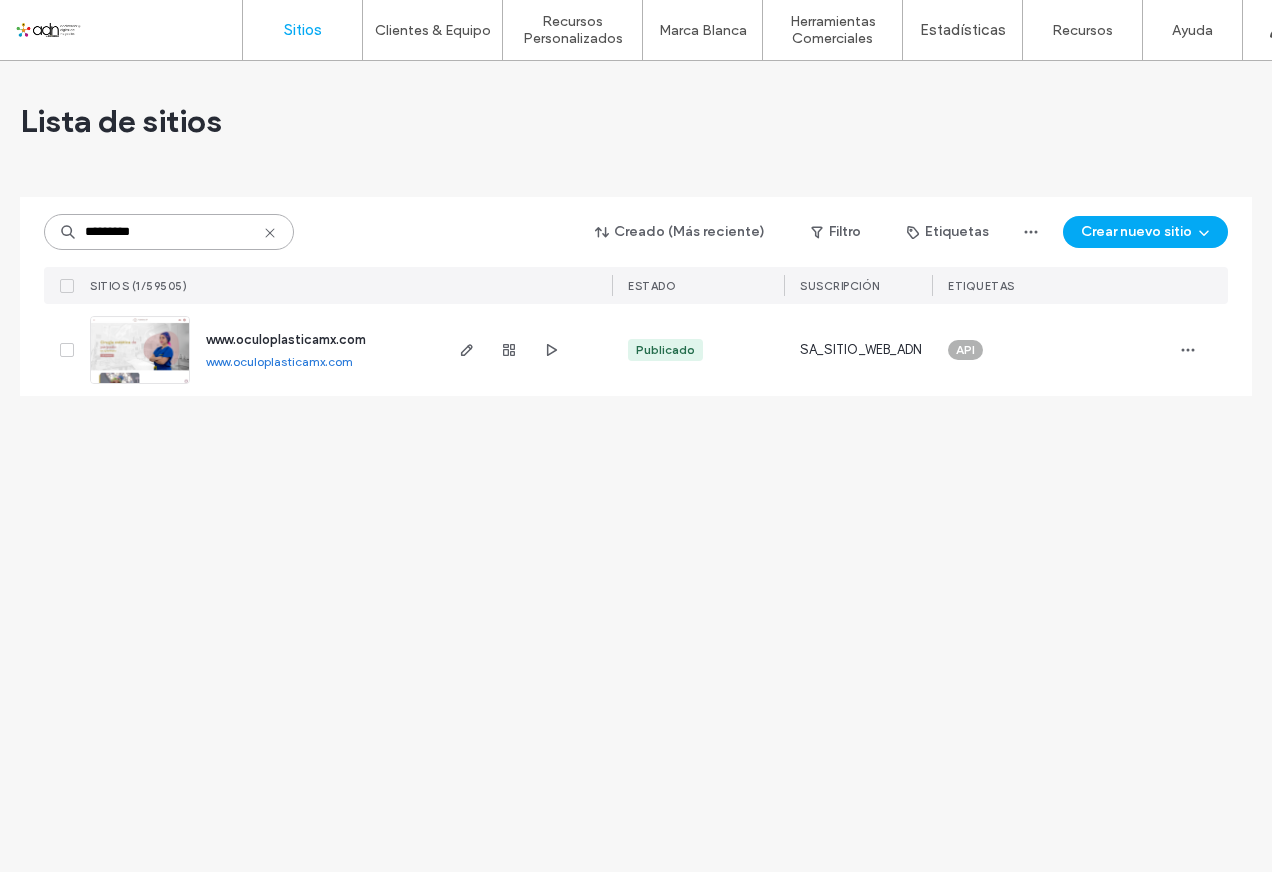click on "*********" at bounding box center [169, 232] 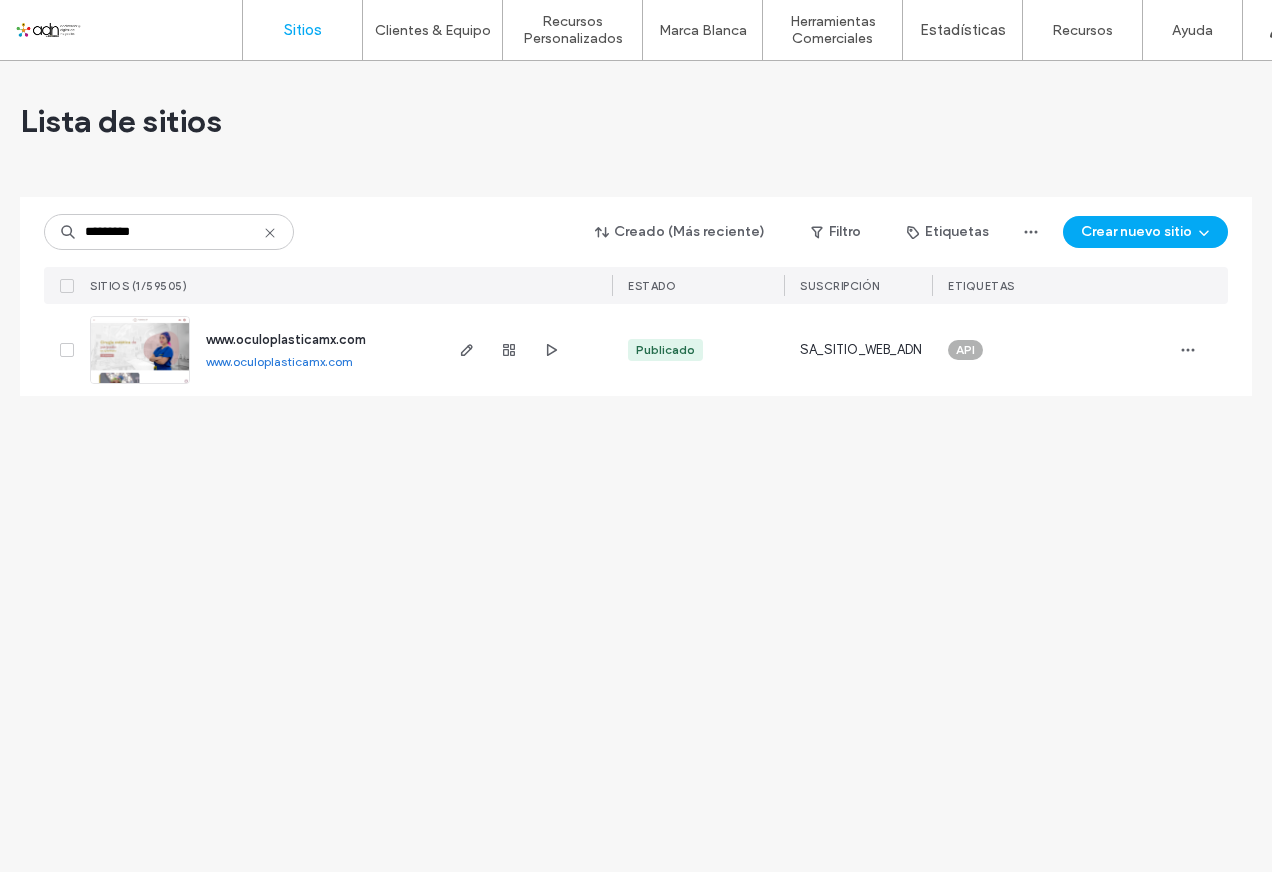 click at bounding box center [140, 385] 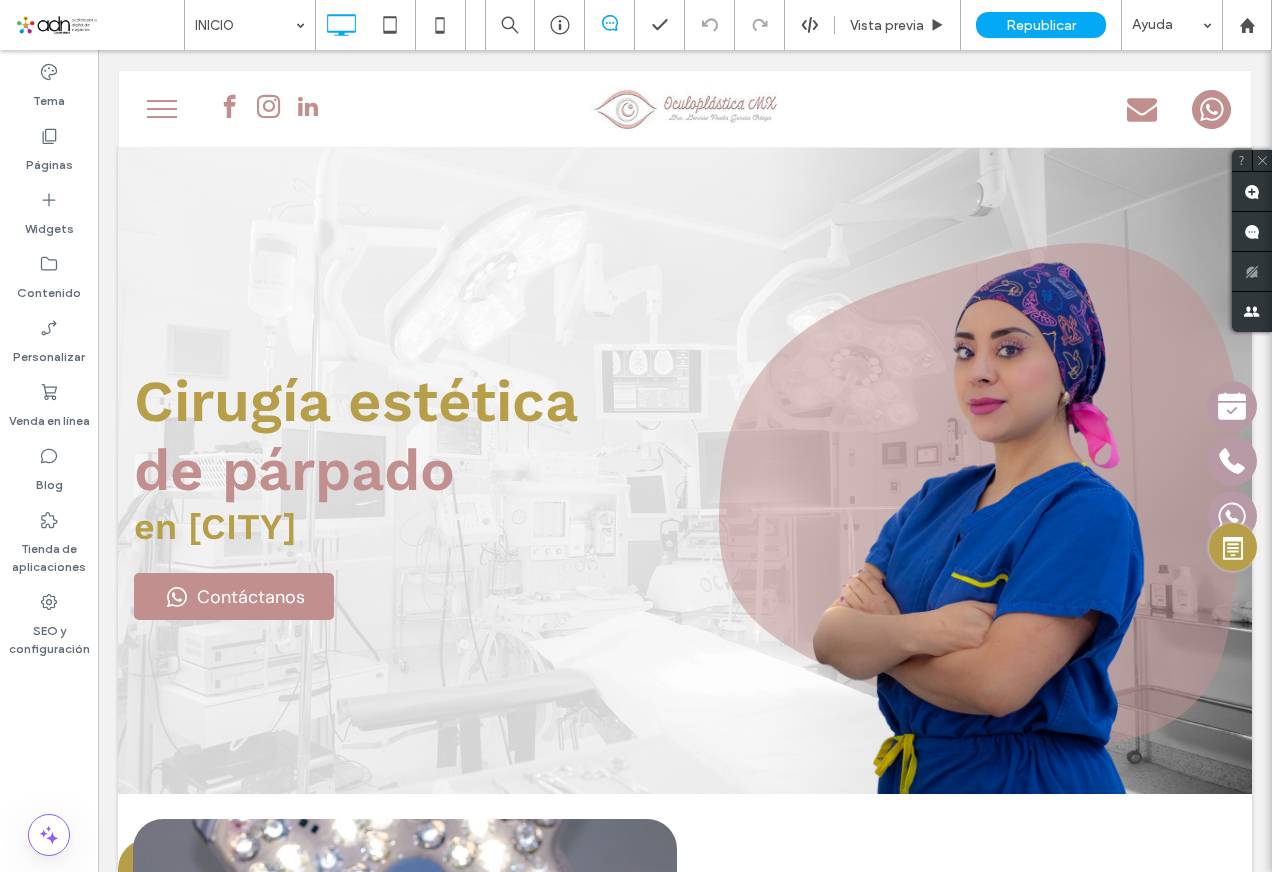 scroll, scrollTop: 0, scrollLeft: 0, axis: both 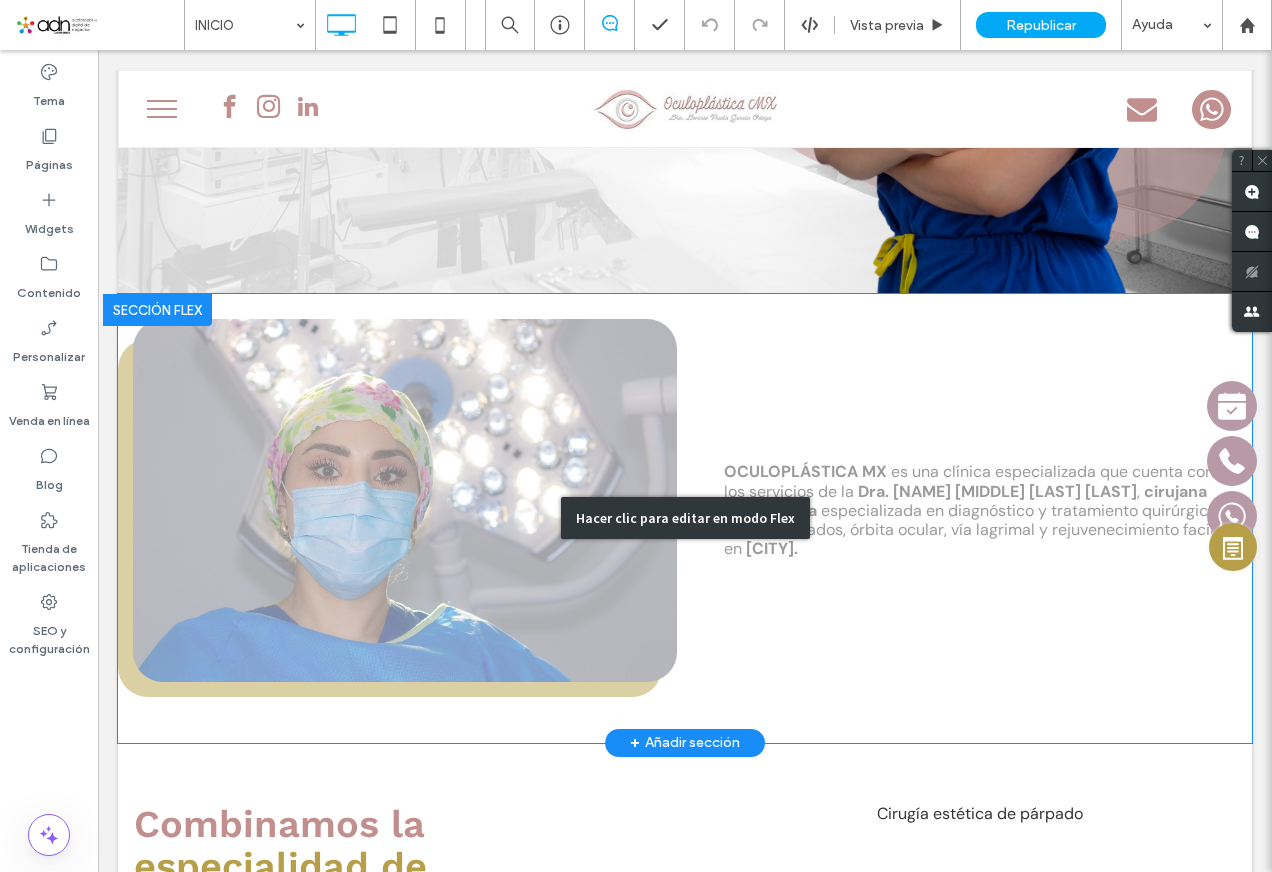 click on "Hacer clic para editar en modo Flex" at bounding box center (685, 518) 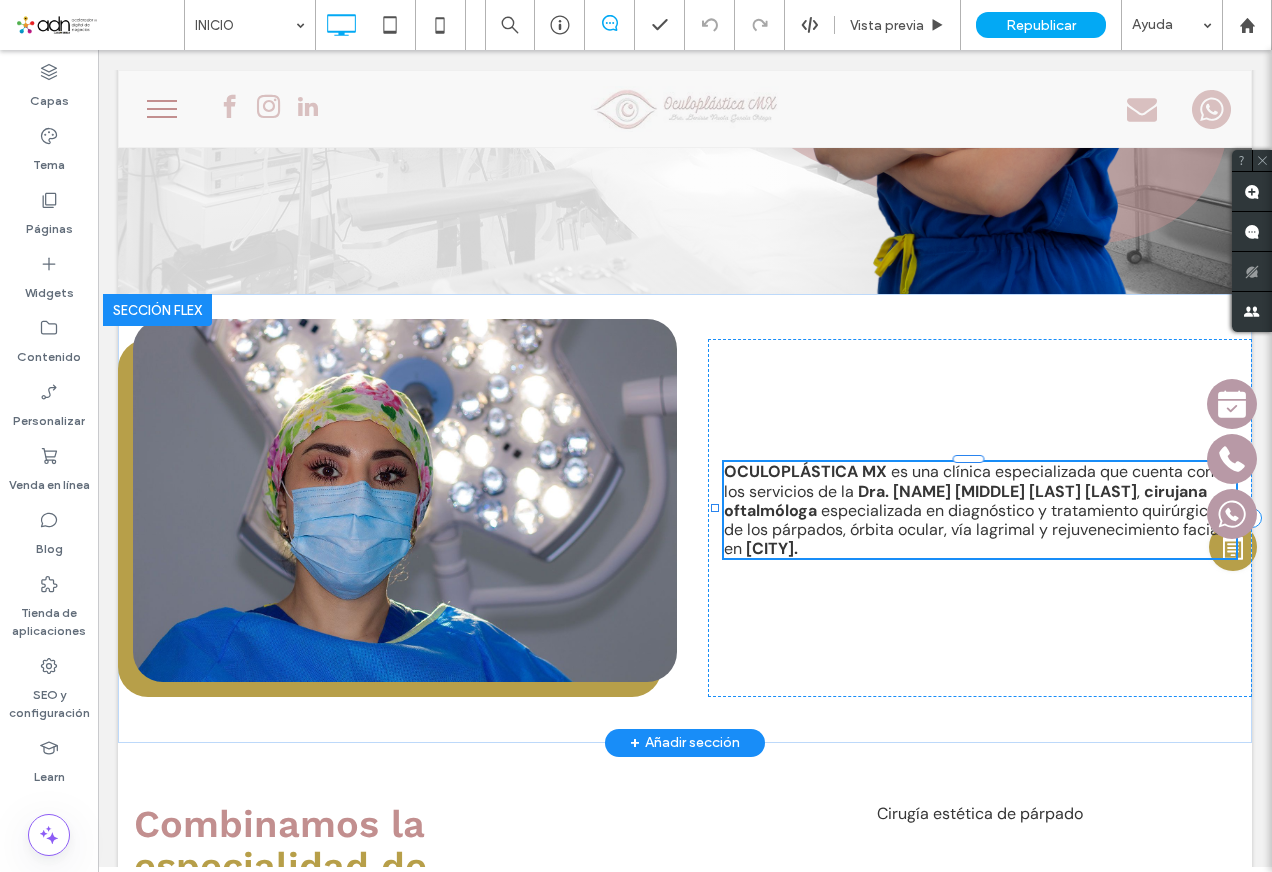 click on "es una clínica especializada que cuenta con los servicios de la" at bounding box center [969, 481] 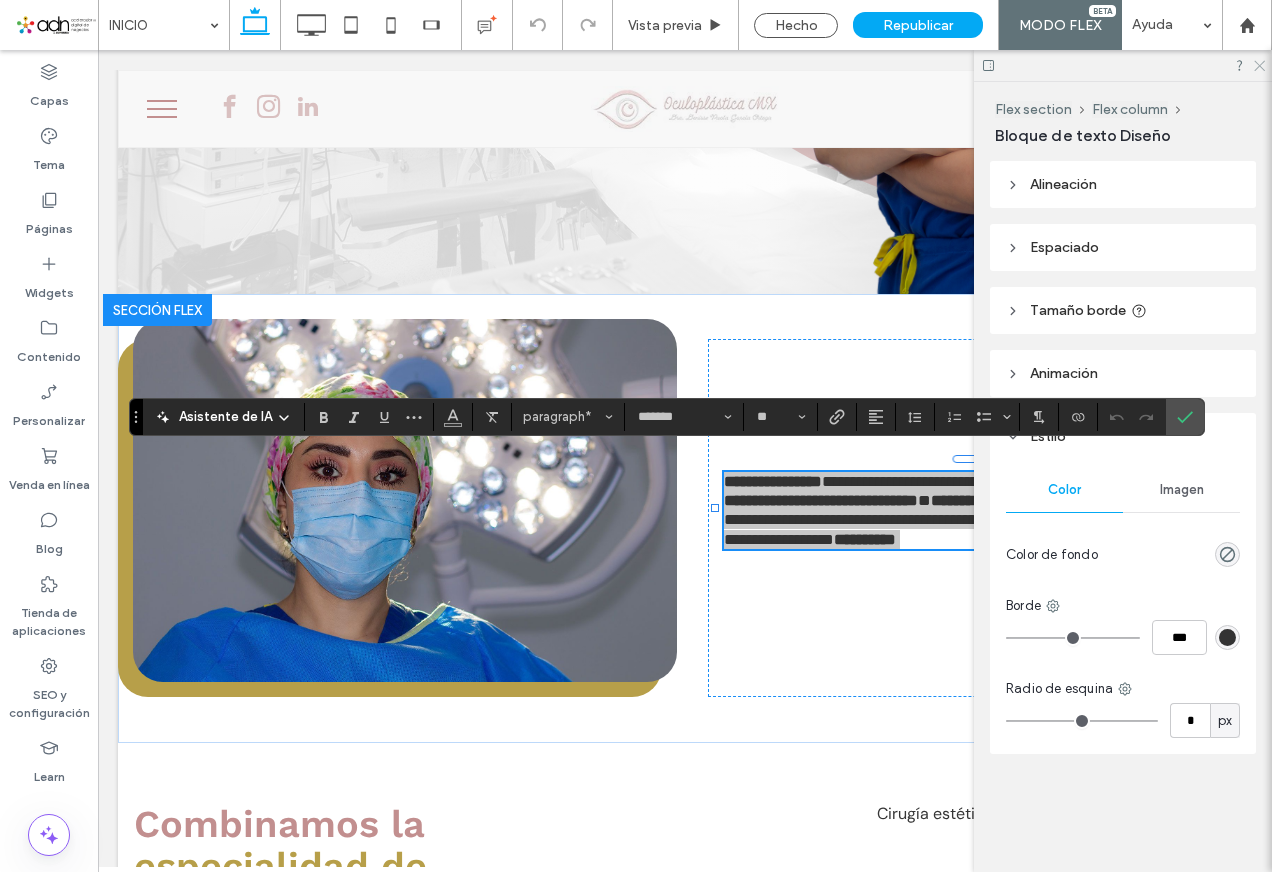 click 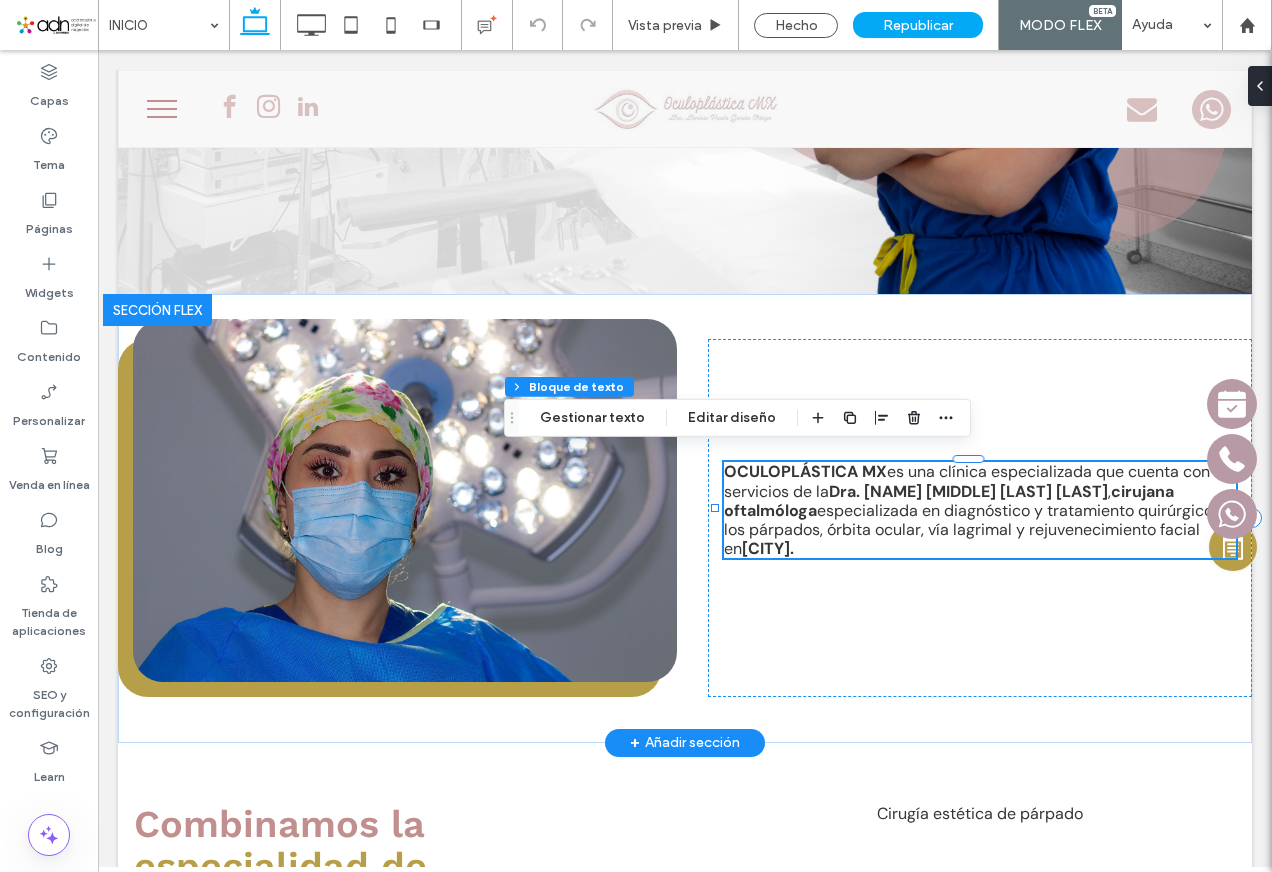 click on "especializada en diagnóstico y tratamiento quirúrgico de los párpados, órbita ocular, vía lagrimal y rejuvenecimiento facial en" at bounding box center (980, 529) 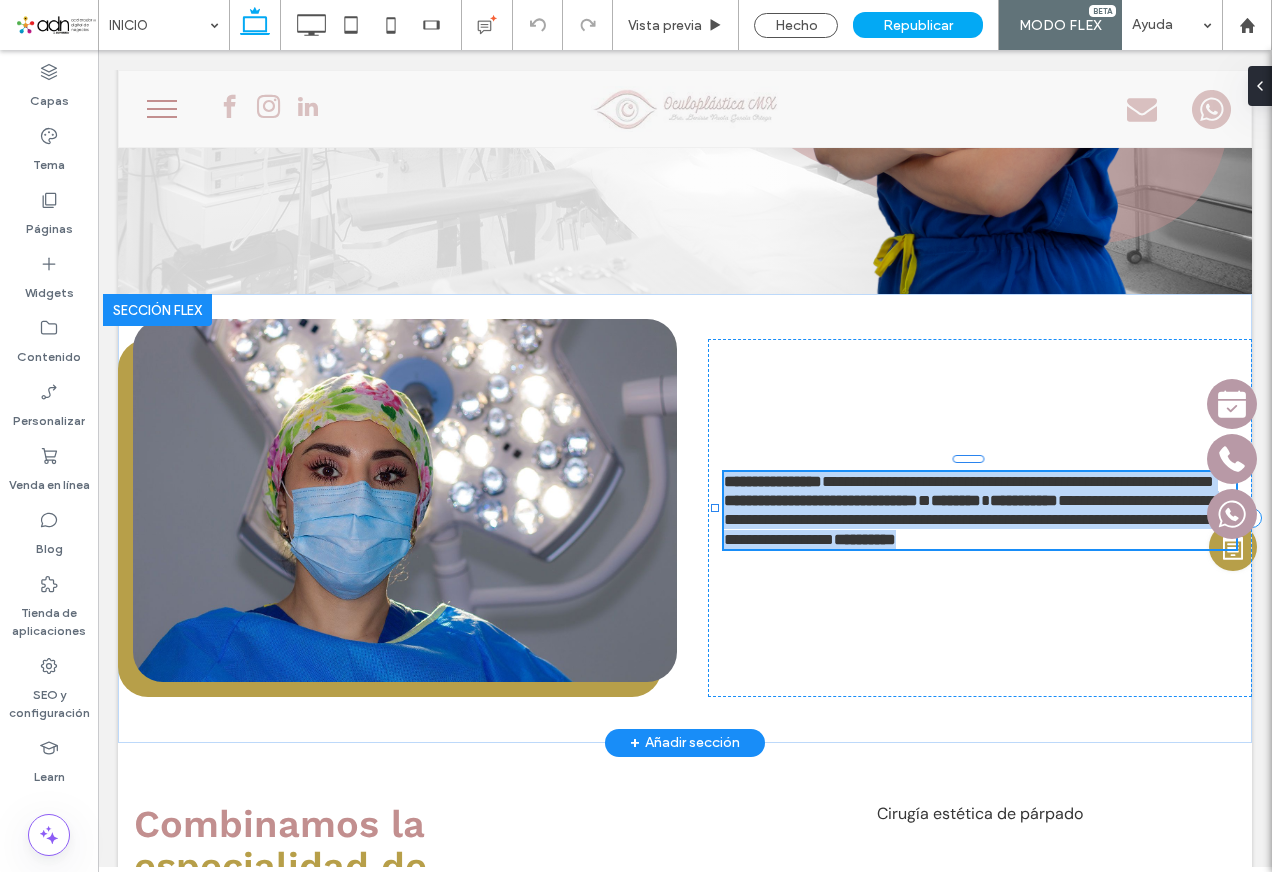 click on "**********" at bounding box center [980, 519] 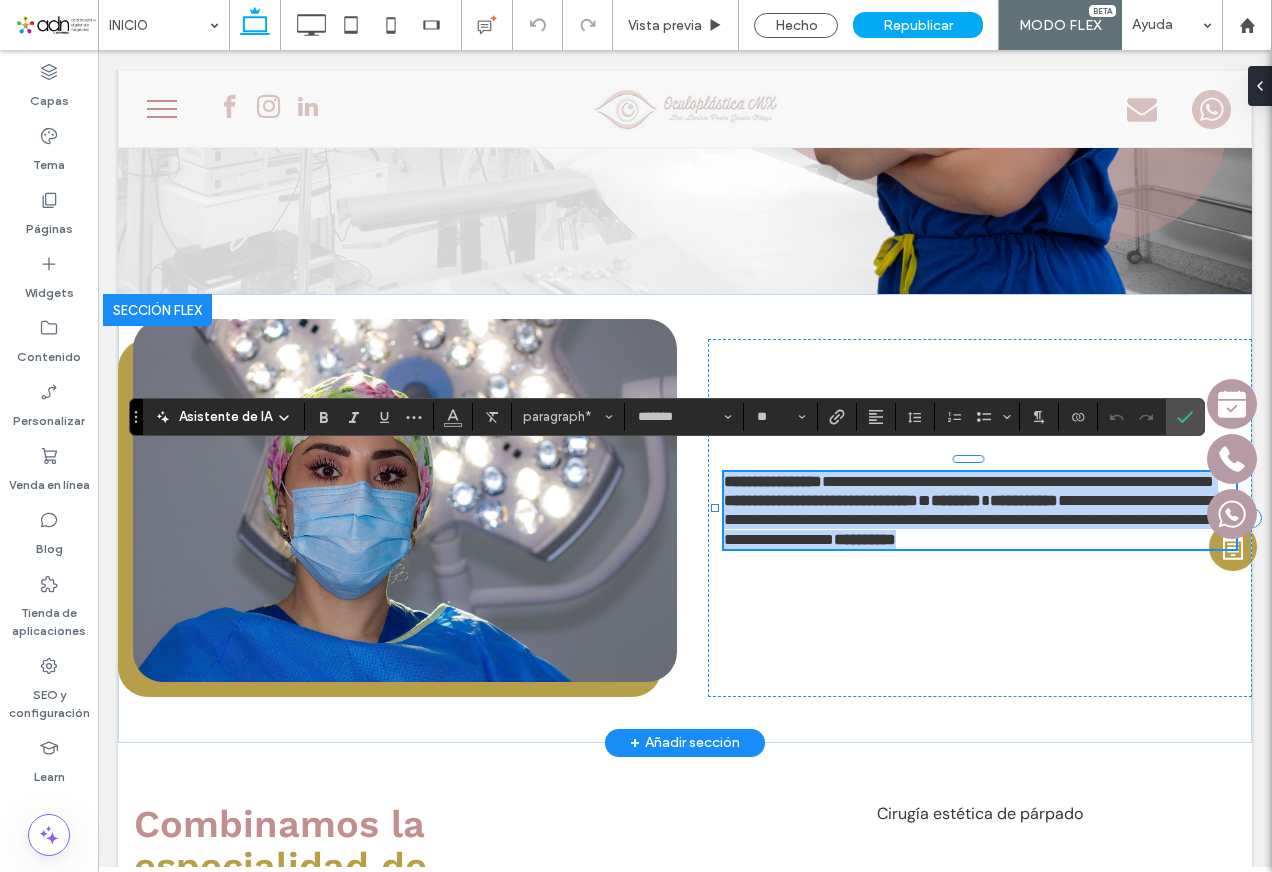 click on "**********" at bounding box center (980, 519) 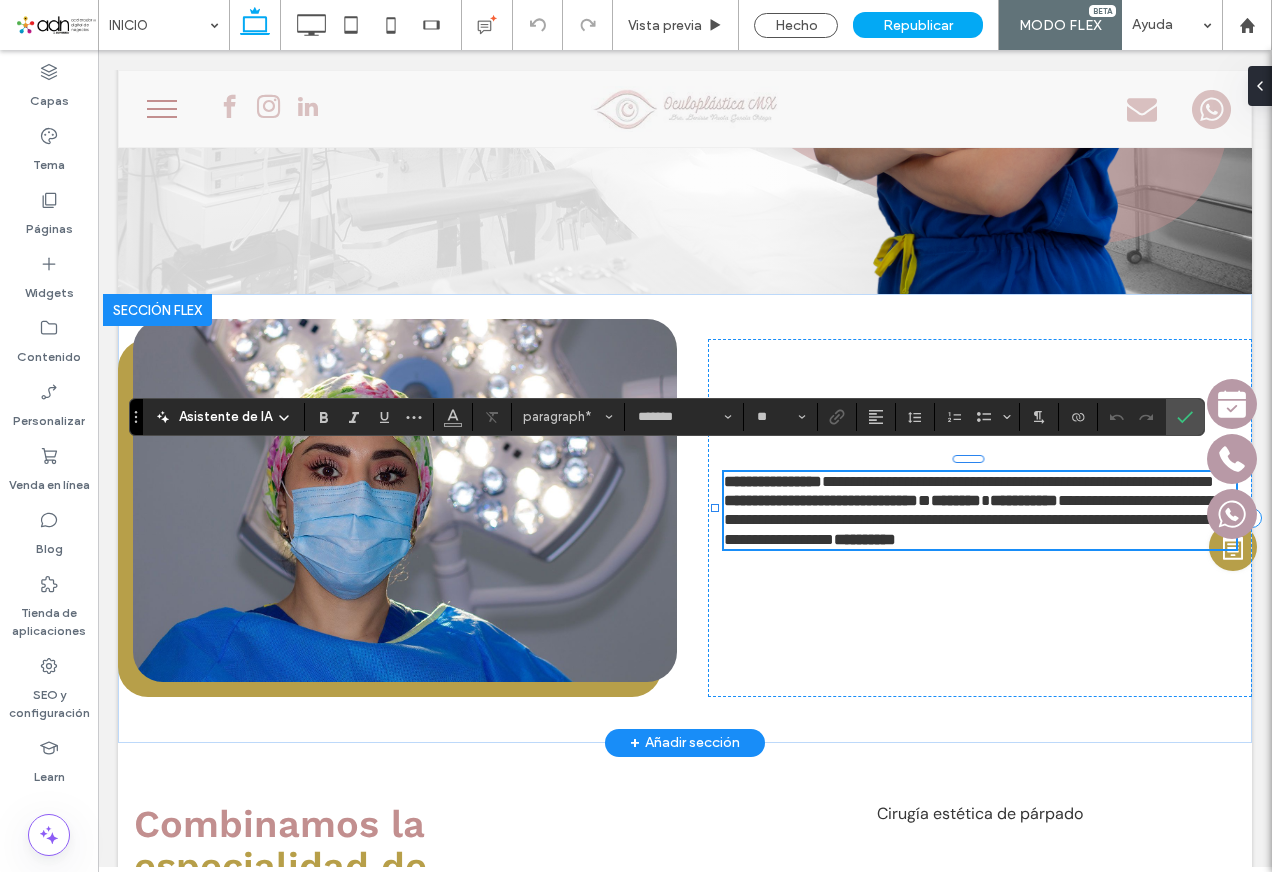 click on "**********" at bounding box center (980, 519) 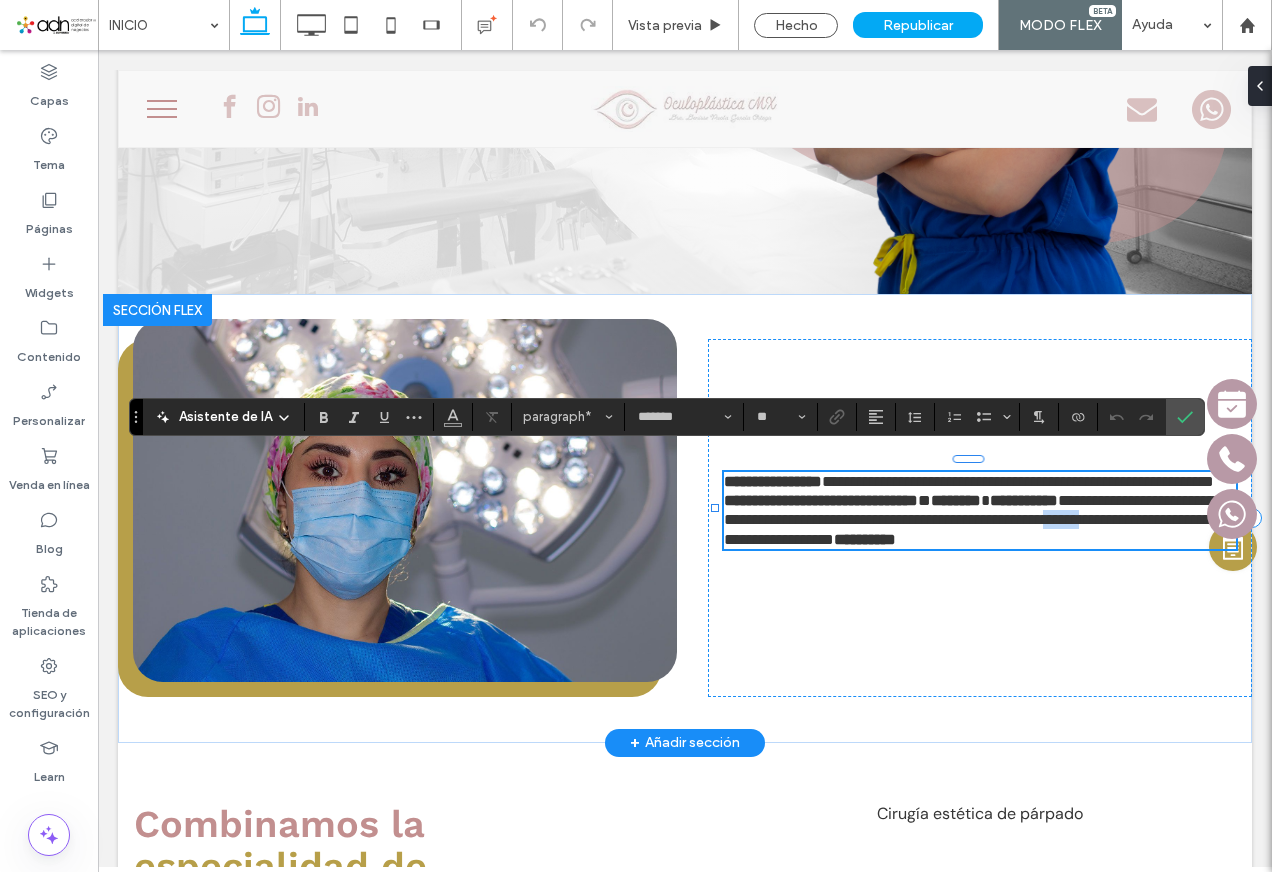 click on "**********" at bounding box center [980, 519] 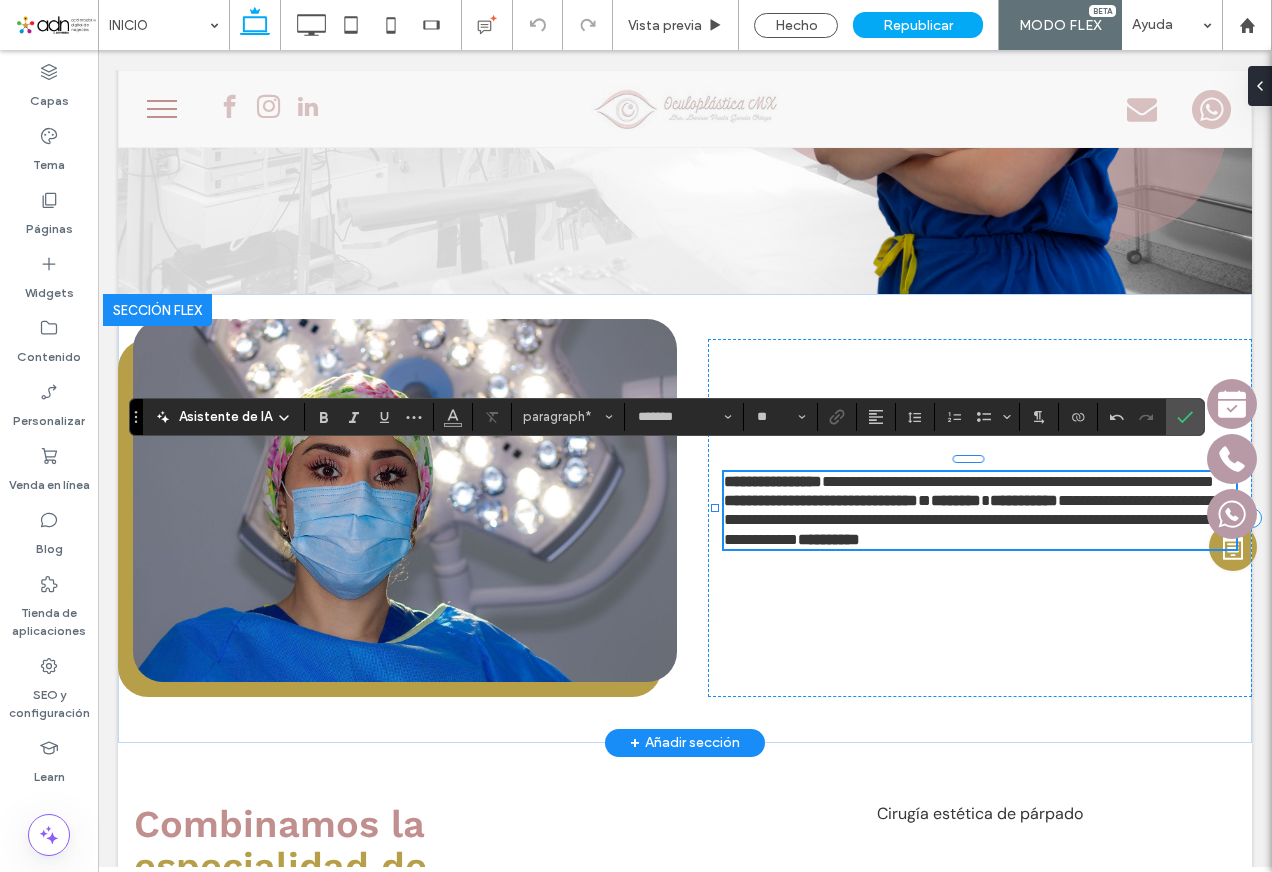 type 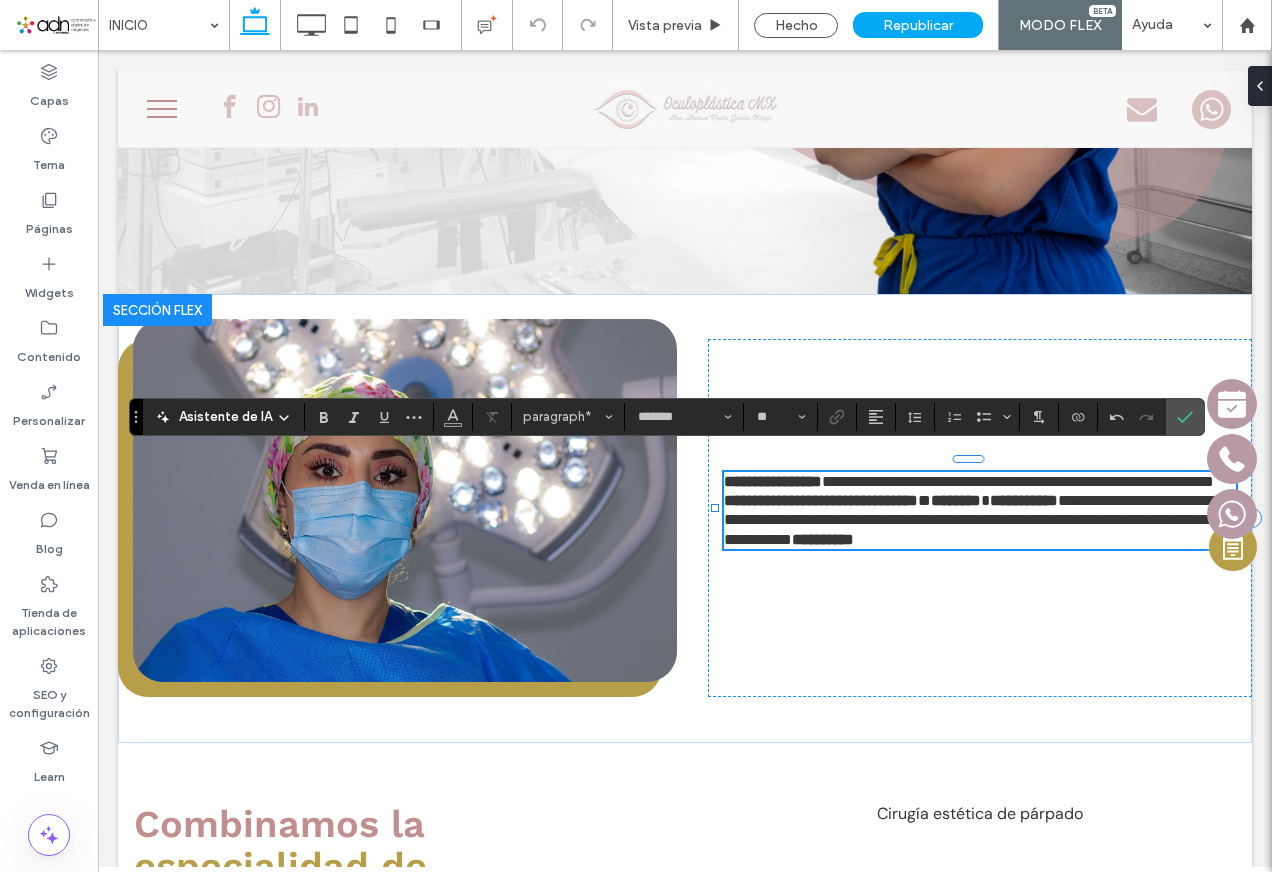 drag, startPoint x: 1043, startPoint y: 476, endPoint x: 1271, endPoint y: 545, distance: 238.2121 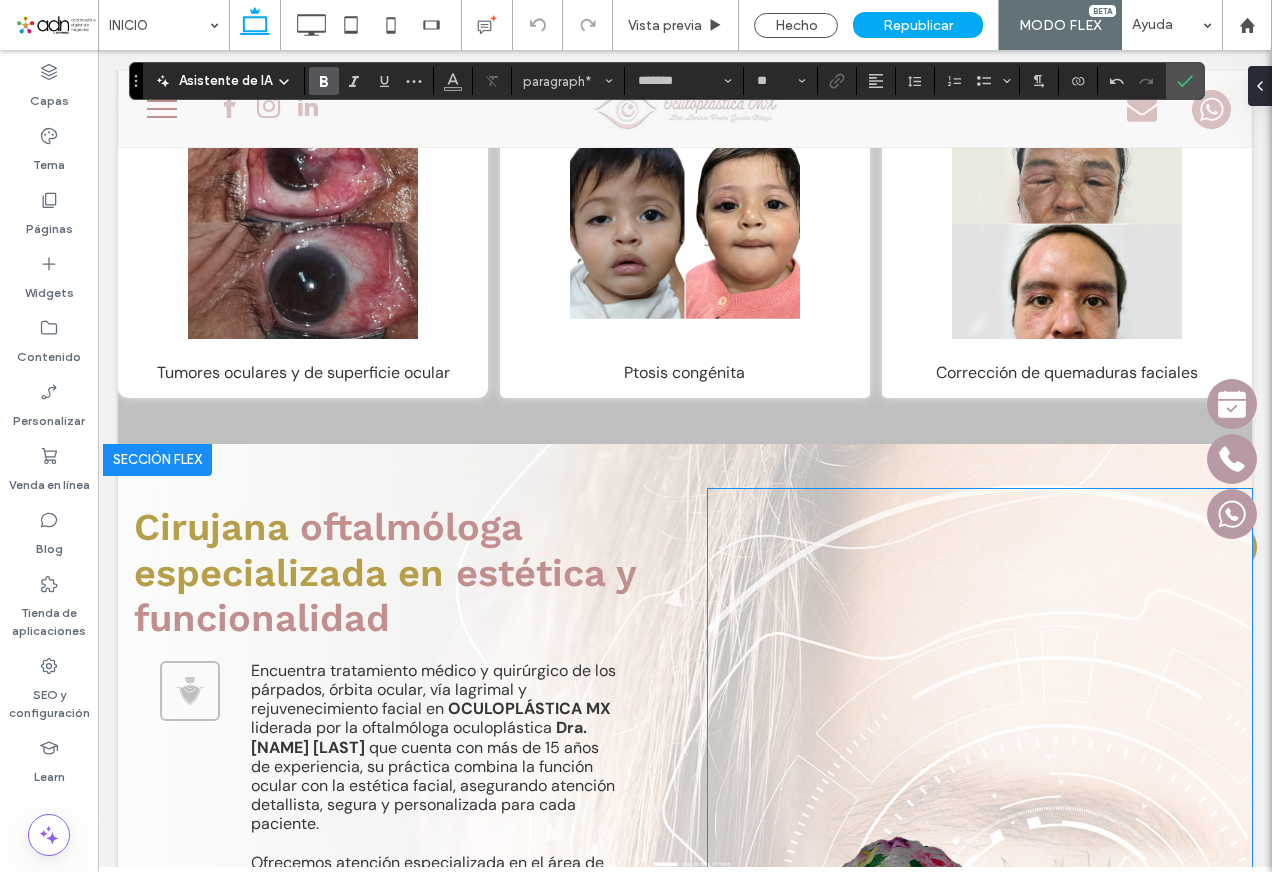 scroll, scrollTop: 2200, scrollLeft: 0, axis: vertical 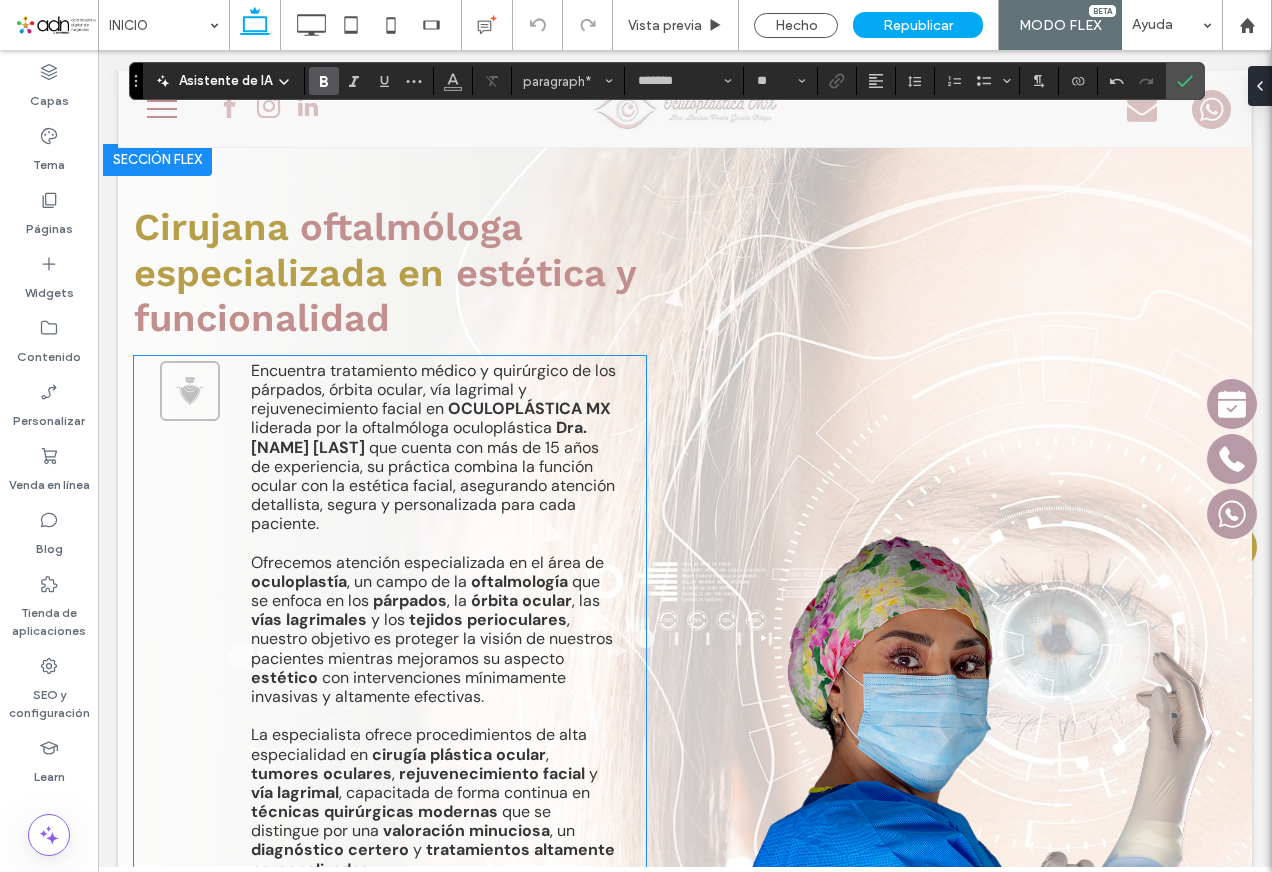 click on "Dra. Denisse Garcia" at bounding box center [419, 437] 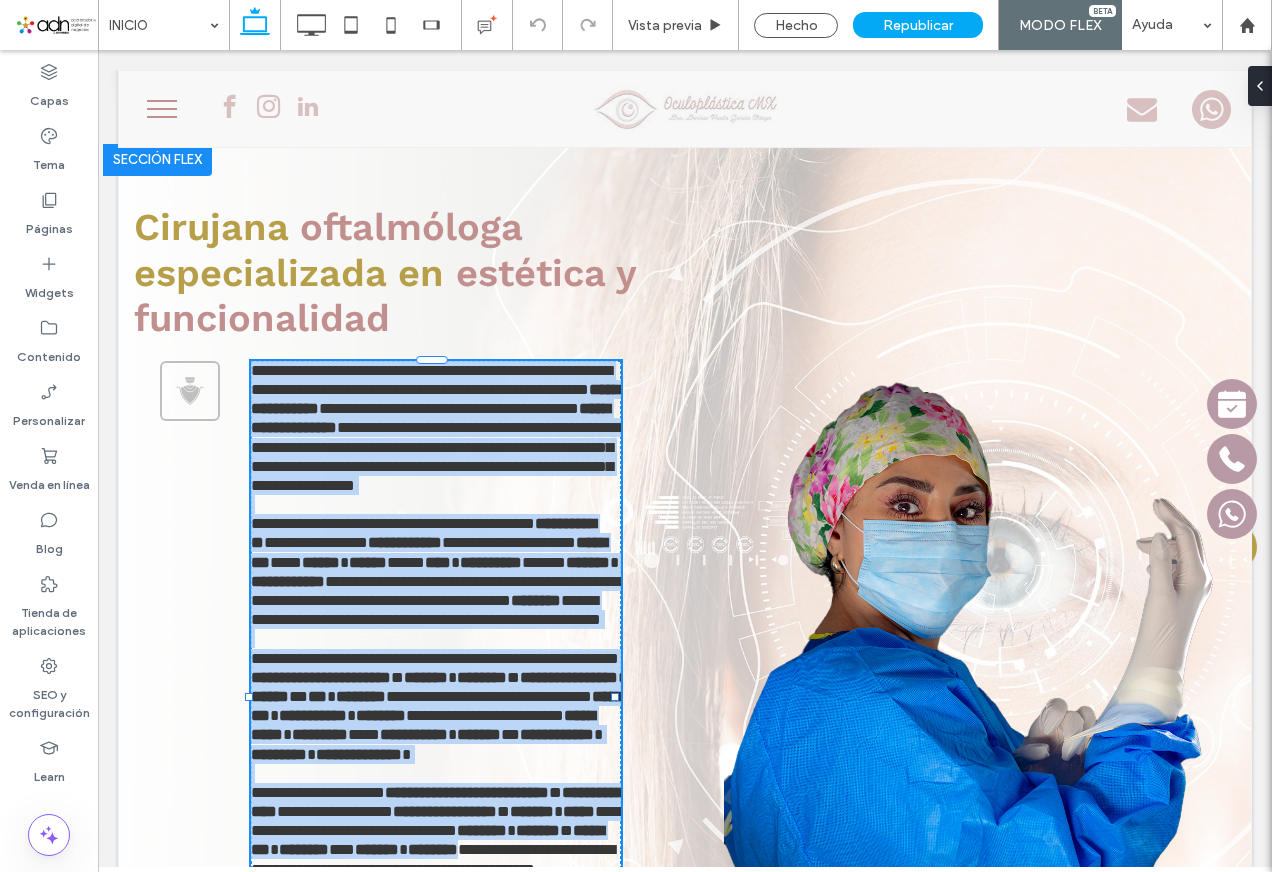 scroll, scrollTop: 2421, scrollLeft: 0, axis: vertical 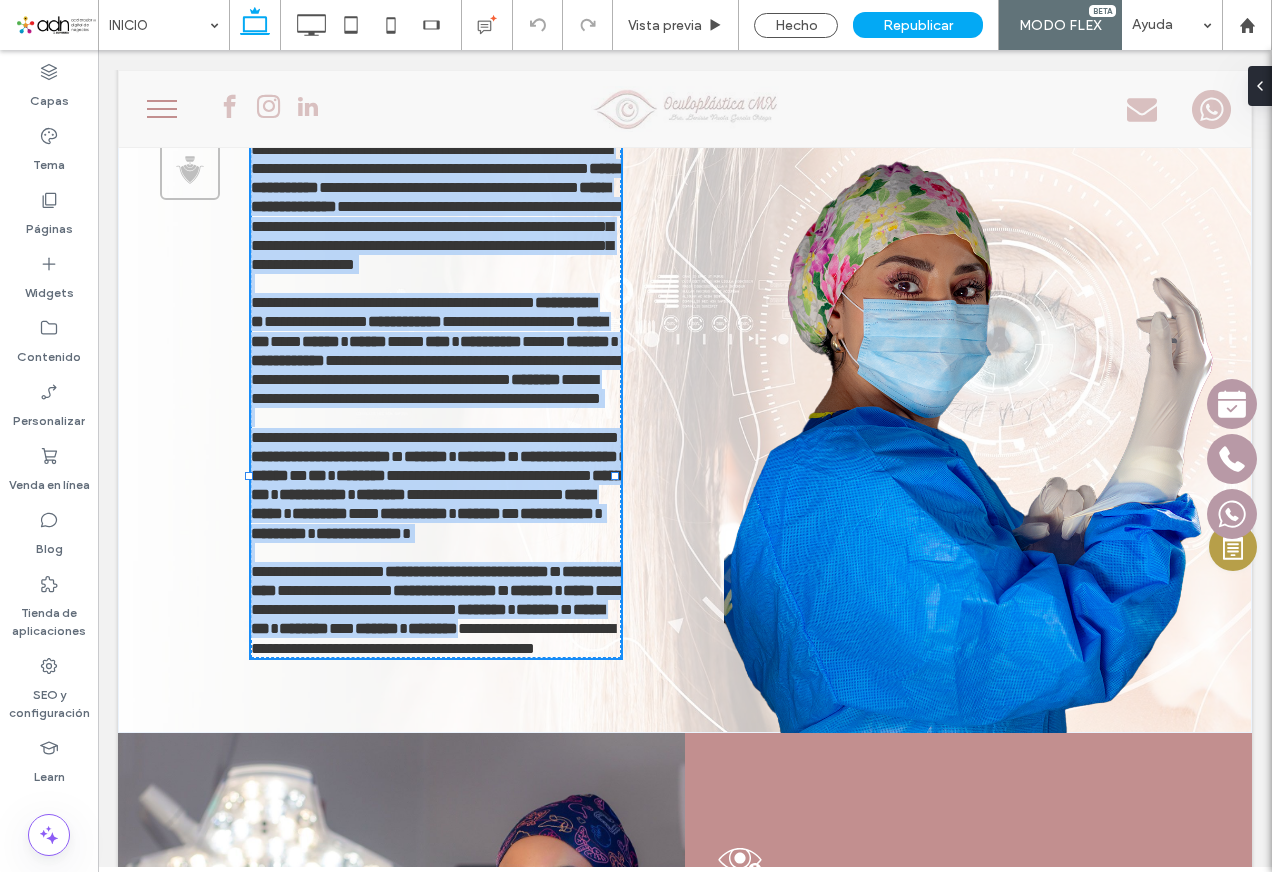 type on "*******" 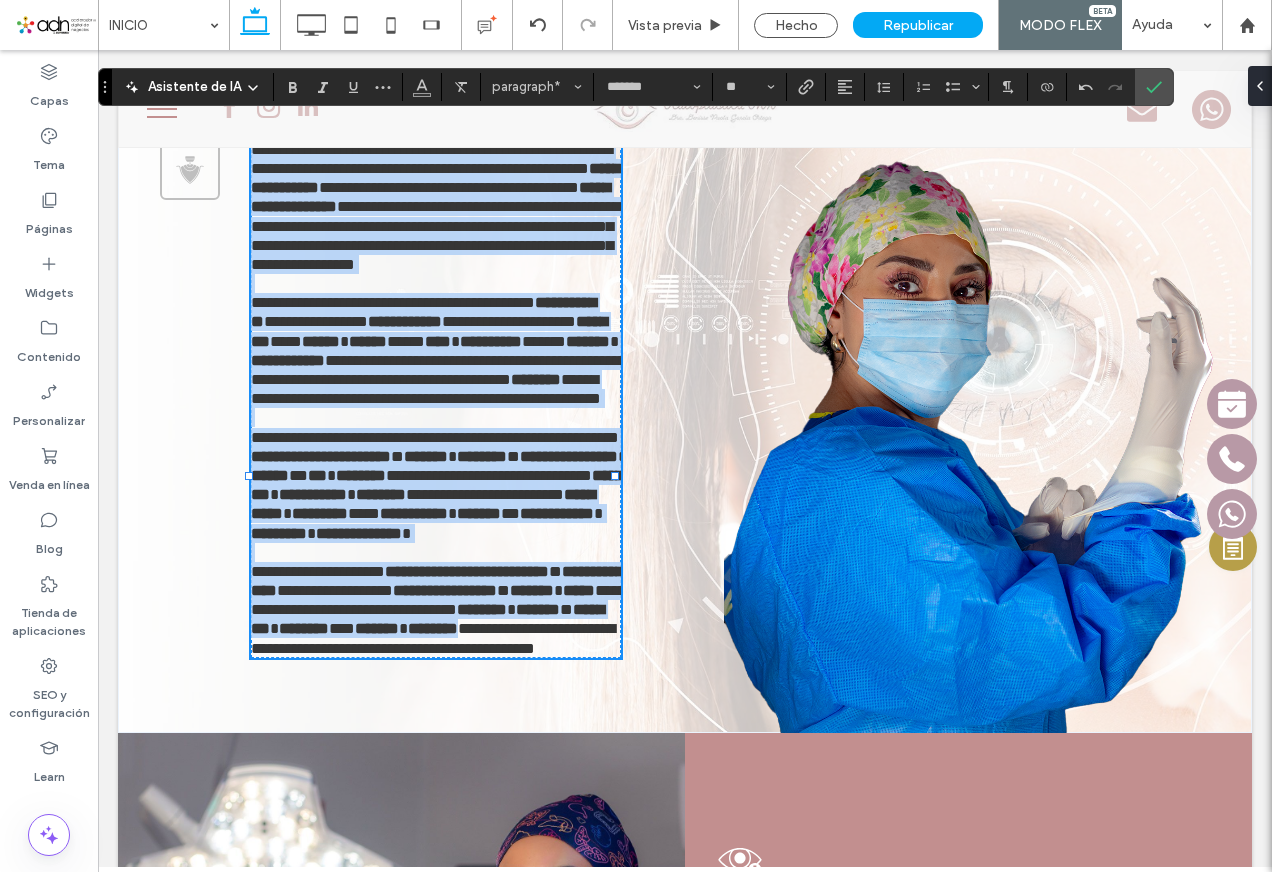 click on "**********" at bounding box center (430, 197) 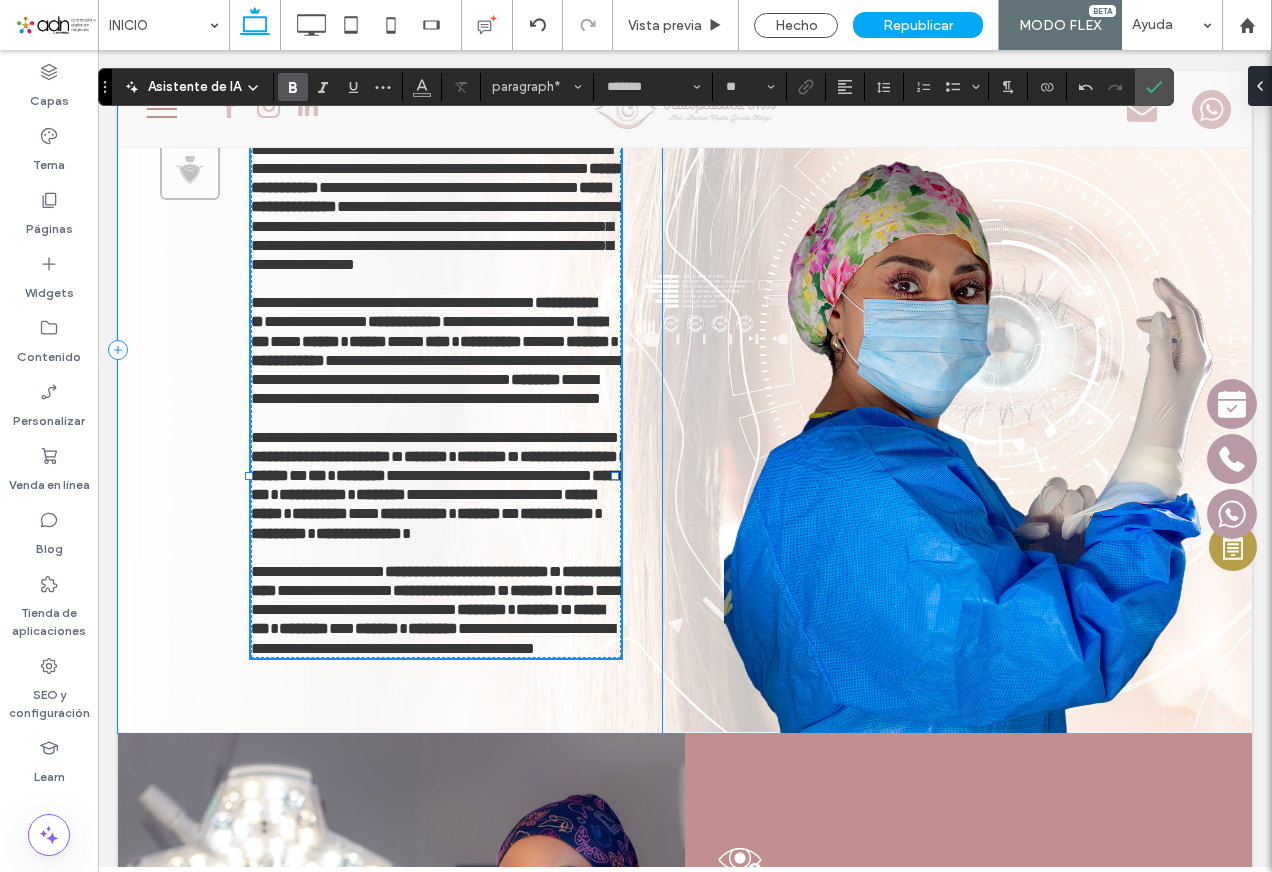 type 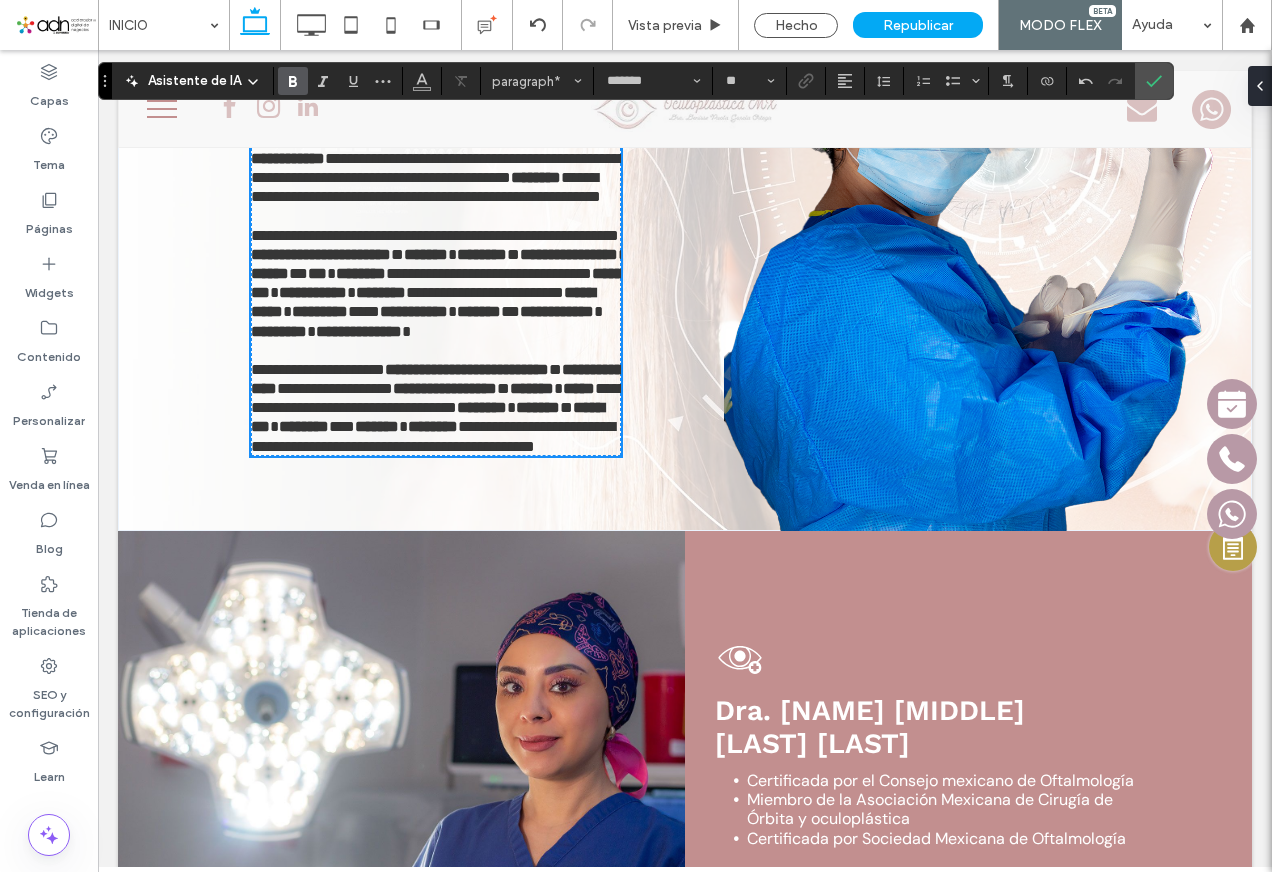 scroll, scrollTop: 3021, scrollLeft: 0, axis: vertical 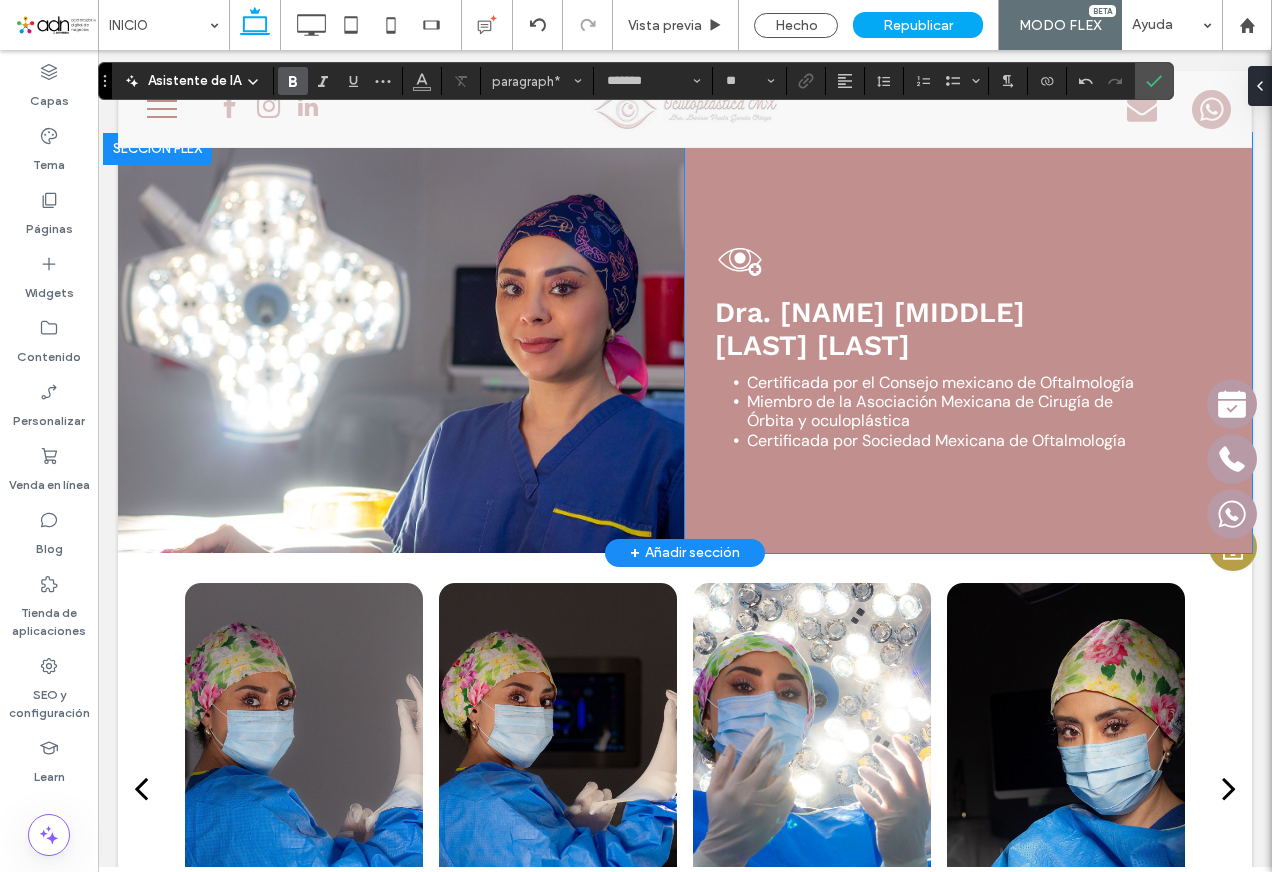 click on "Dra. Denisse Paola Garcia Ortega" at bounding box center (870, 329) 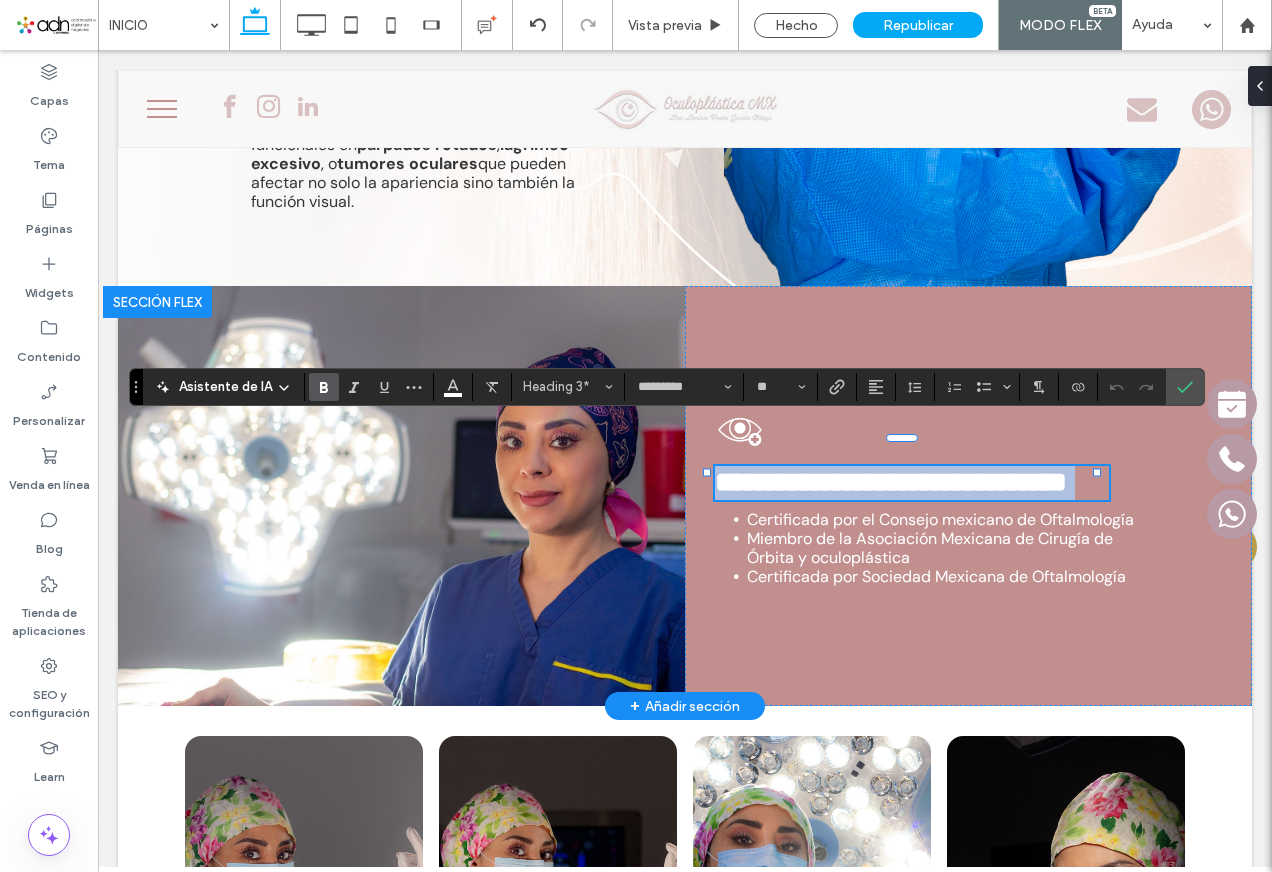 click on "**********" at bounding box center [891, 482] 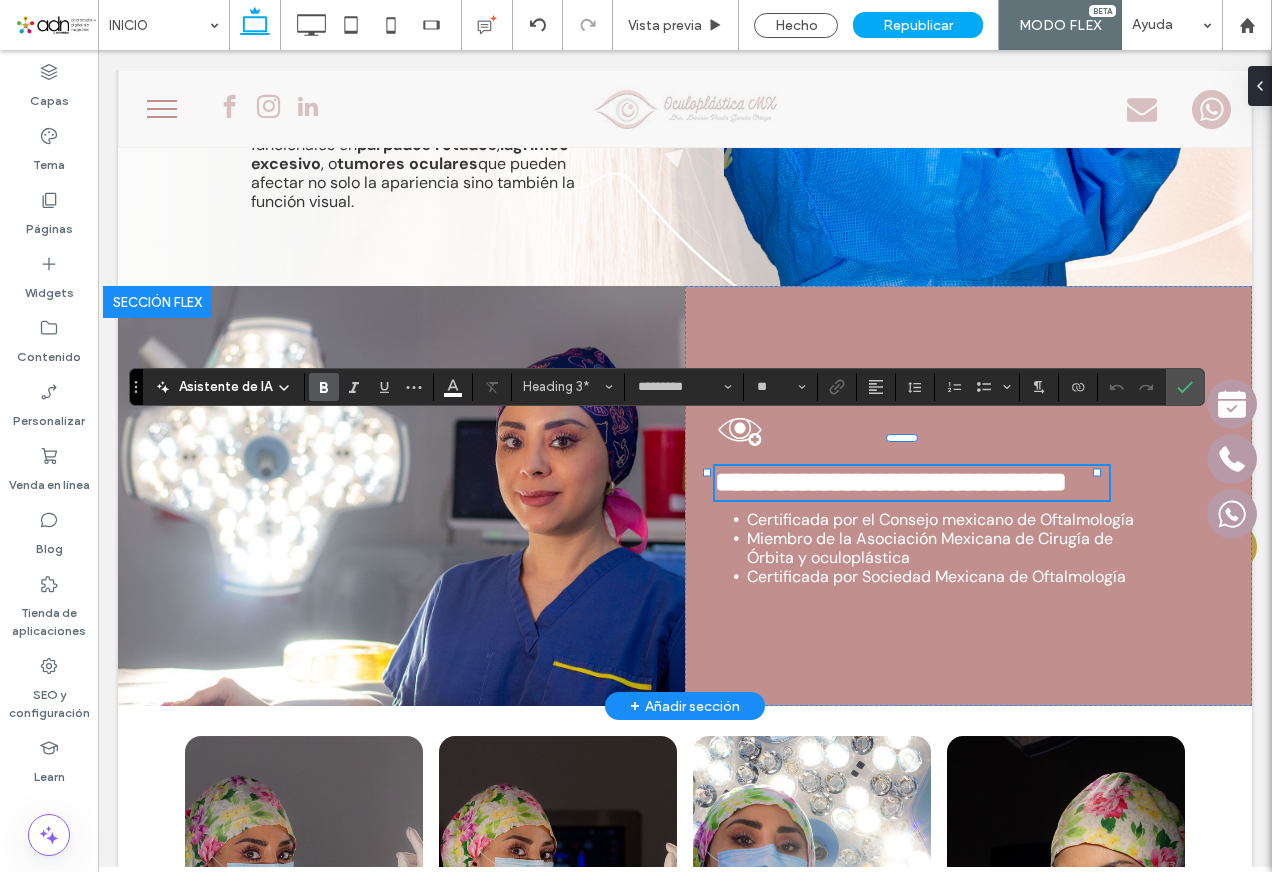 type 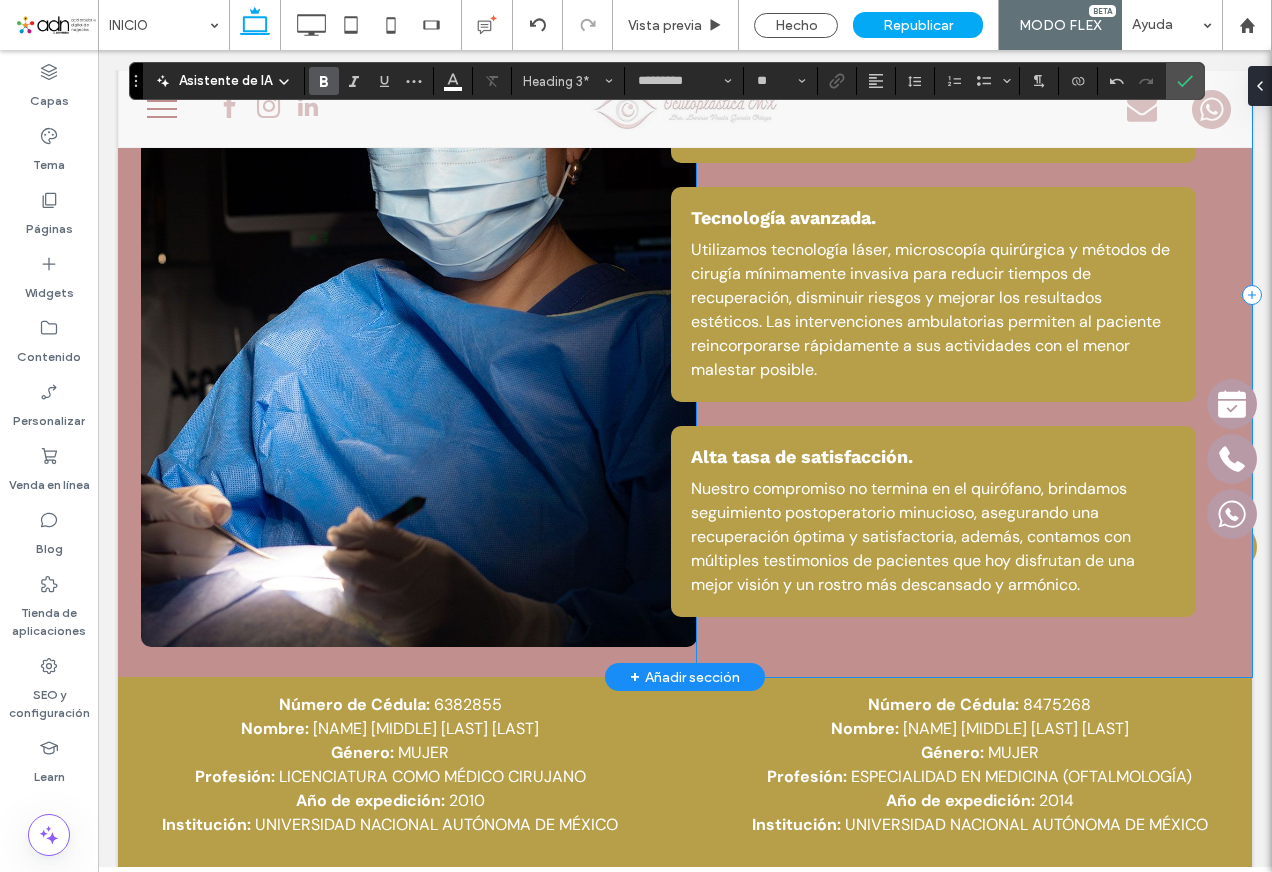 scroll, scrollTop: 5321, scrollLeft: 0, axis: vertical 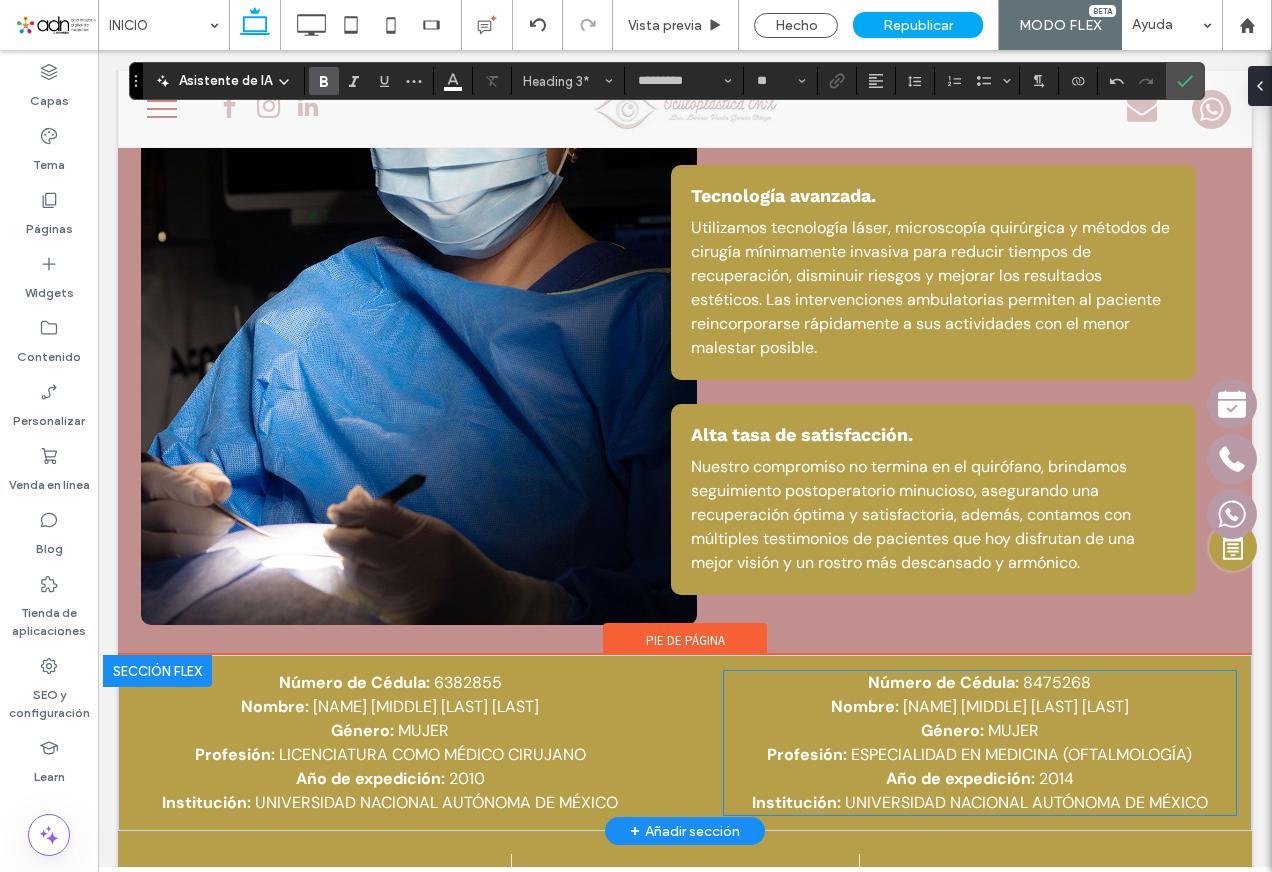click on "DENISSE PAOLA GARCIA ORTEGA" at bounding box center (1016, 706) 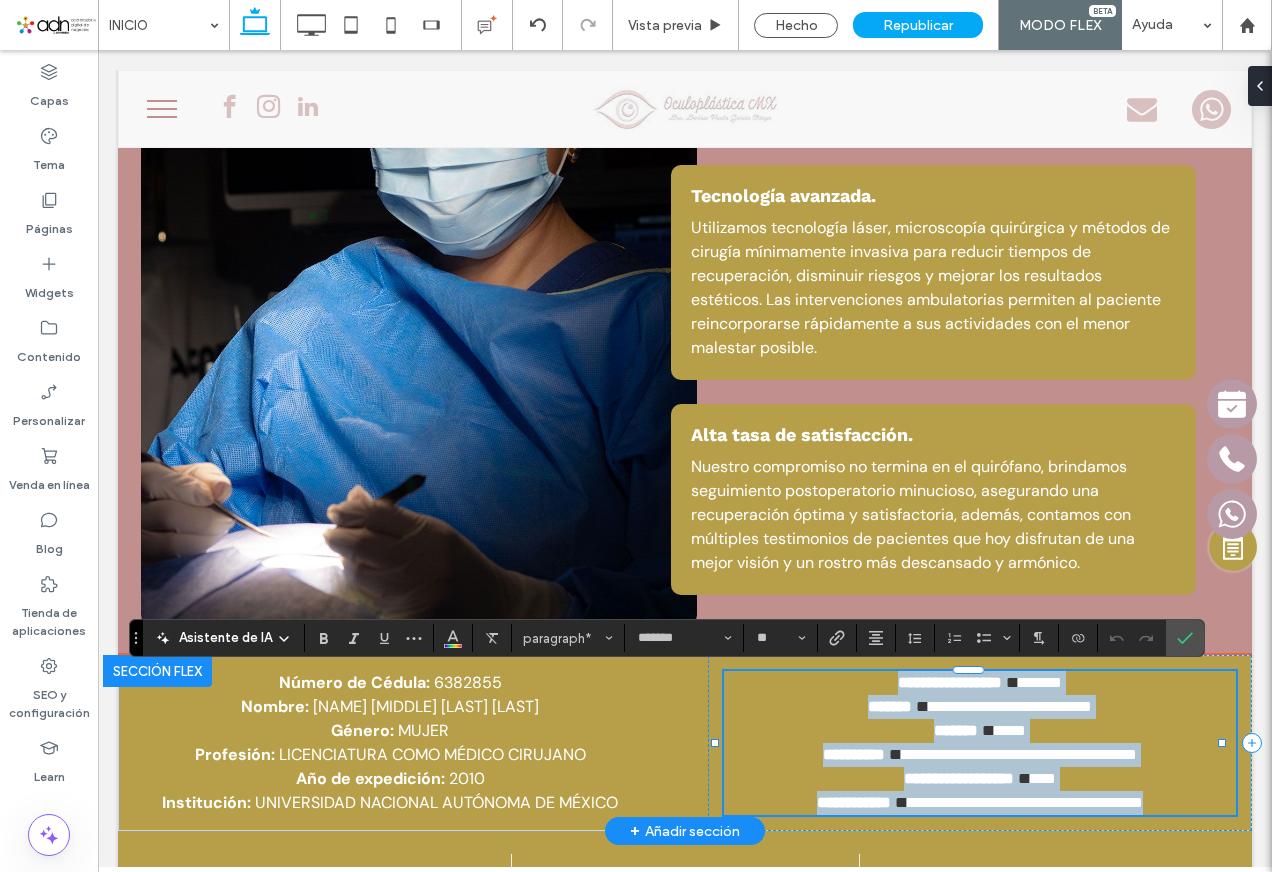 click on "**********" at bounding box center (1010, 706) 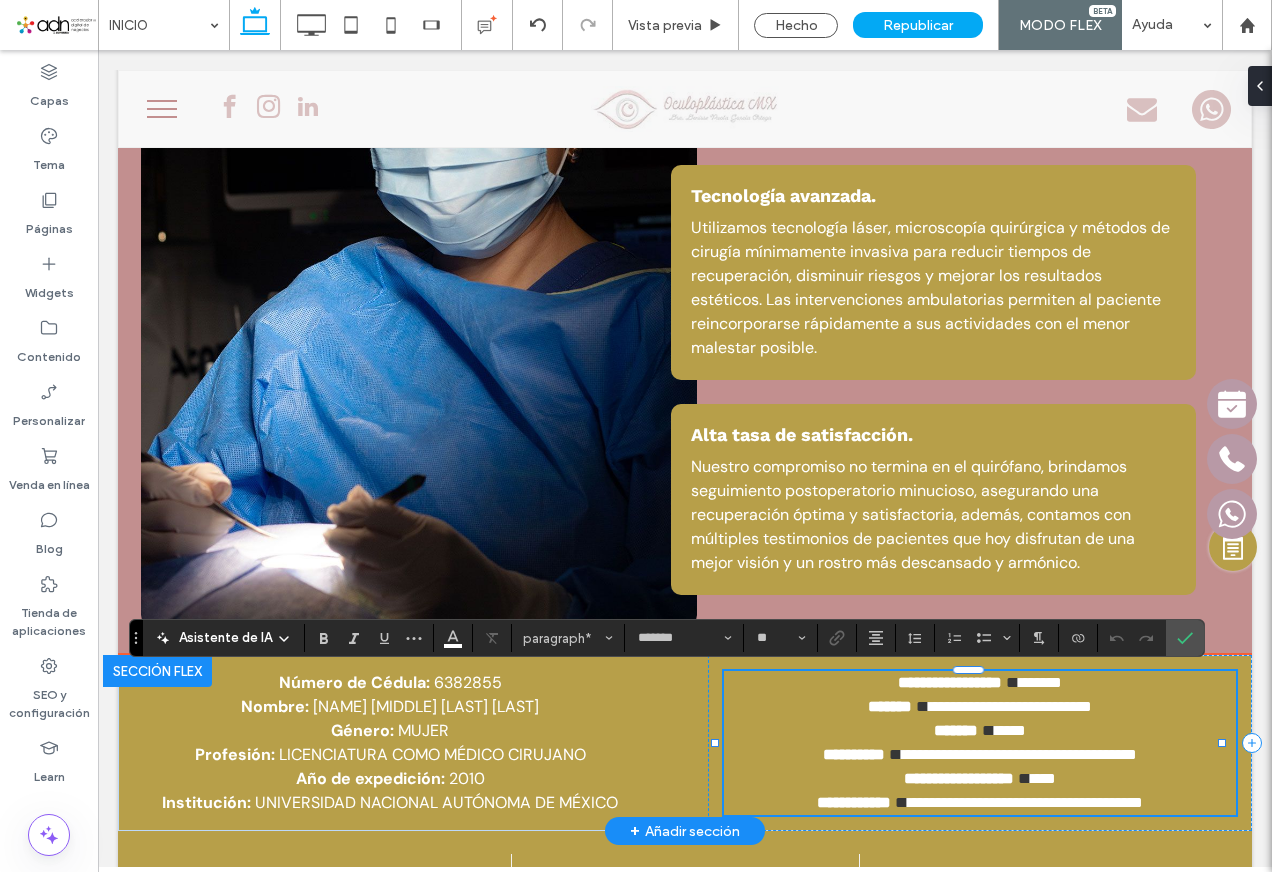 type 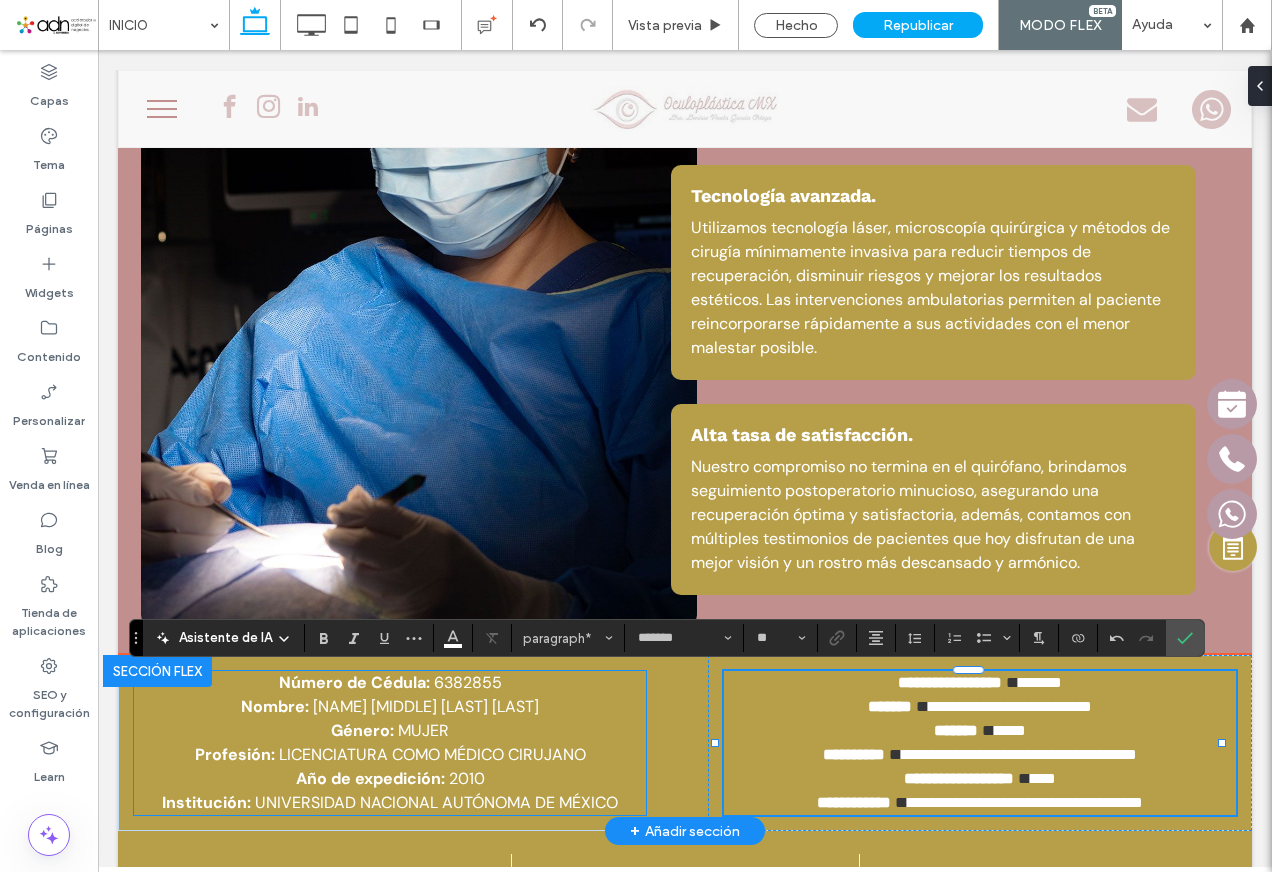 click on "DENISSE PAOLA GARCIA ORTEGA" at bounding box center [426, 706] 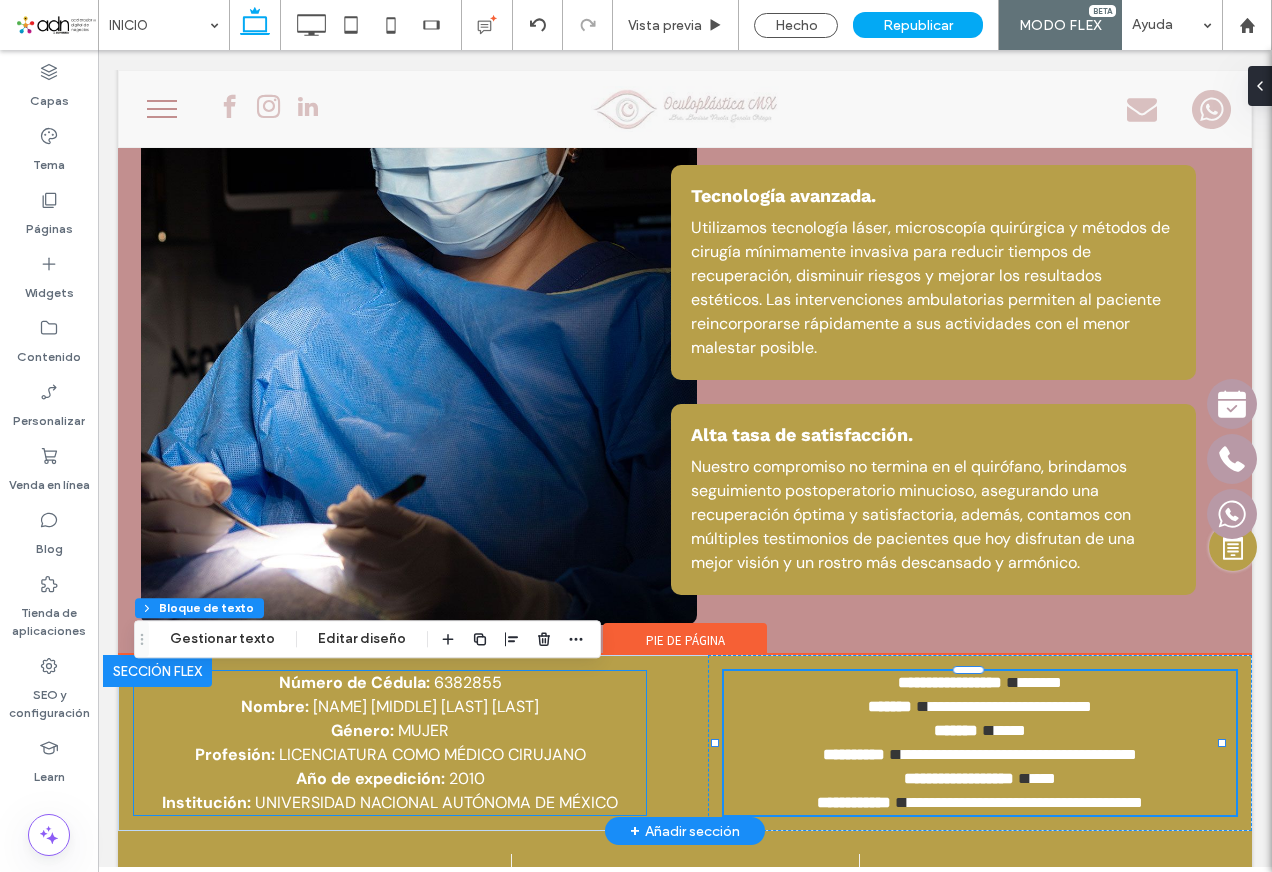 click on "DENISSE PAOLA GARCIA ORTEGA" at bounding box center (426, 706) 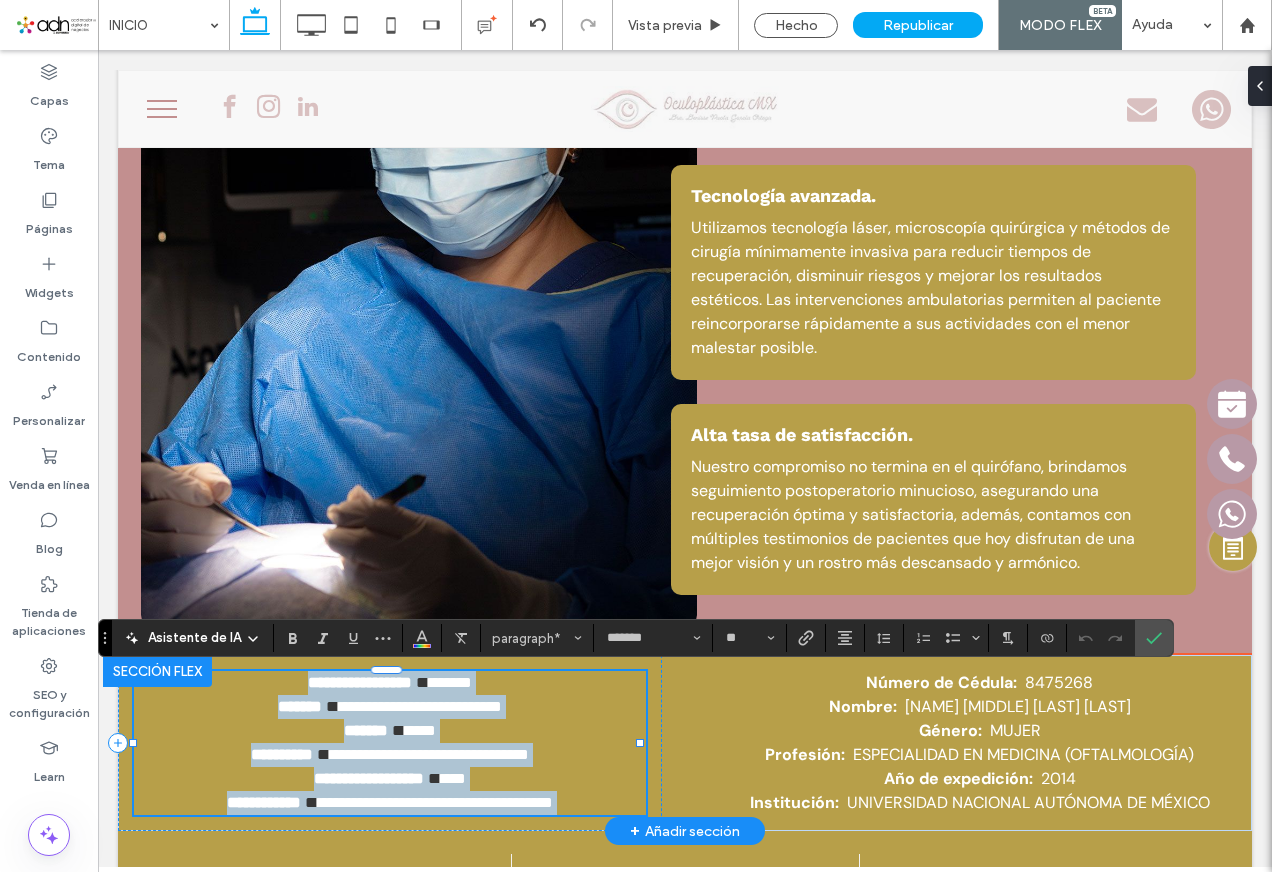 click on "**********" at bounding box center [420, 706] 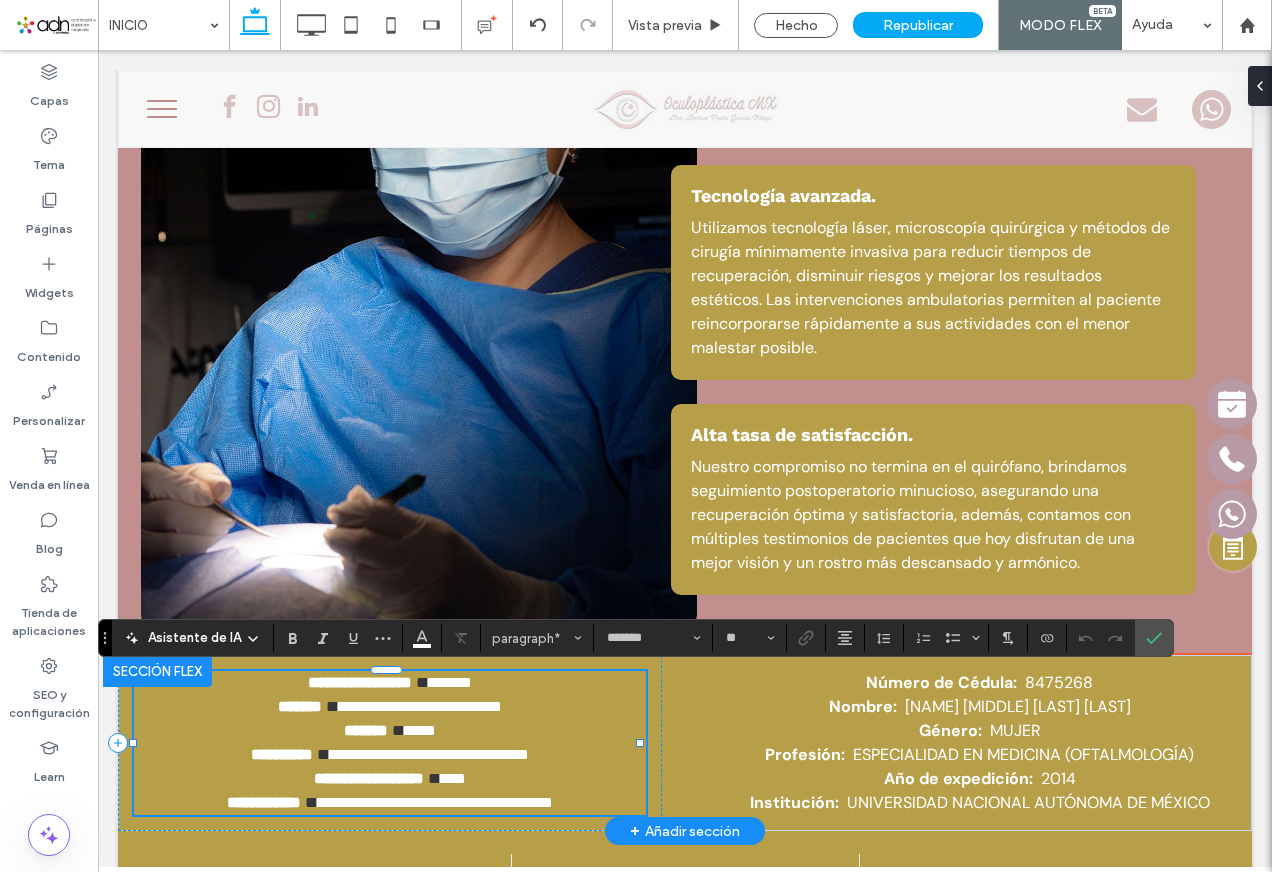 type 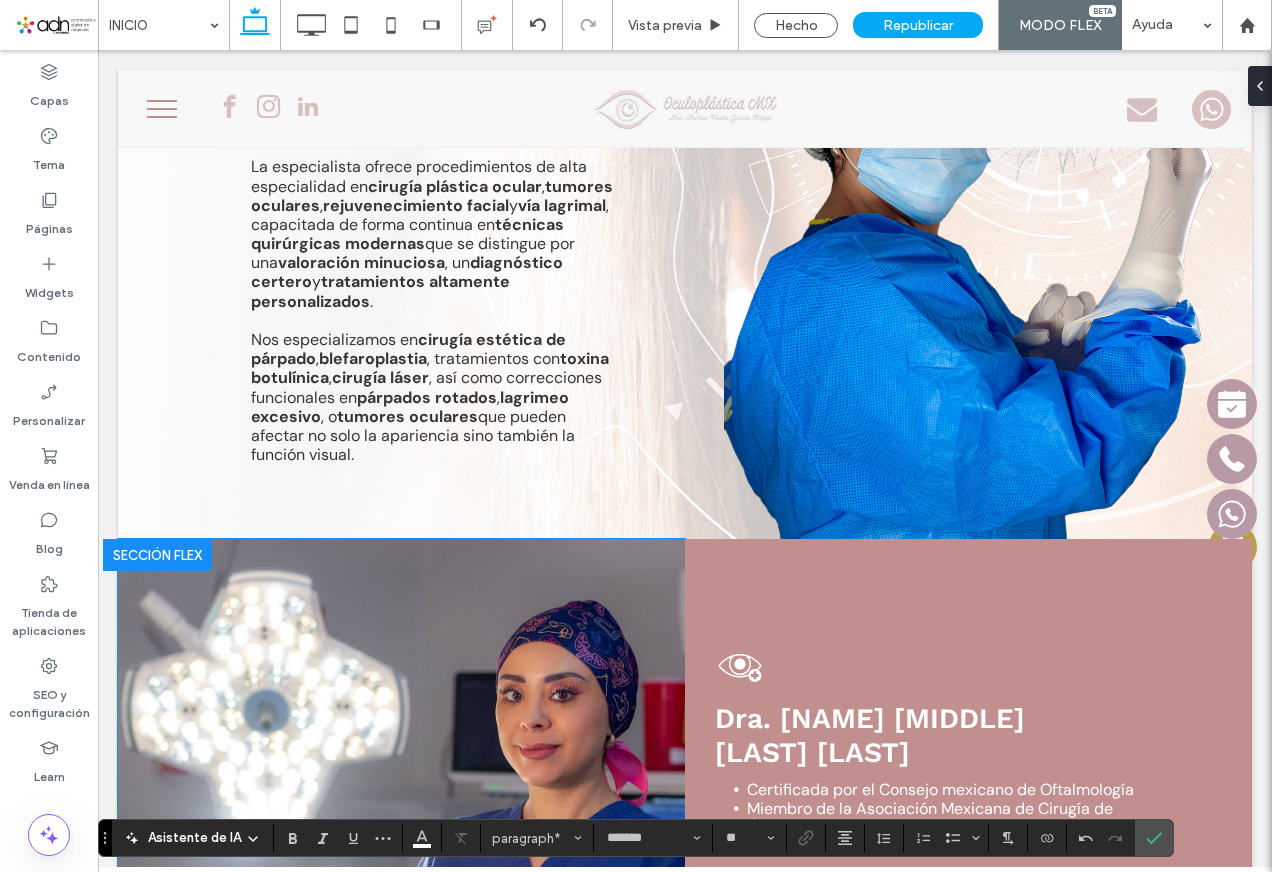 scroll, scrollTop: 2668, scrollLeft: 0, axis: vertical 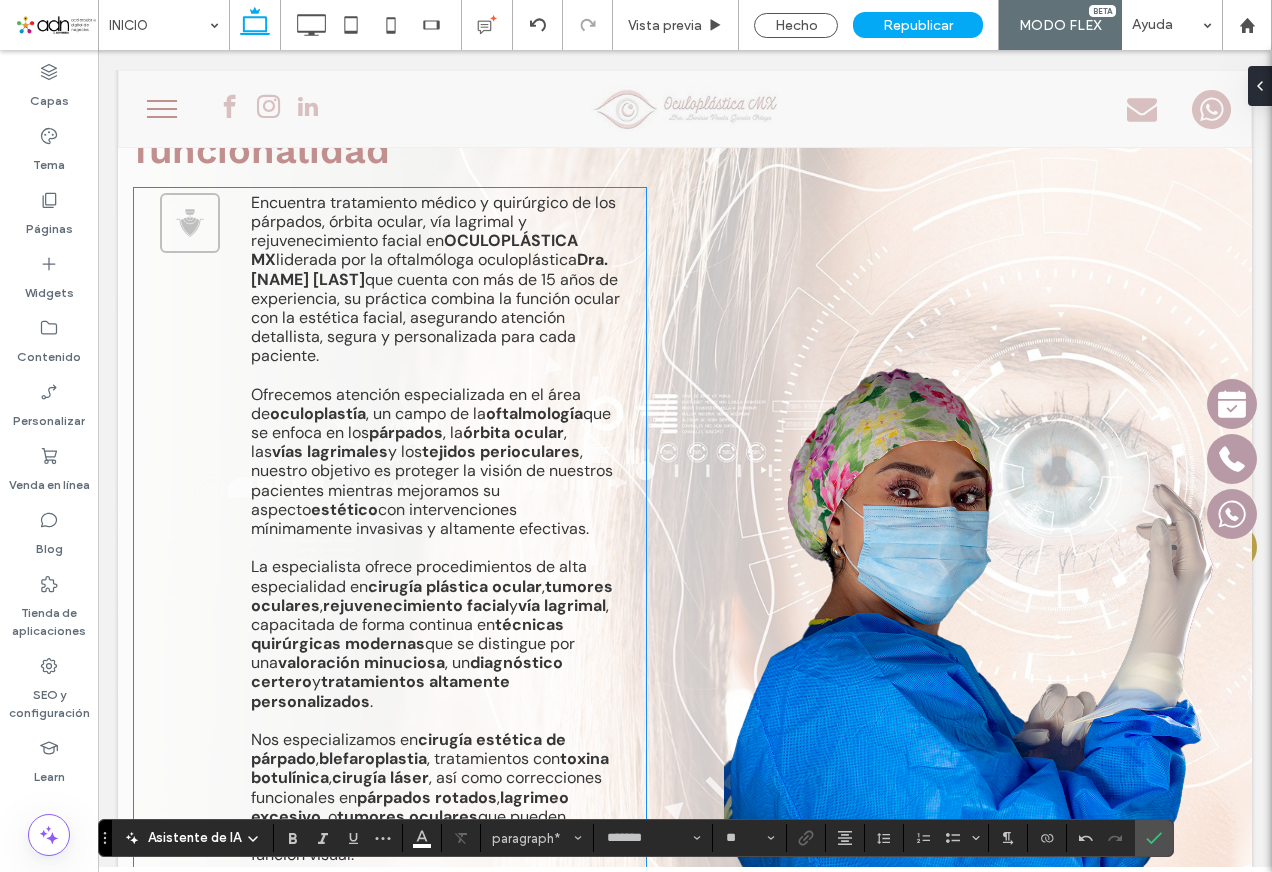click on "que se enfoca en los" at bounding box center (431, 423) 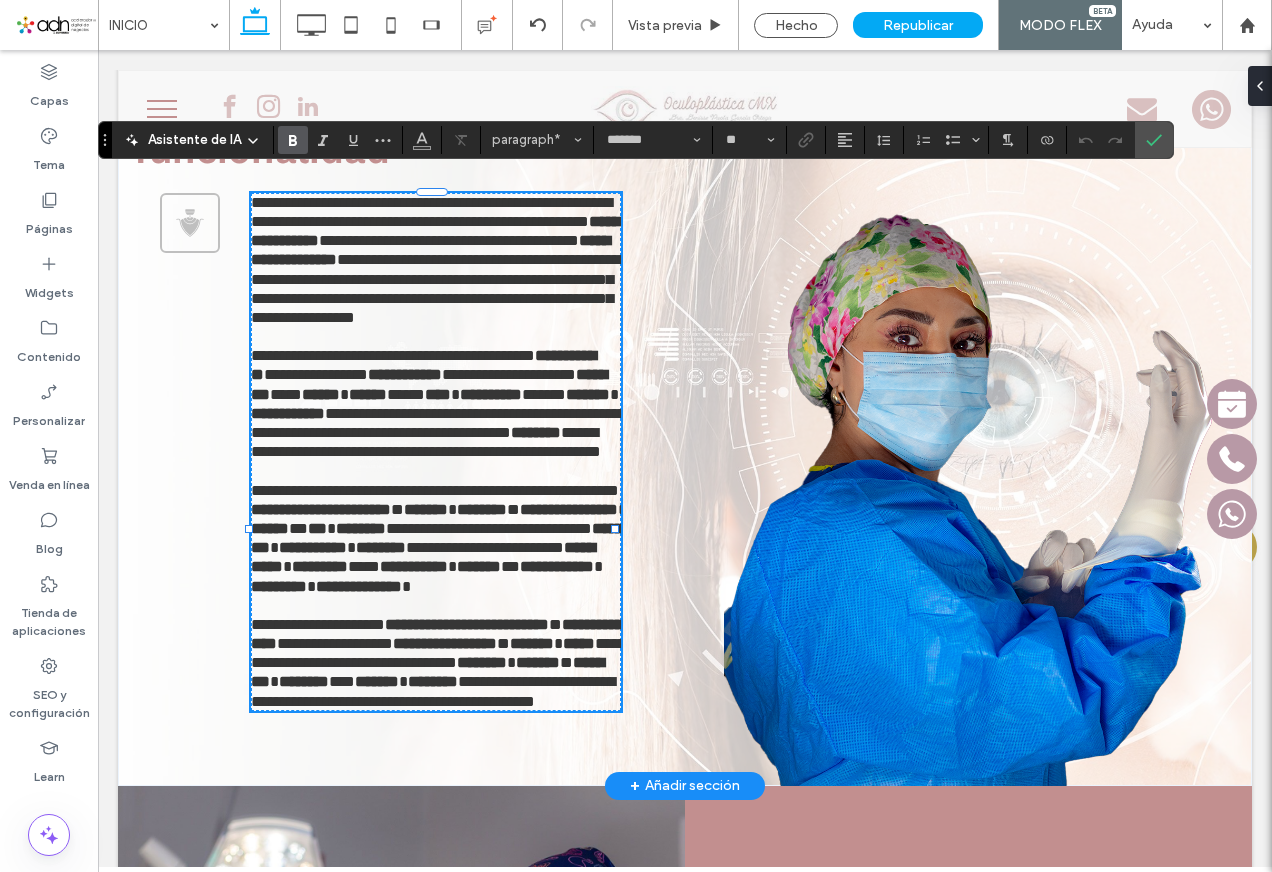 click on "**********" at bounding box center (423, 365) 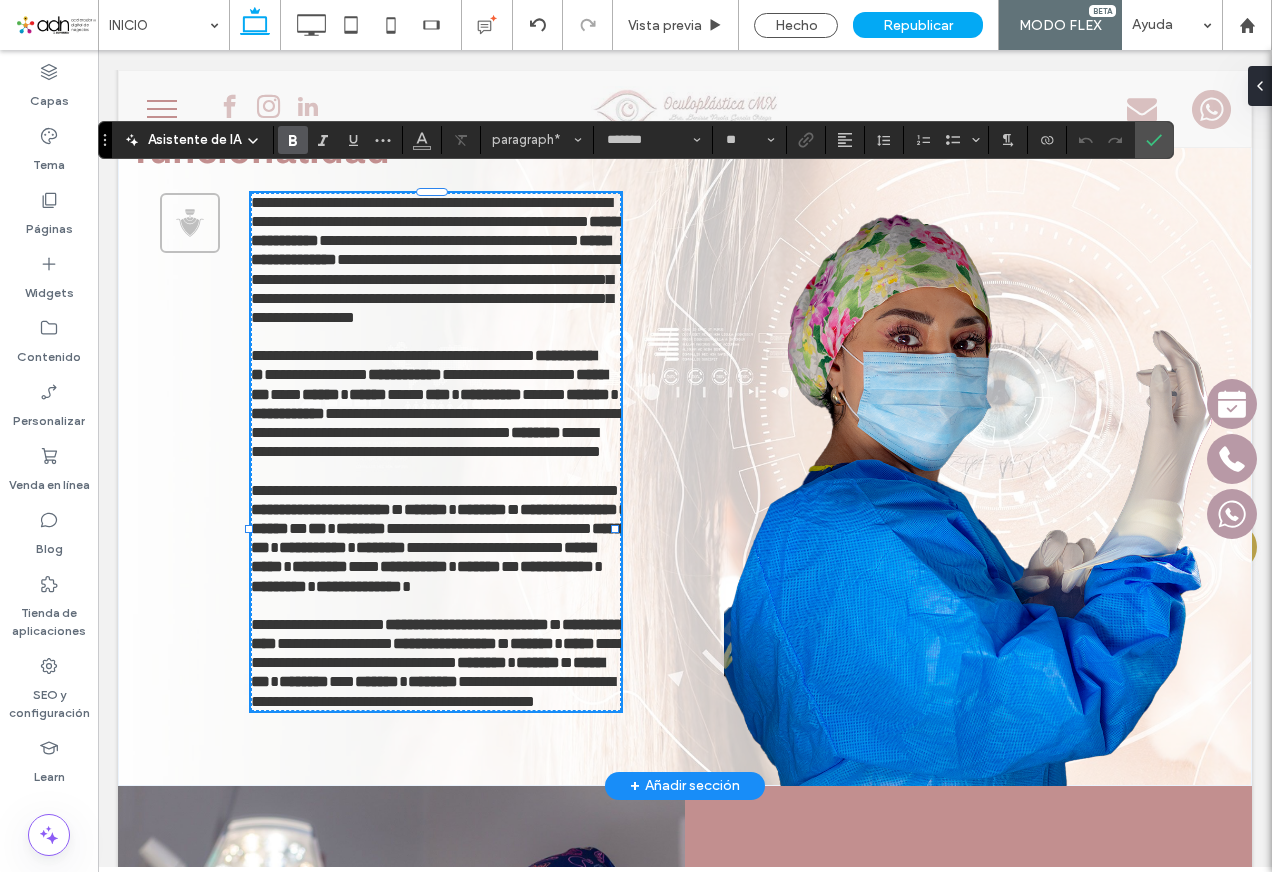 click on "**********" at bounding box center (423, 365) 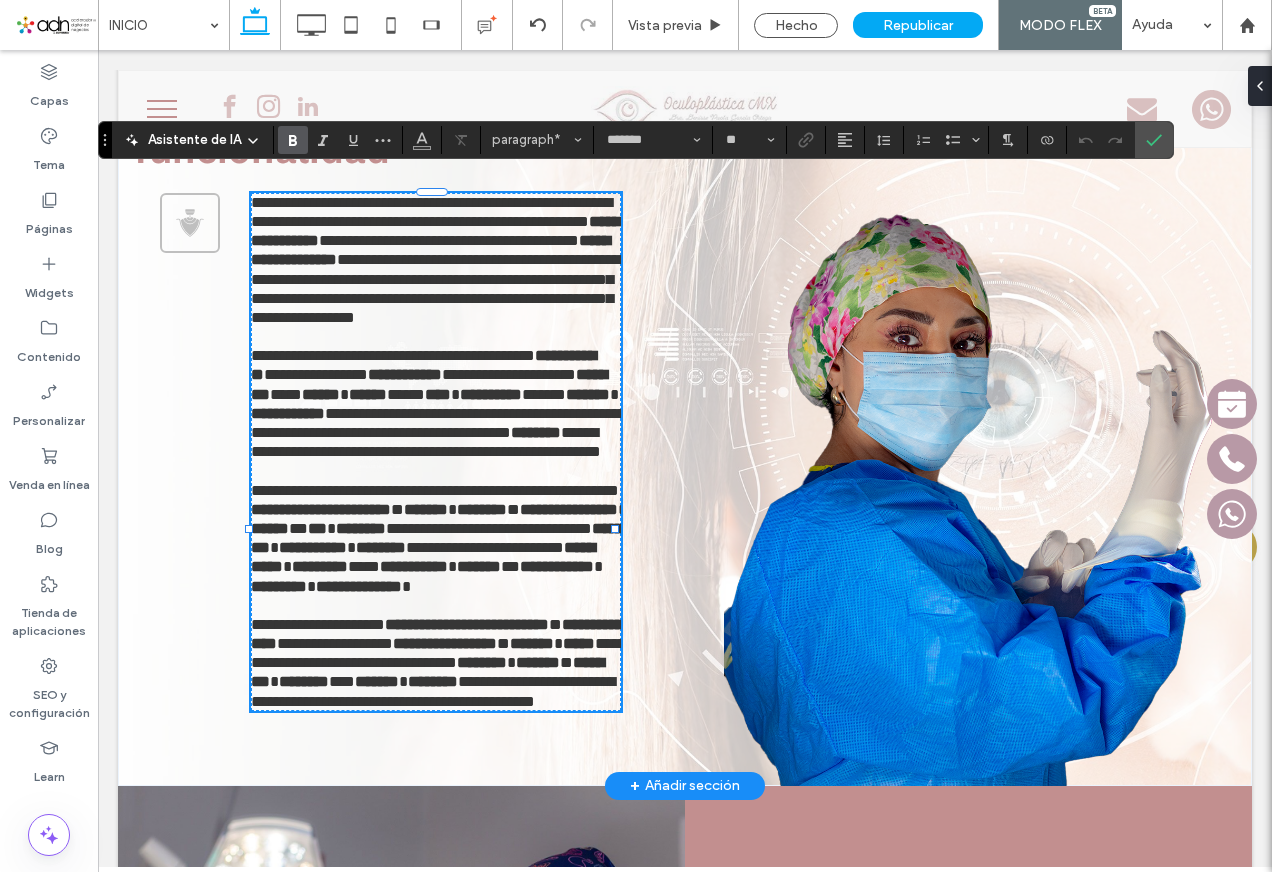 type 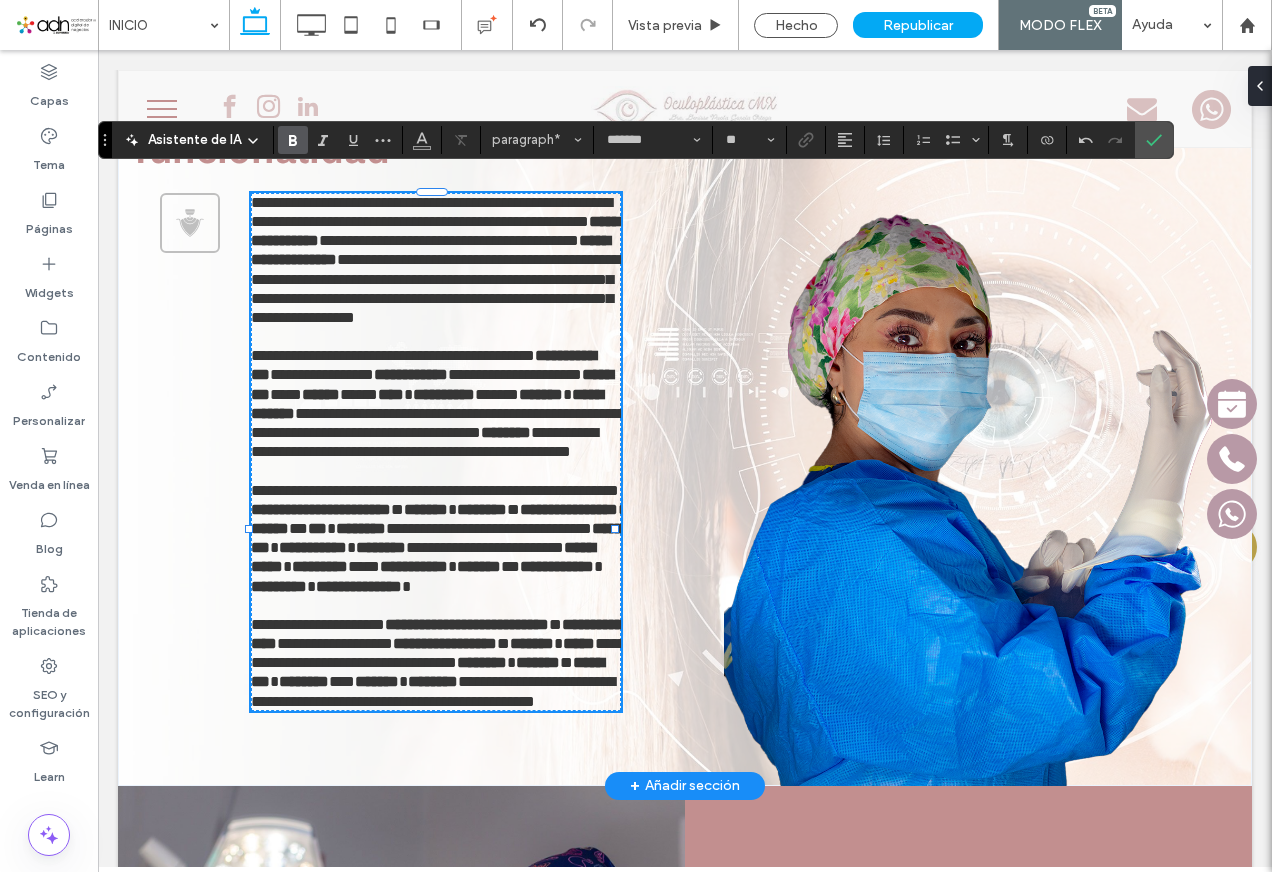click on "*******" at bounding box center (532, 643) 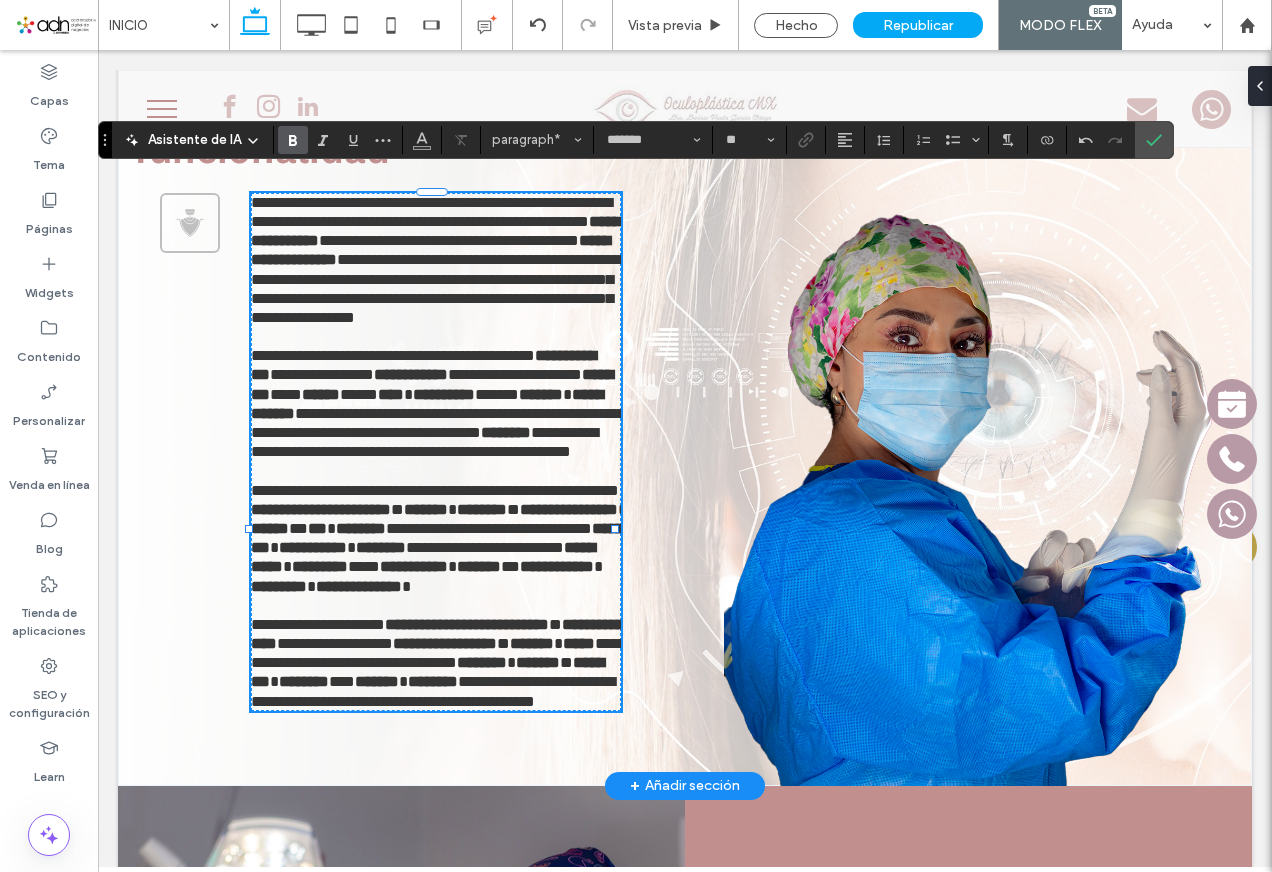 click on "*******" at bounding box center [532, 643] 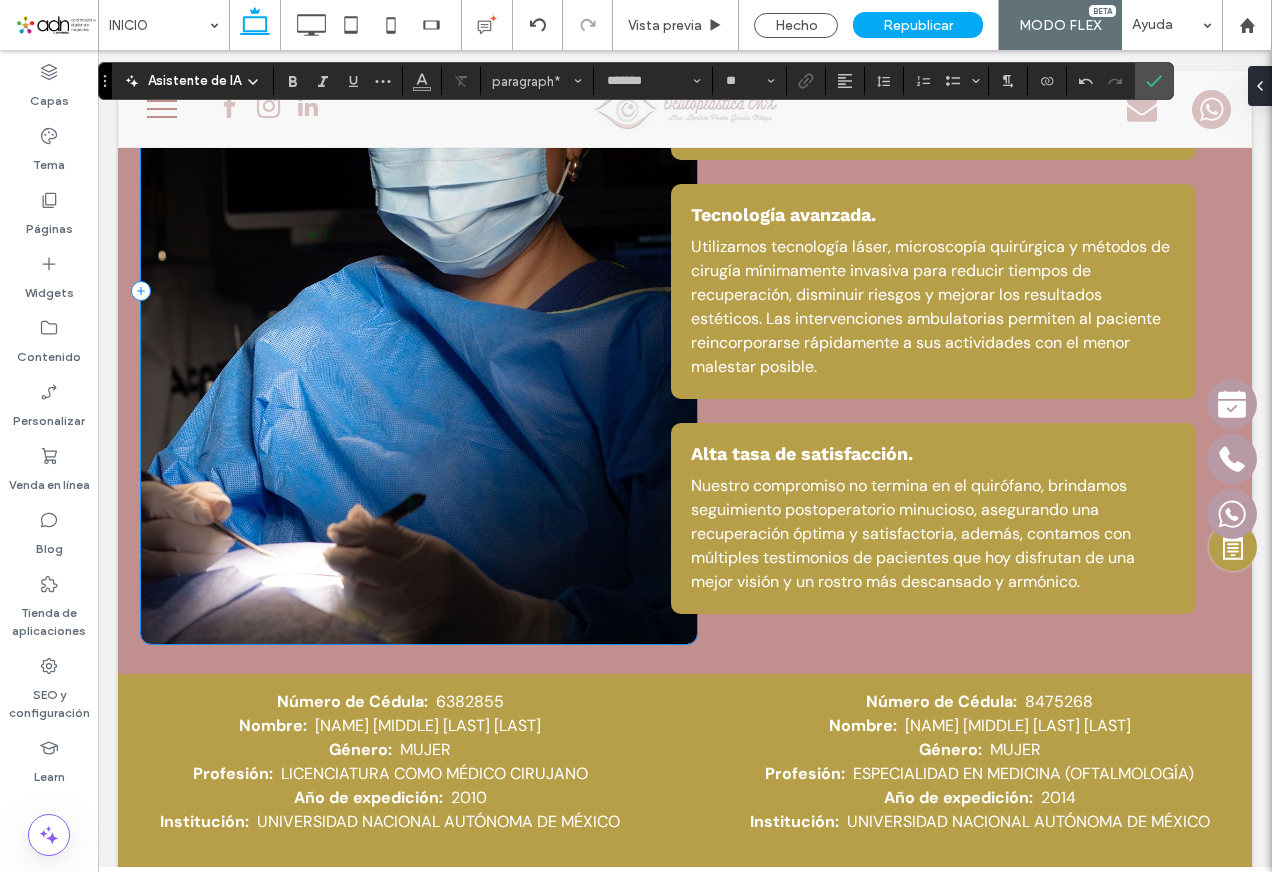 scroll, scrollTop: 5768, scrollLeft: 0, axis: vertical 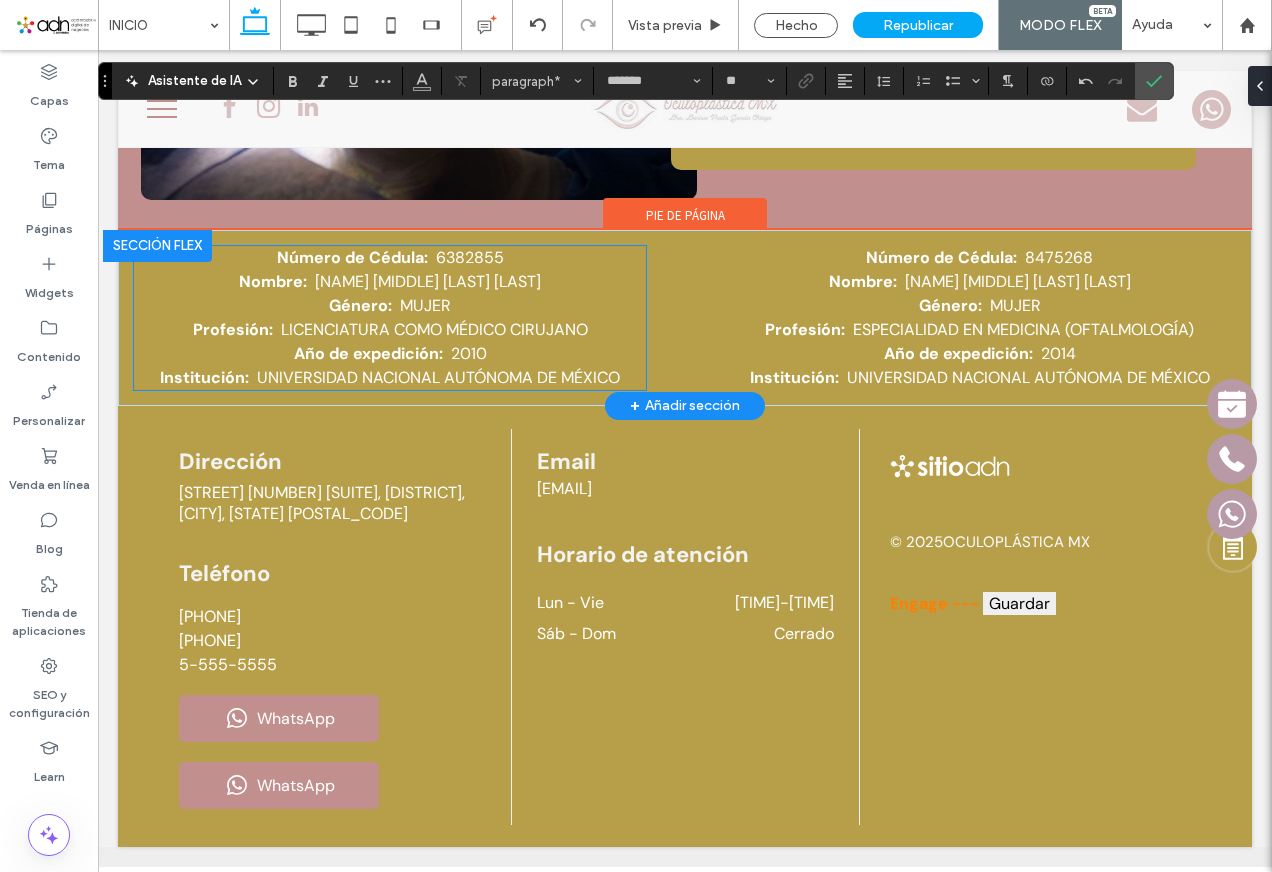 click at bounding box center (447, 353) 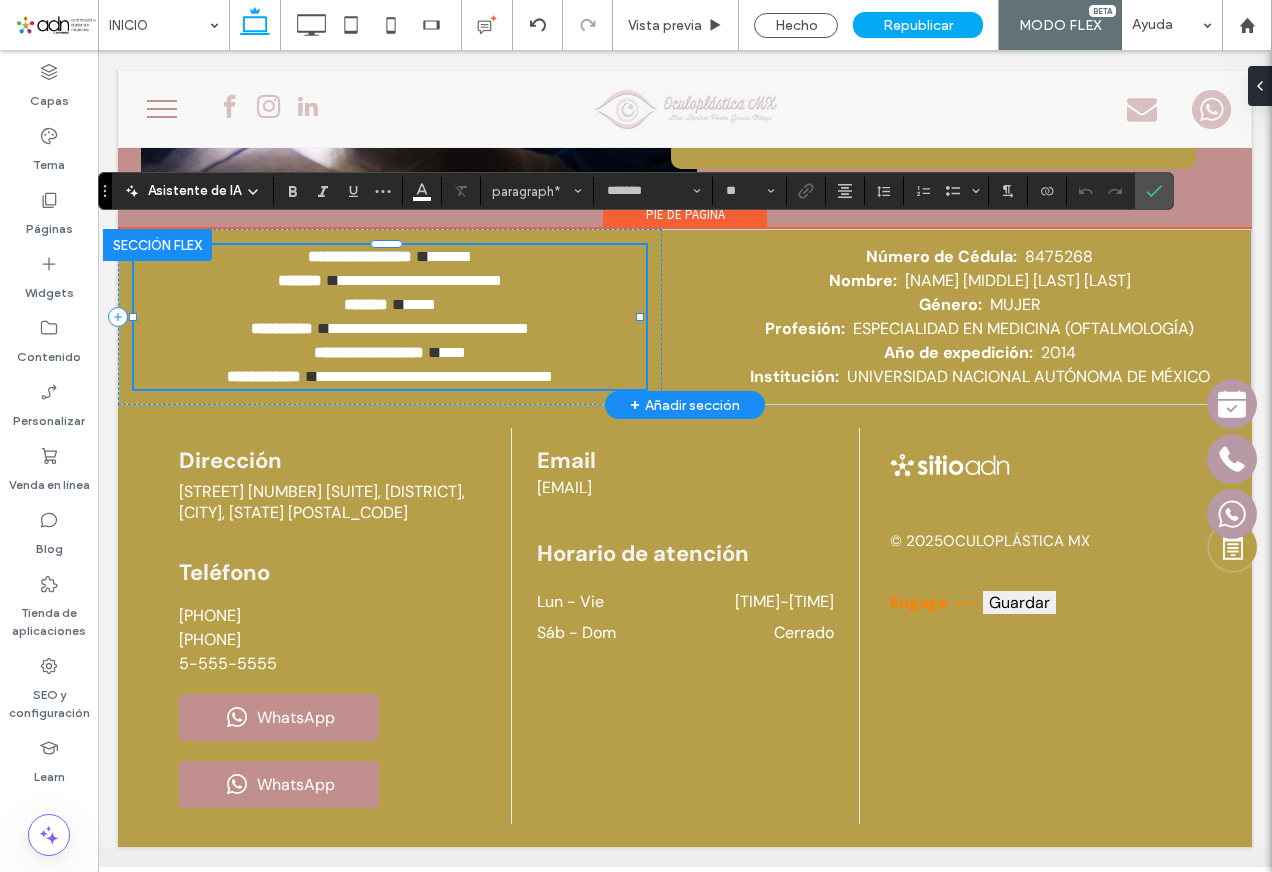 click at bounding box center (432, 352) 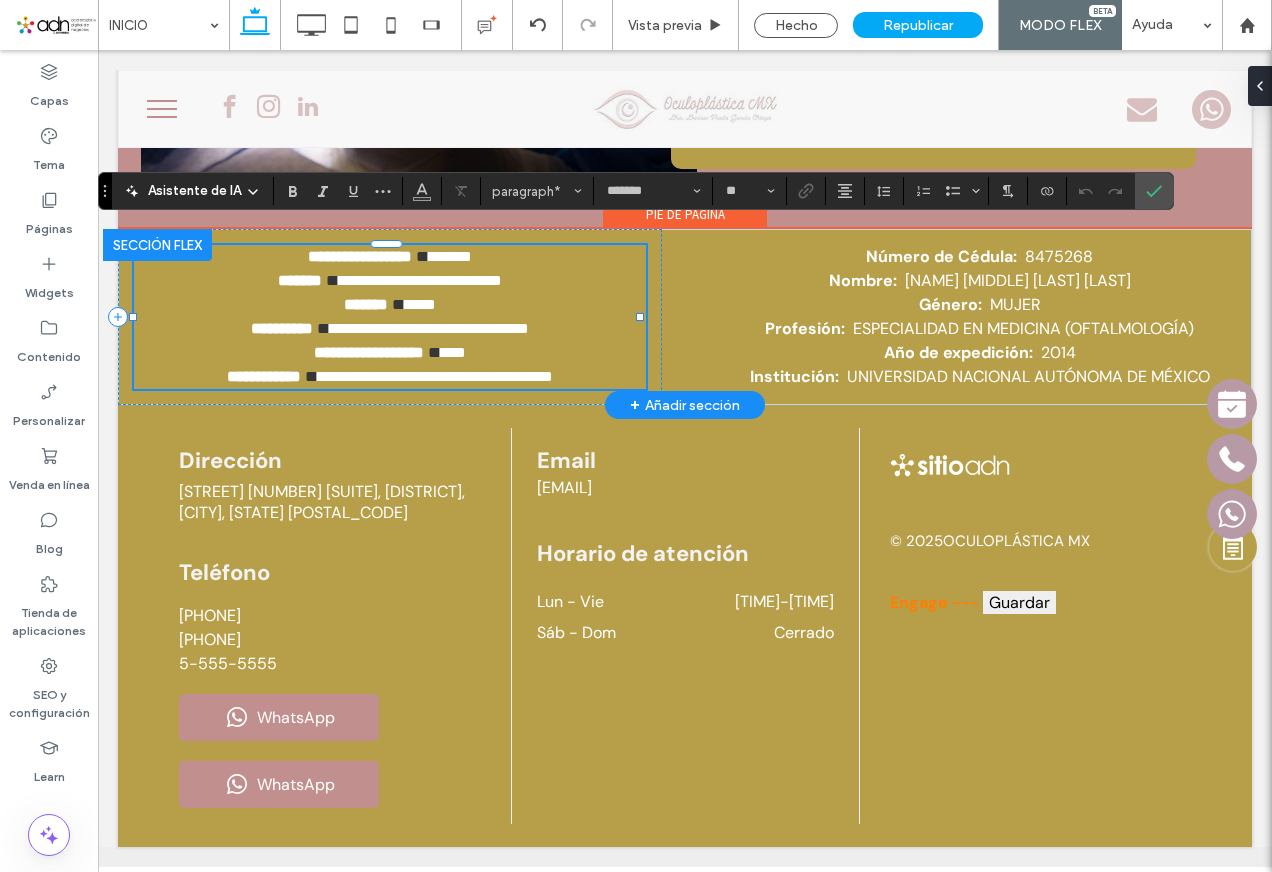 click at bounding box center (432, 352) 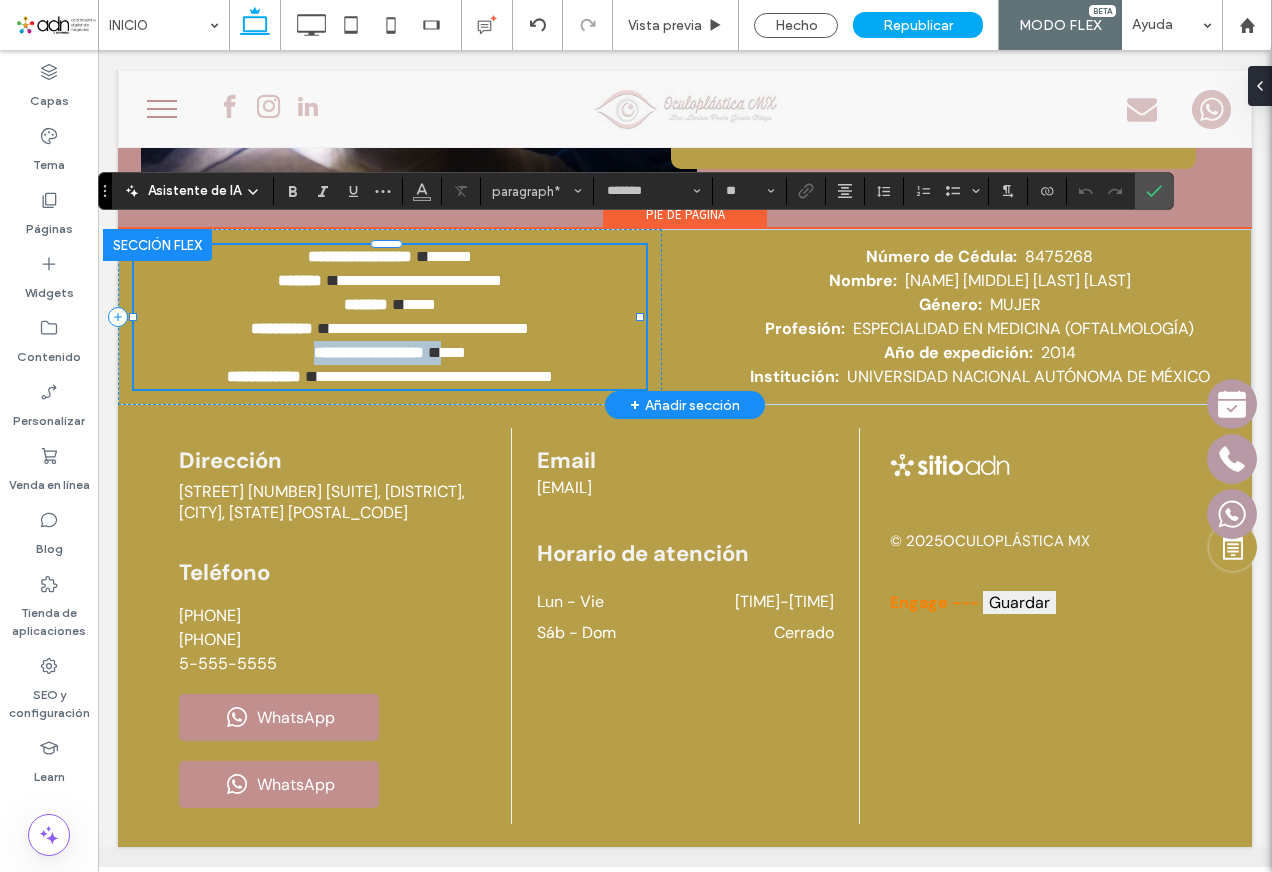 click at bounding box center [432, 352] 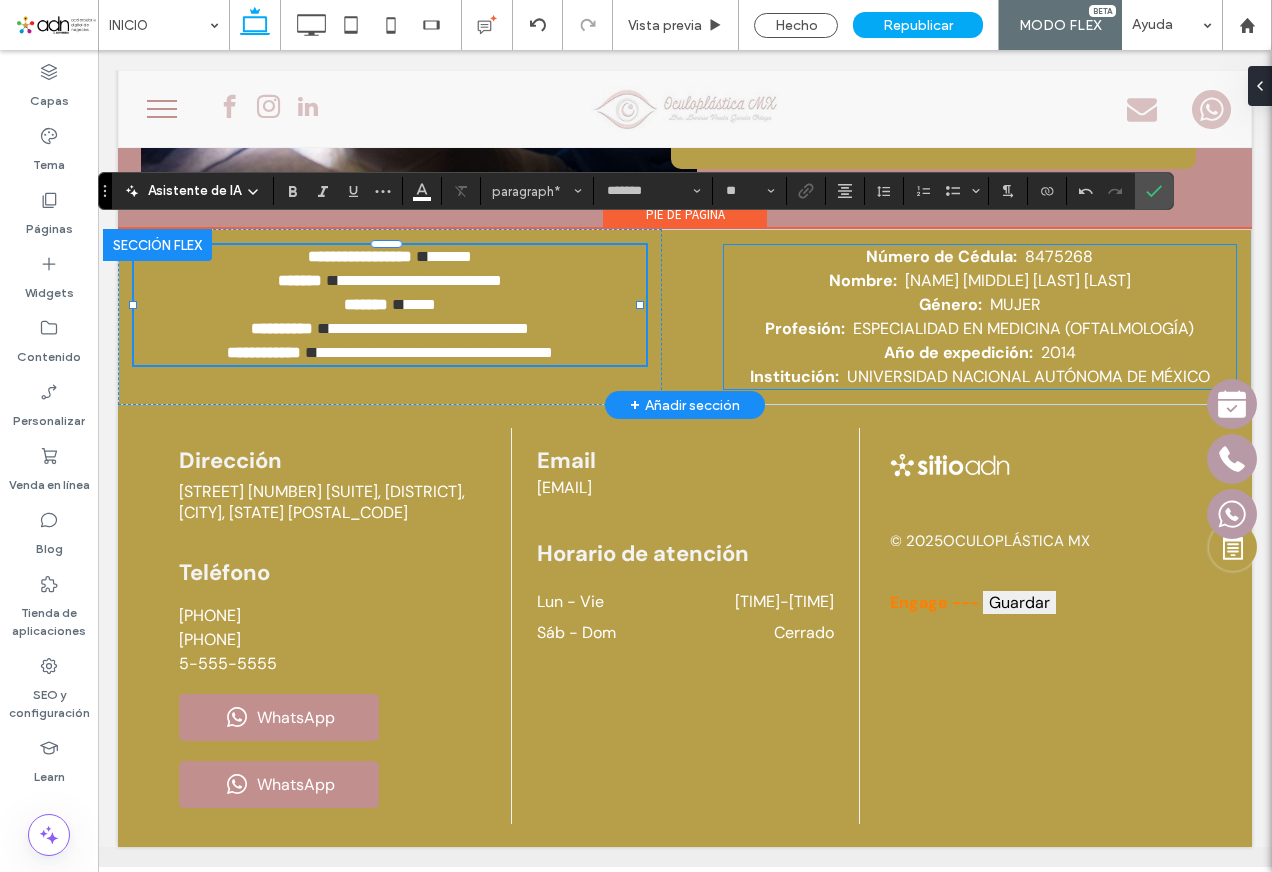 click on "Año de expedición:" at bounding box center [958, 352] 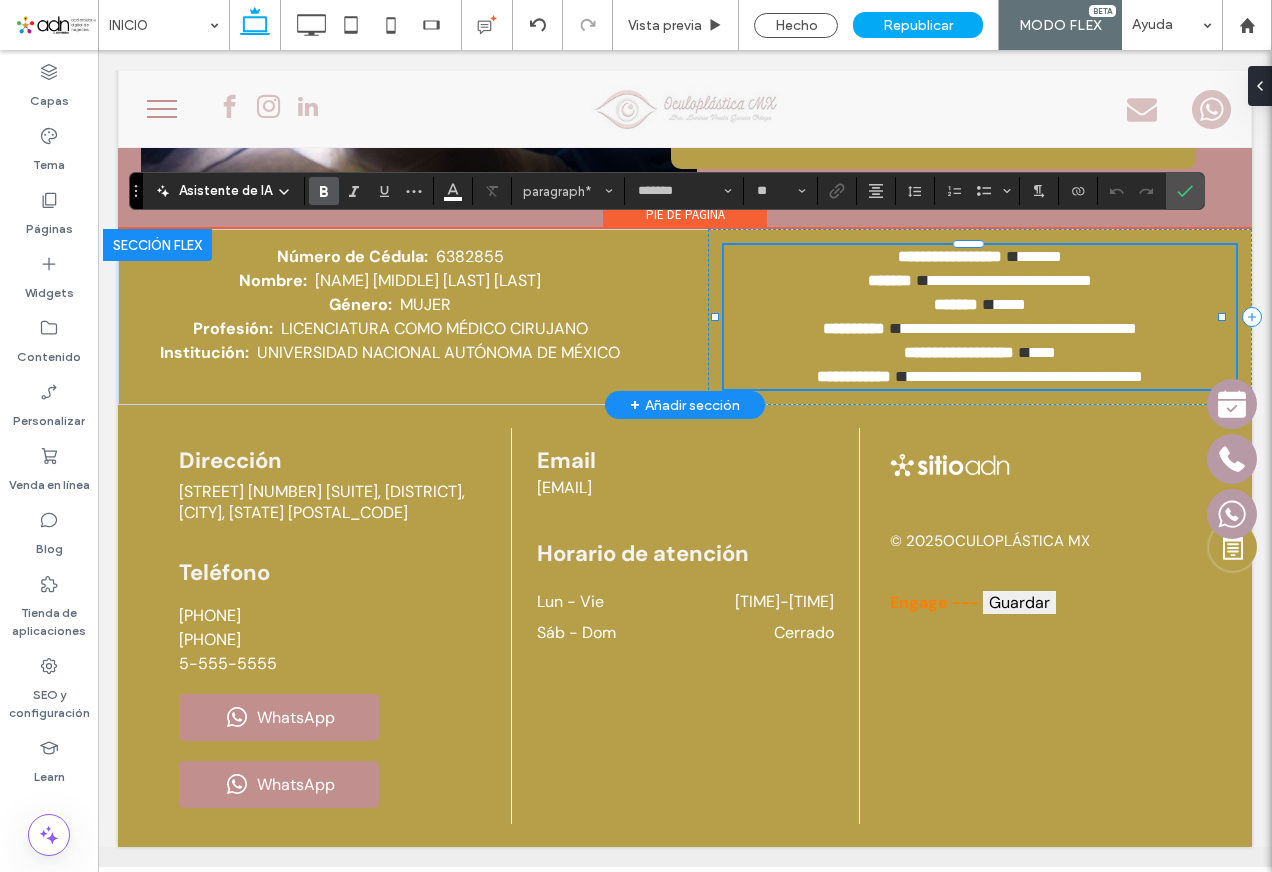 click on "**********" at bounding box center [959, 352] 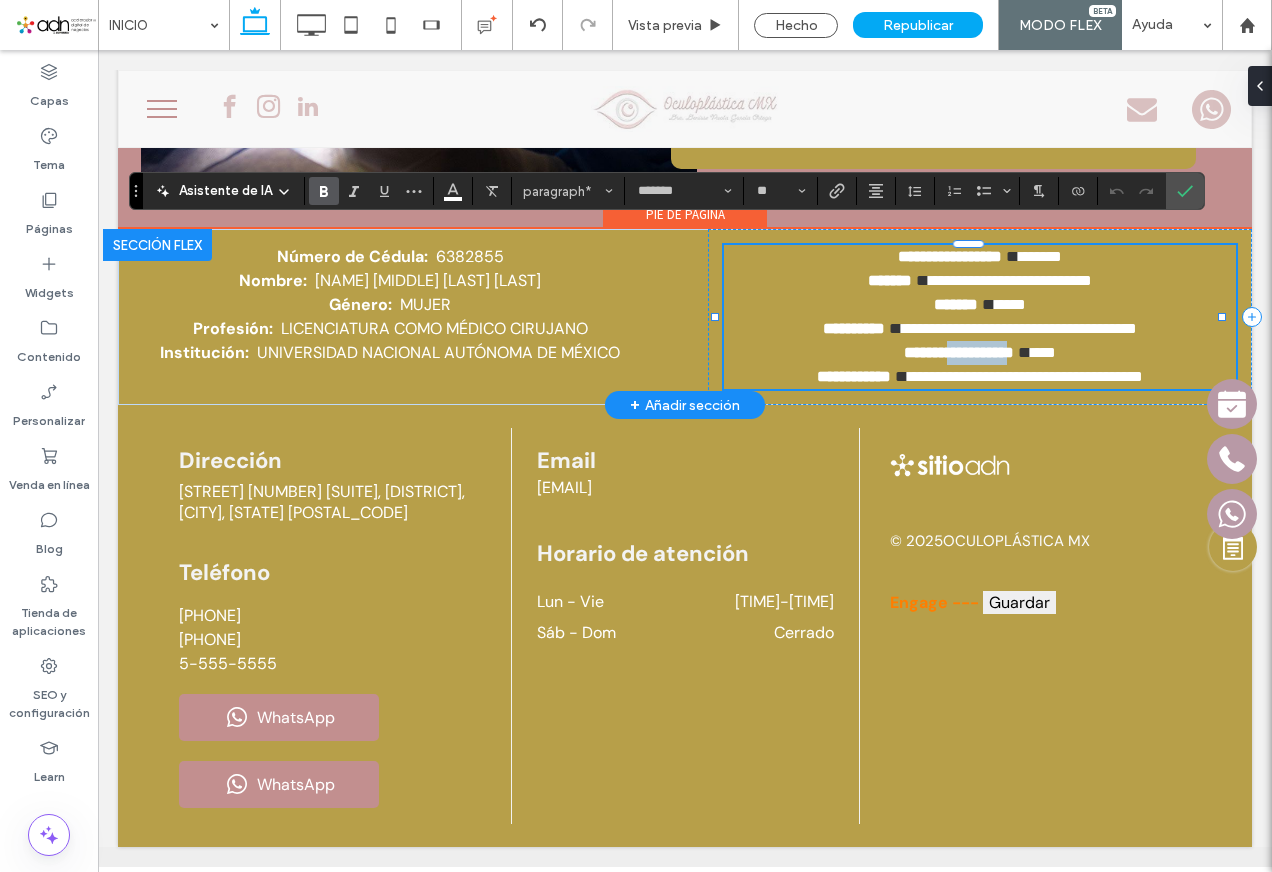 click on "**********" at bounding box center (959, 352) 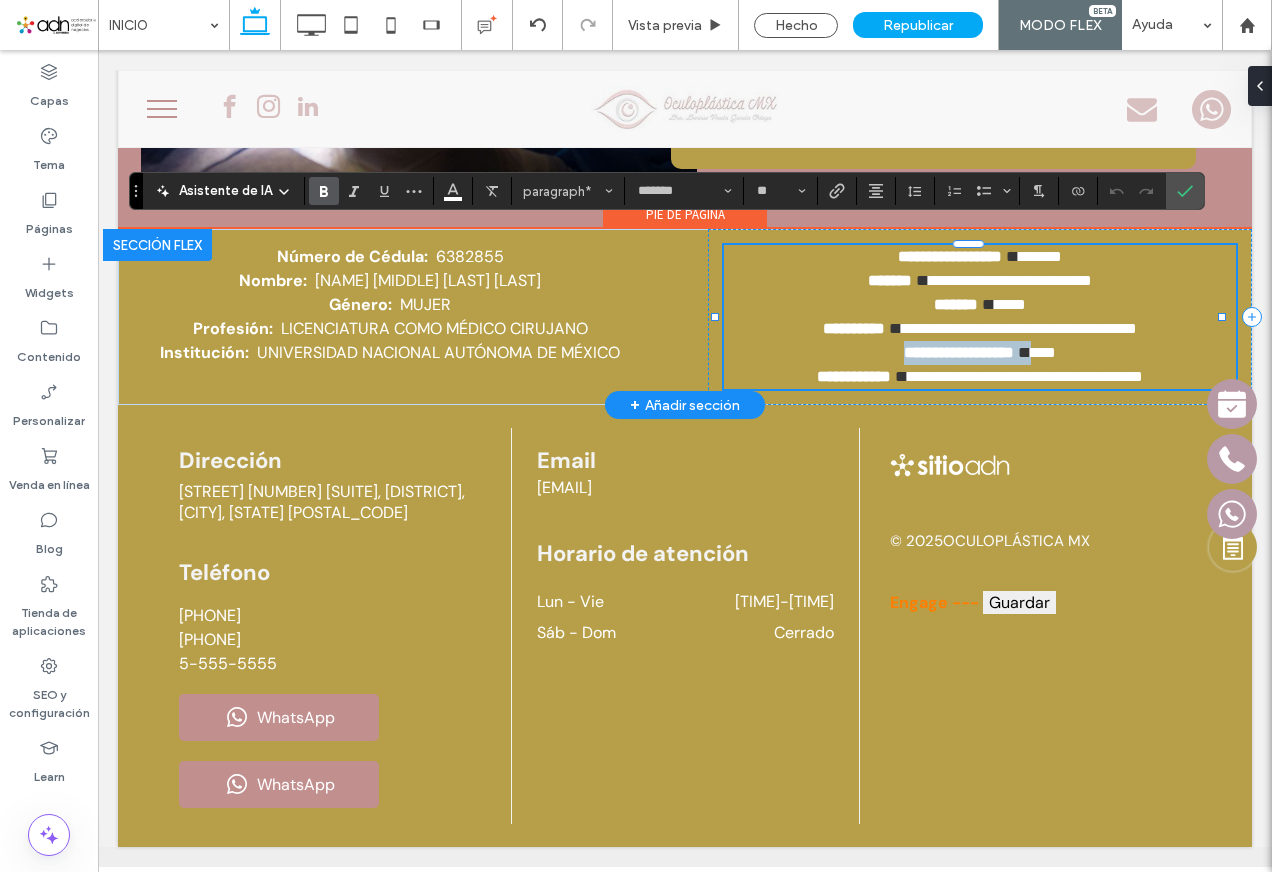 click on "**********" at bounding box center (959, 352) 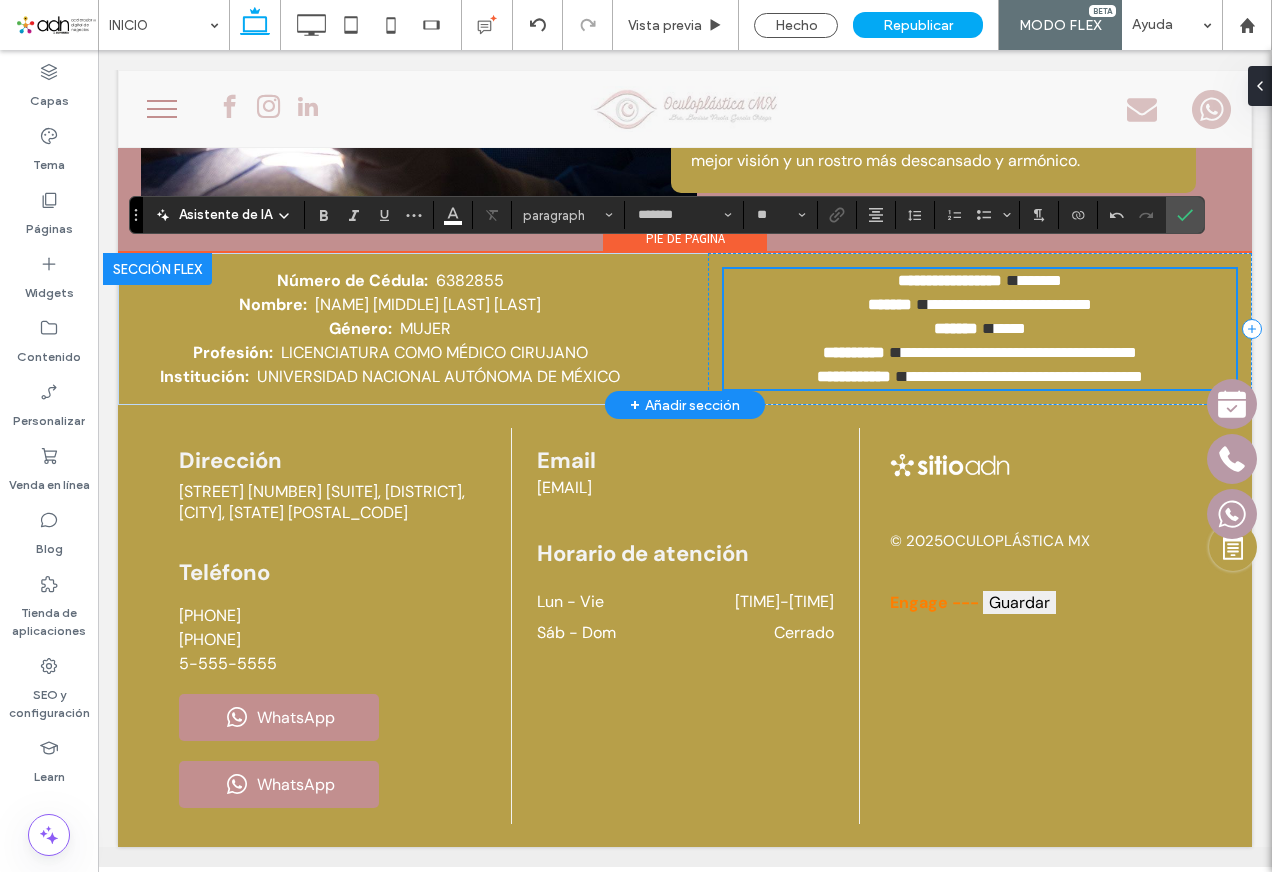 scroll, scrollTop: 5744, scrollLeft: 0, axis: vertical 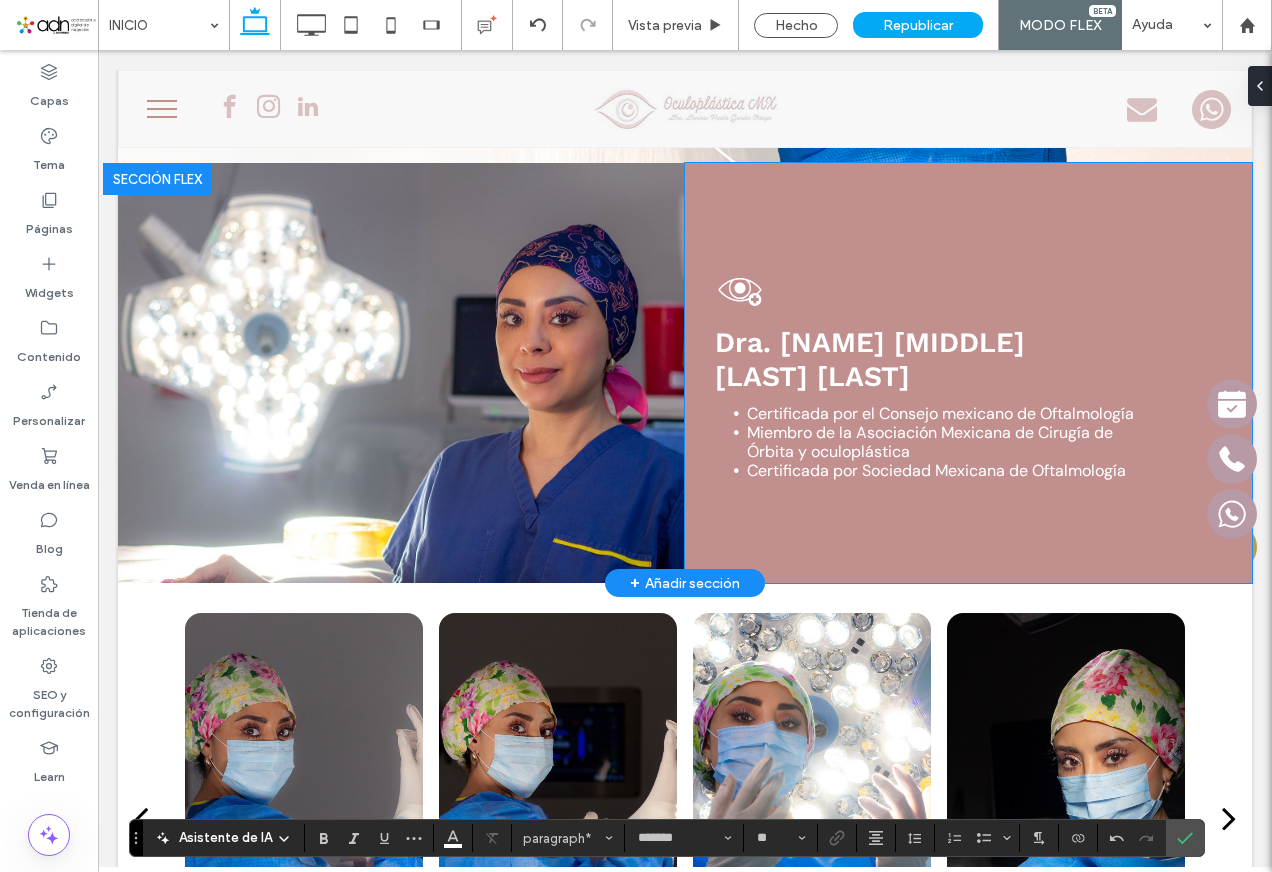 click on "Dra. Denisse Paola García Ortega
Certificada por el Consejo mexicano de Oftalmología Miembro de la Asociación Mexicana de Cirugía de Órbita y oculoplástica Certificada por Sociedad Mexicana de Oftalmología" at bounding box center (968, 373) 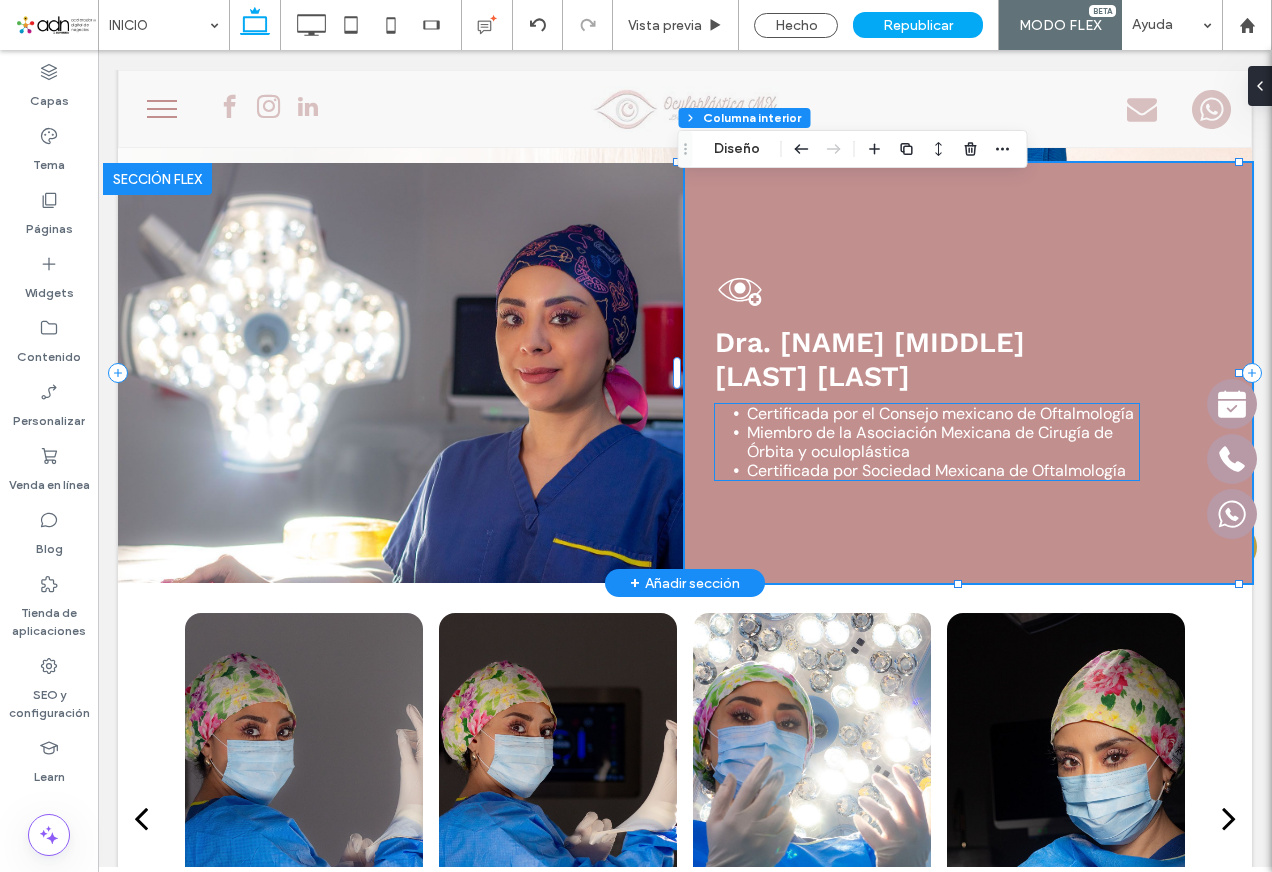 click on "Certificada por el Consejo mexicano de Oftalmología" at bounding box center (940, 413) 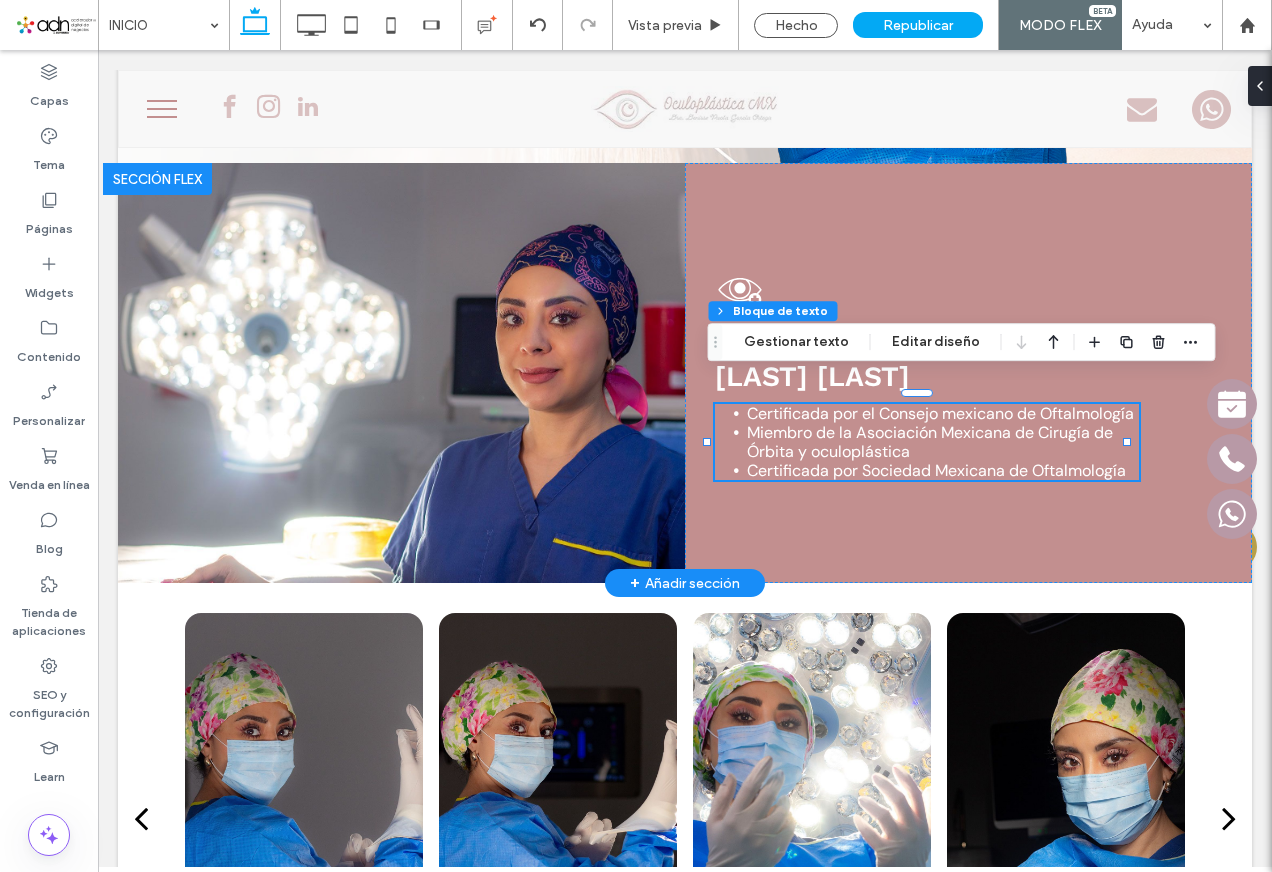 click on "Certificada por el Consejo mexicano de Oftalmología" at bounding box center [940, 413] 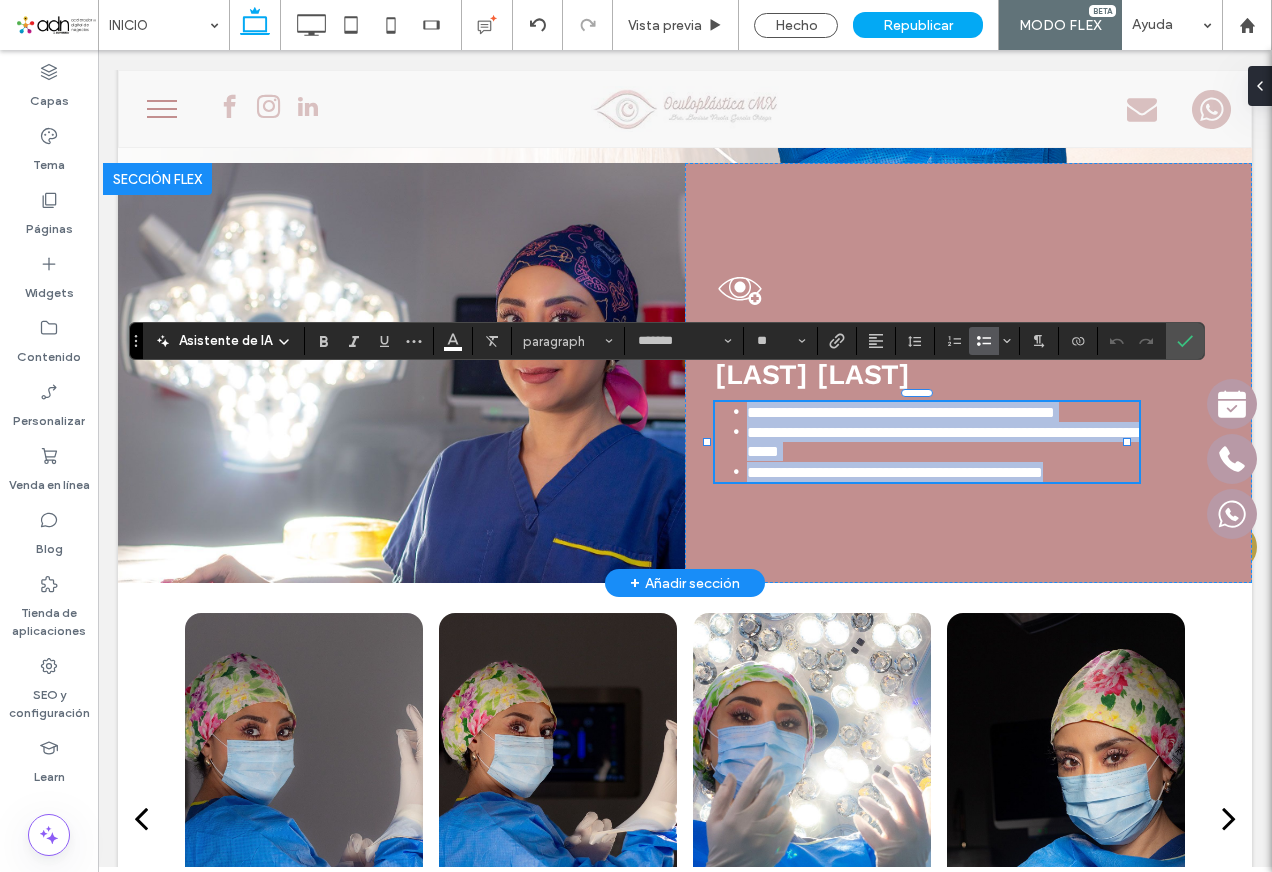 click on "**********" at bounding box center (901, 412) 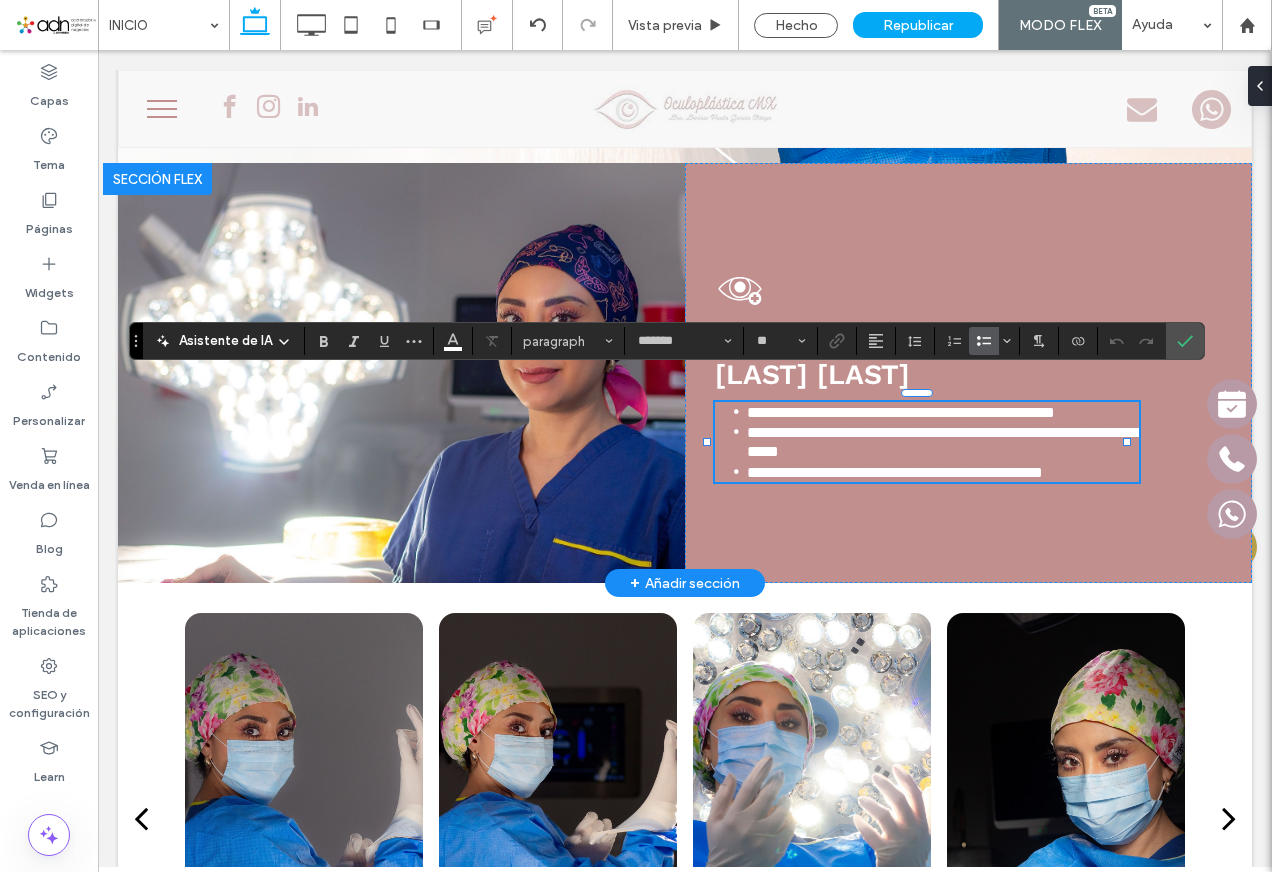 click on "**********" at bounding box center [901, 412] 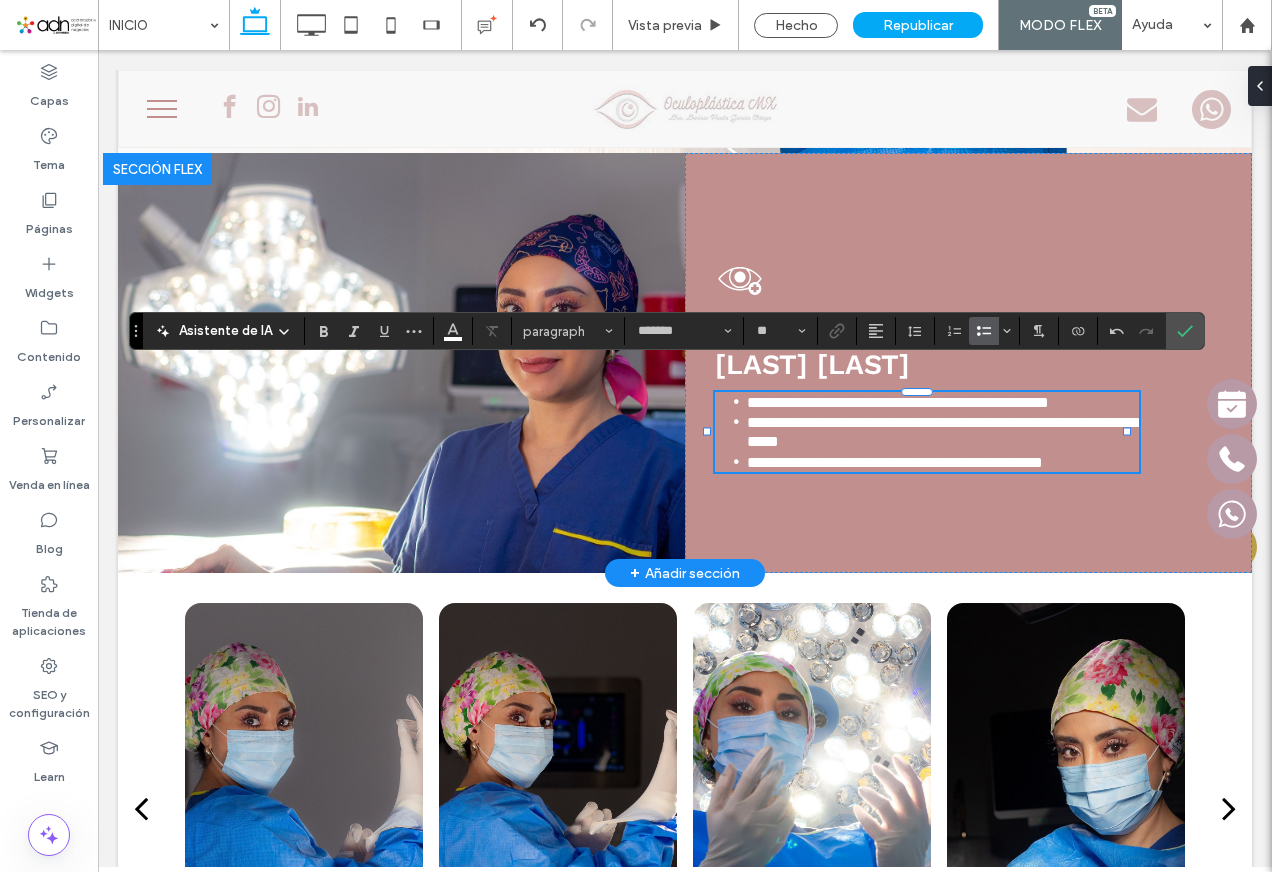 scroll, scrollTop: 3144, scrollLeft: 0, axis: vertical 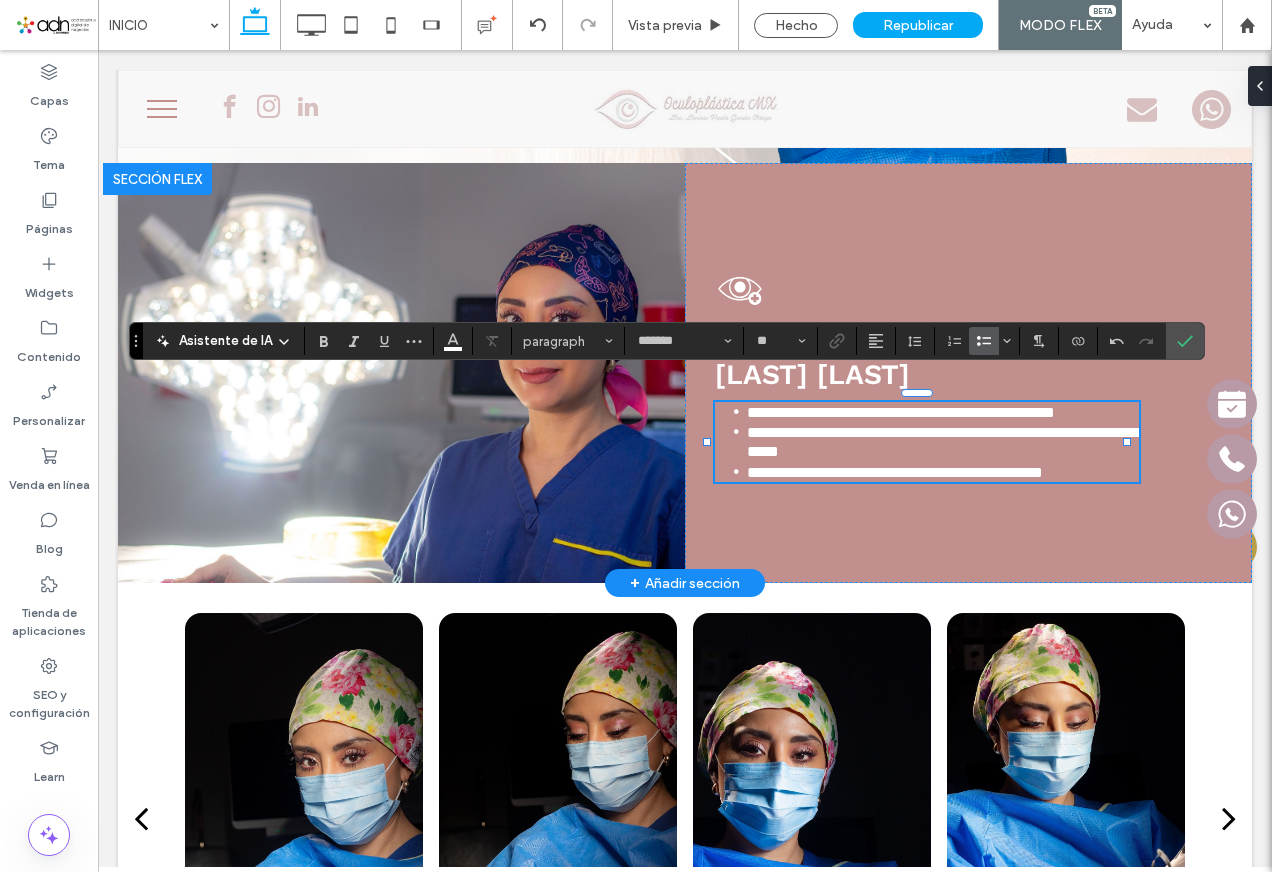 drag, startPoint x: 799, startPoint y: 445, endPoint x: 810, endPoint y: 448, distance: 11.401754 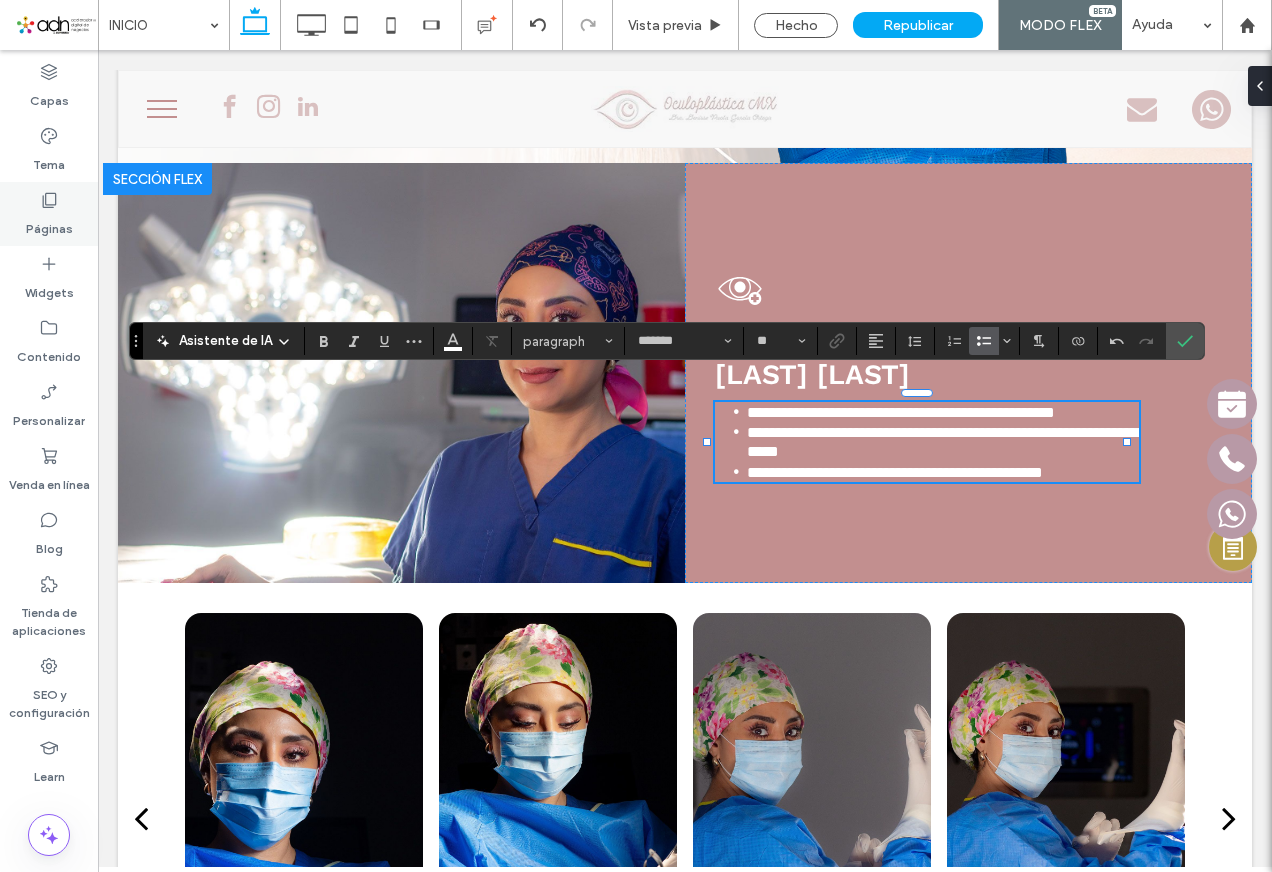 click on "Páginas" at bounding box center (49, 214) 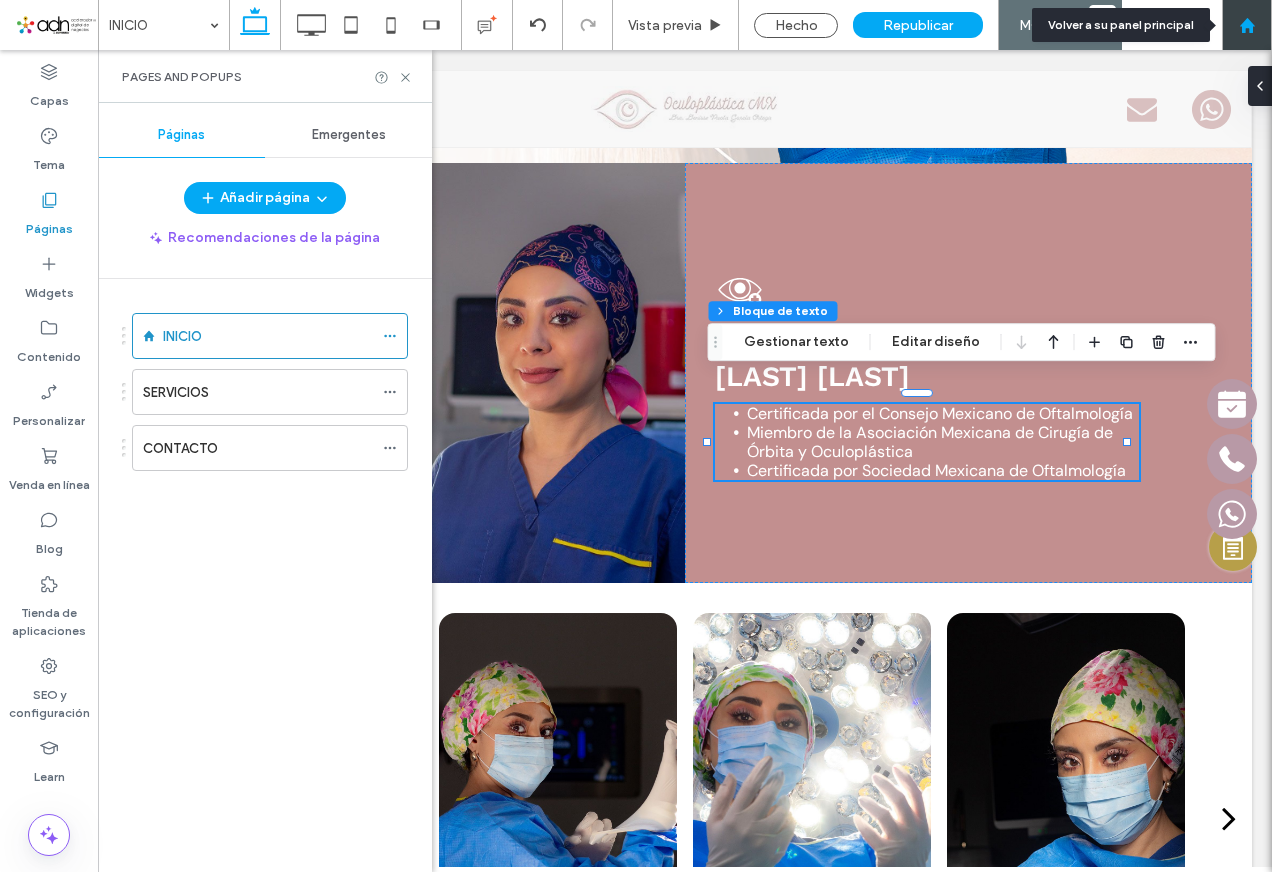 click 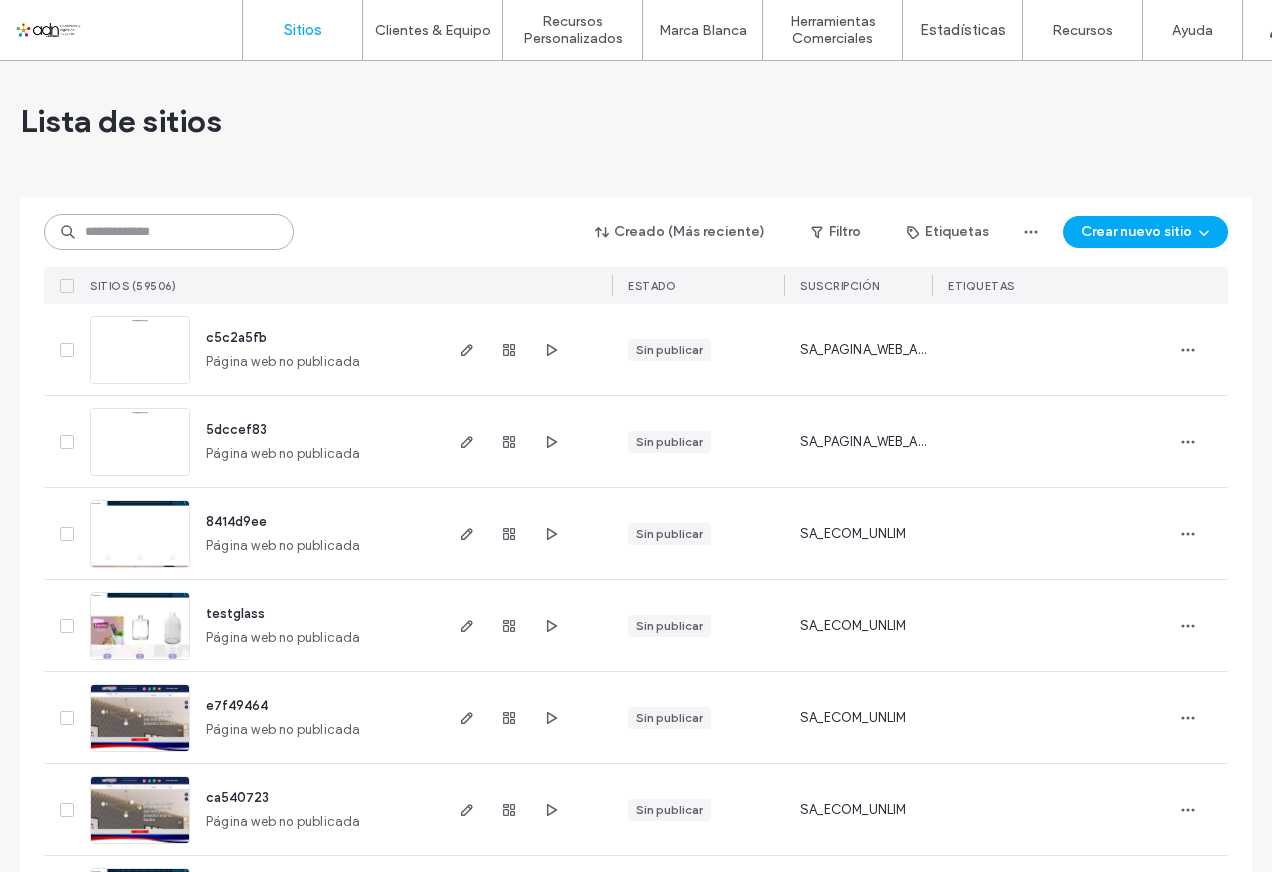 click at bounding box center (169, 232) 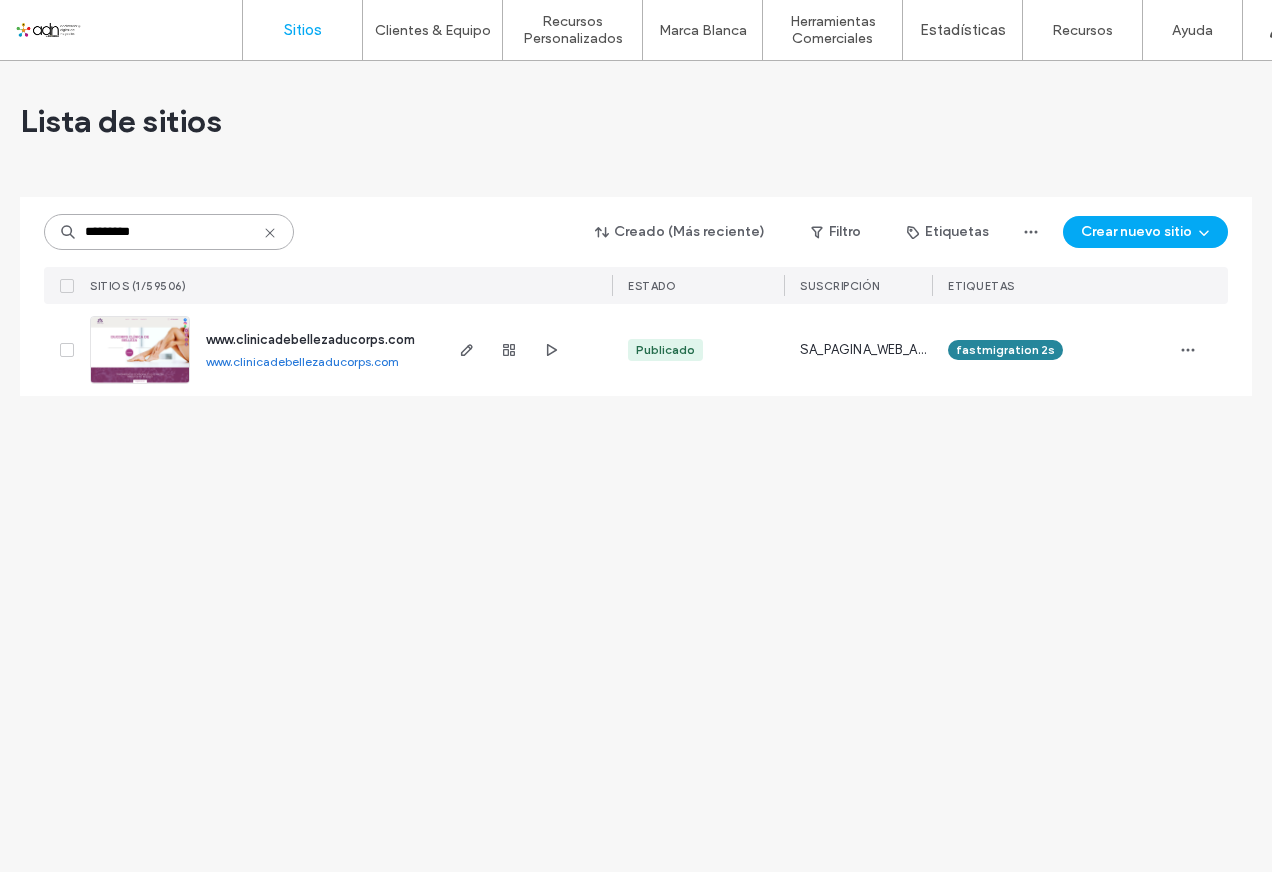 type on "*********" 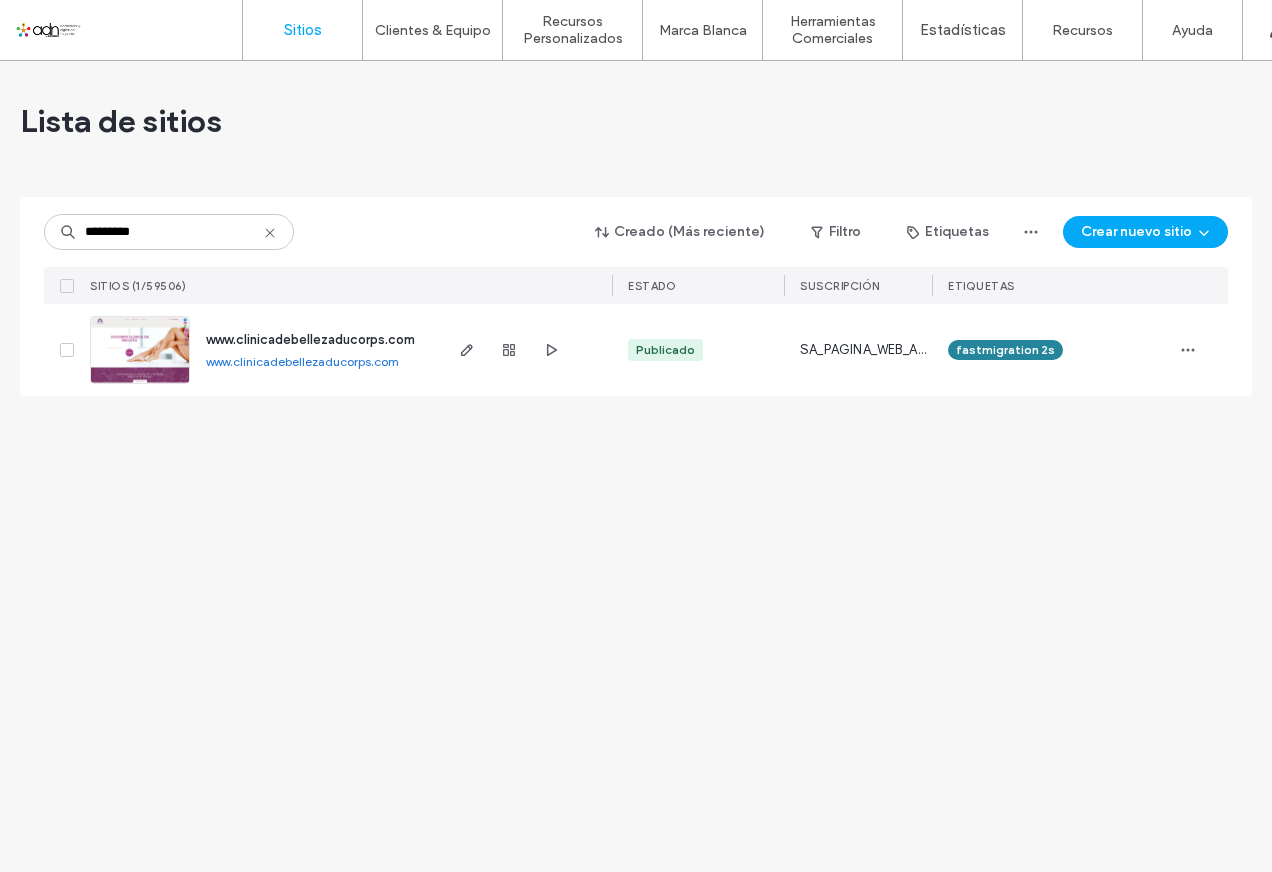 click at bounding box center (140, 385) 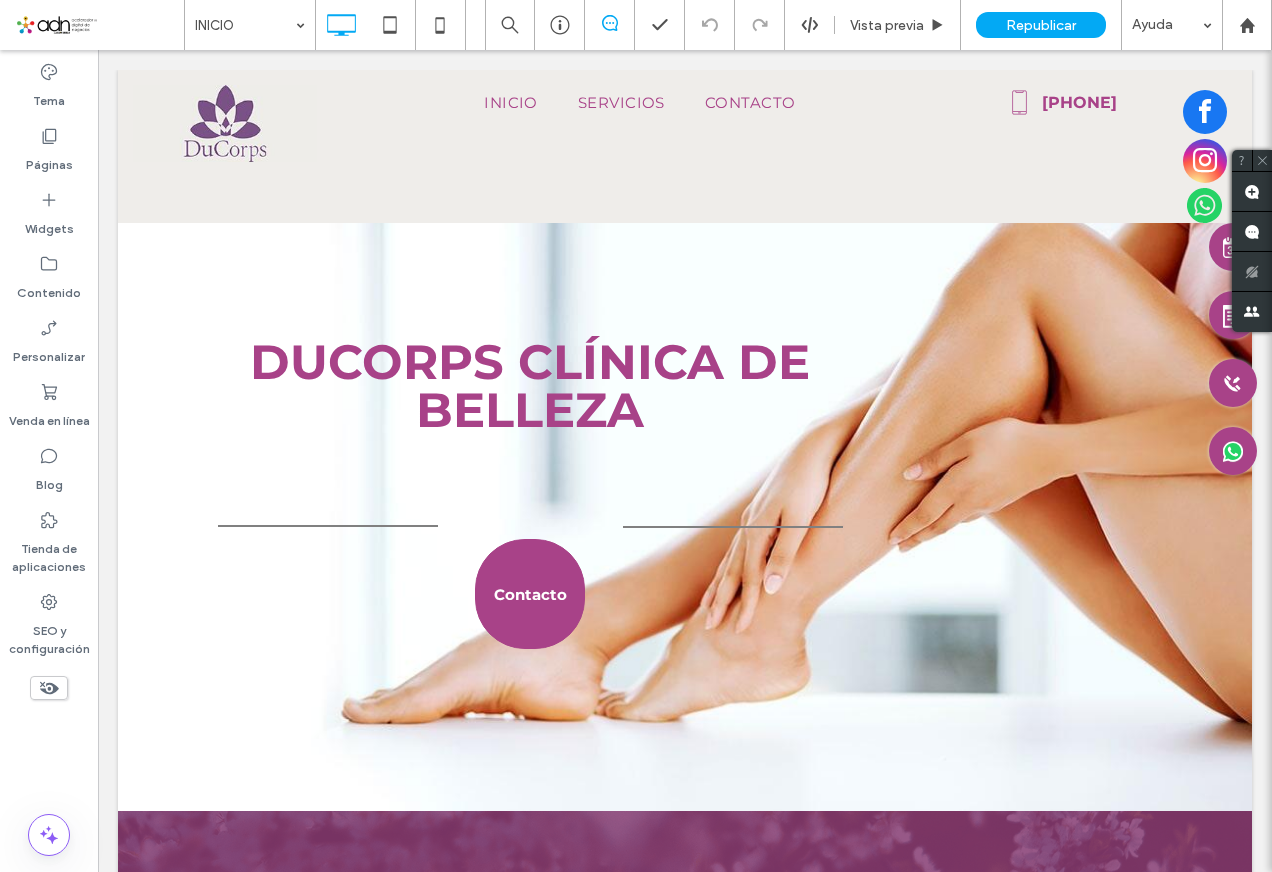 scroll, scrollTop: 0, scrollLeft: 0, axis: both 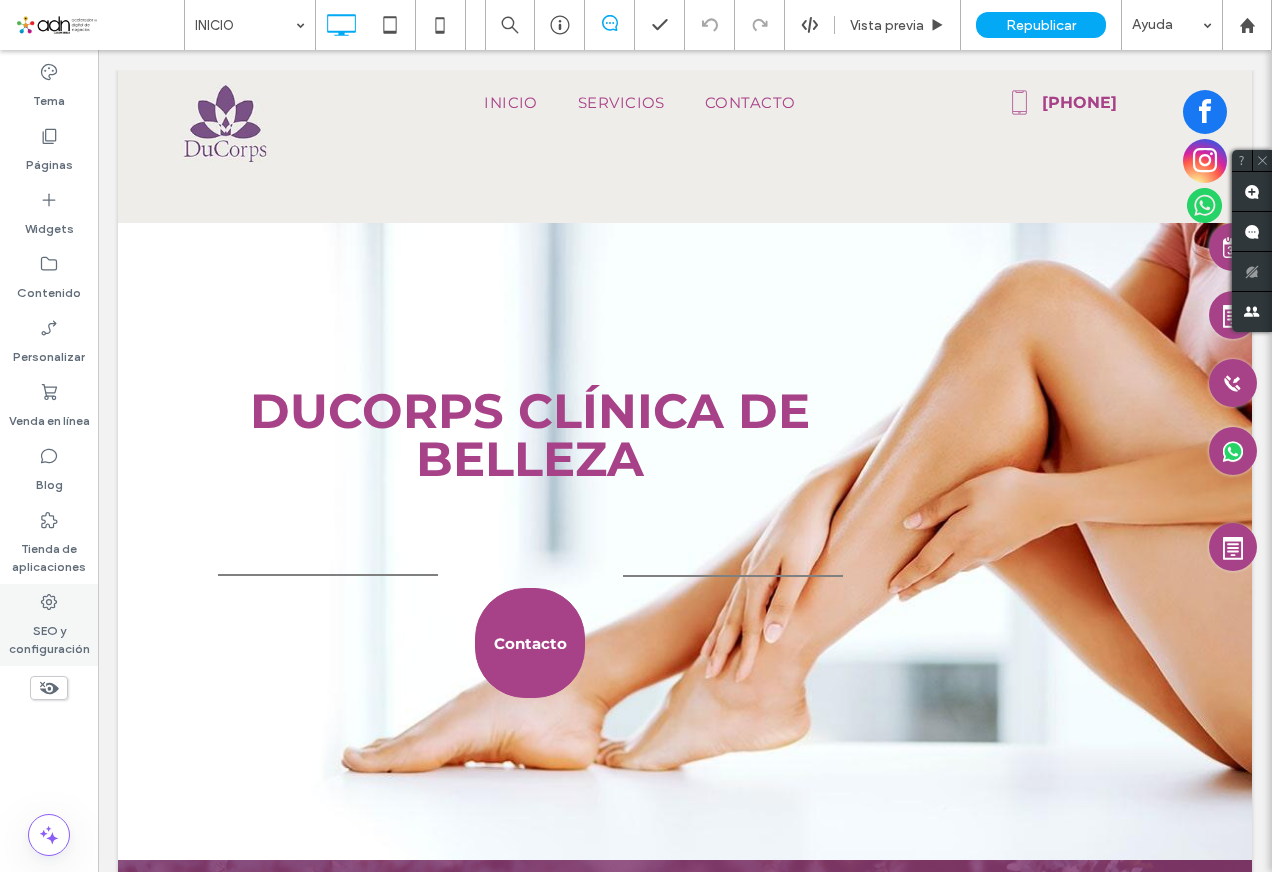 click on "SEO y configuración" at bounding box center (49, 635) 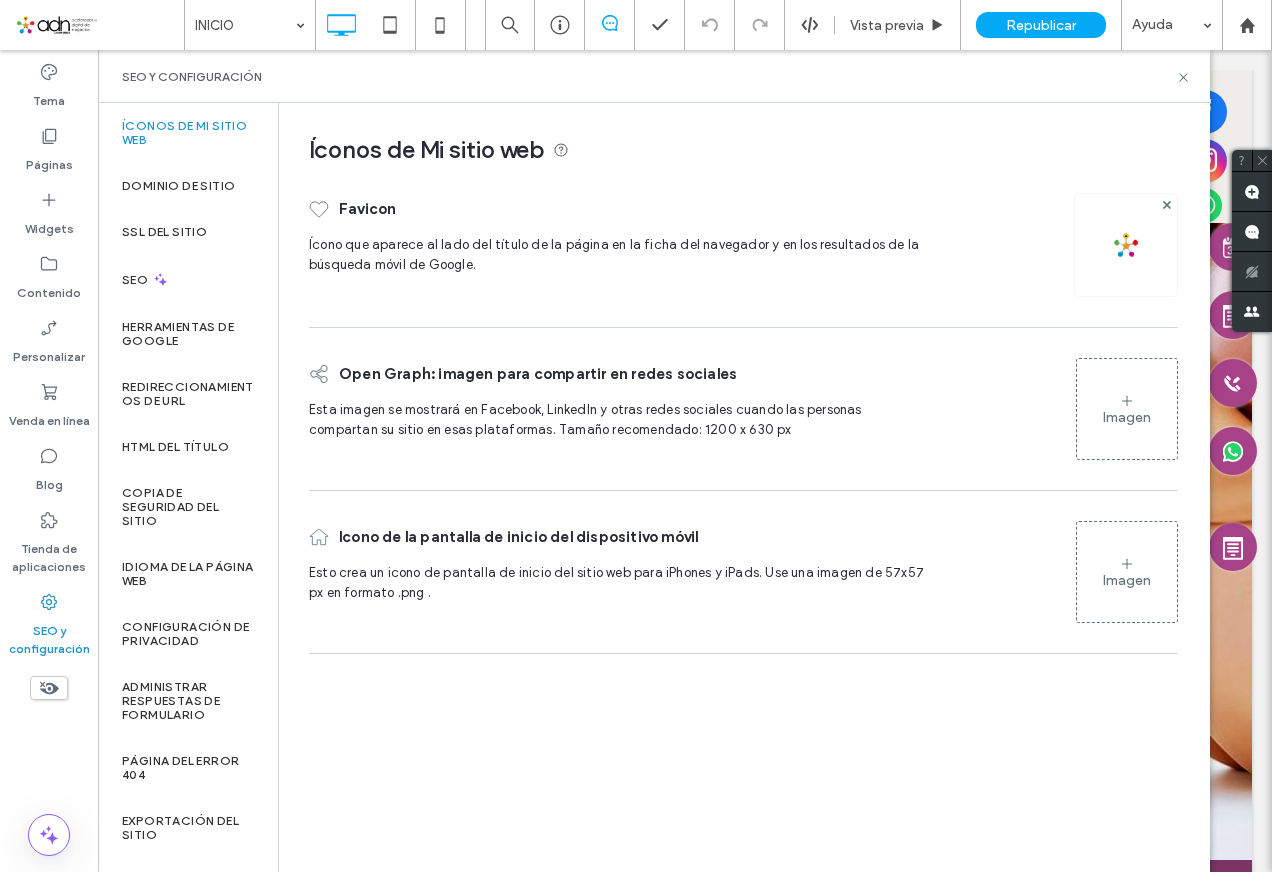 click on "Open Graph: imagen para compartir en redes sociales" at bounding box center [538, 374] 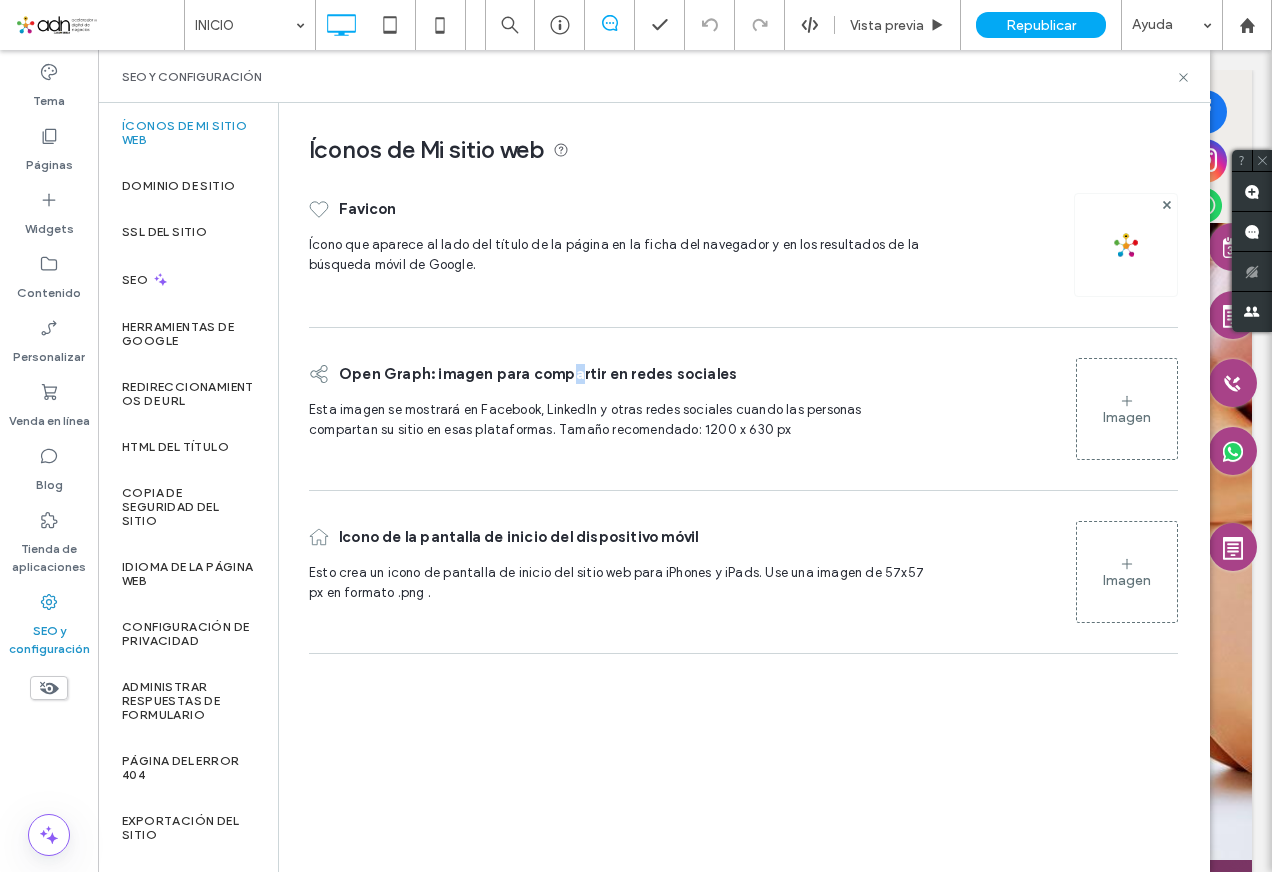 click on "Open Graph: imagen para compartir en redes sociales" at bounding box center [538, 374] 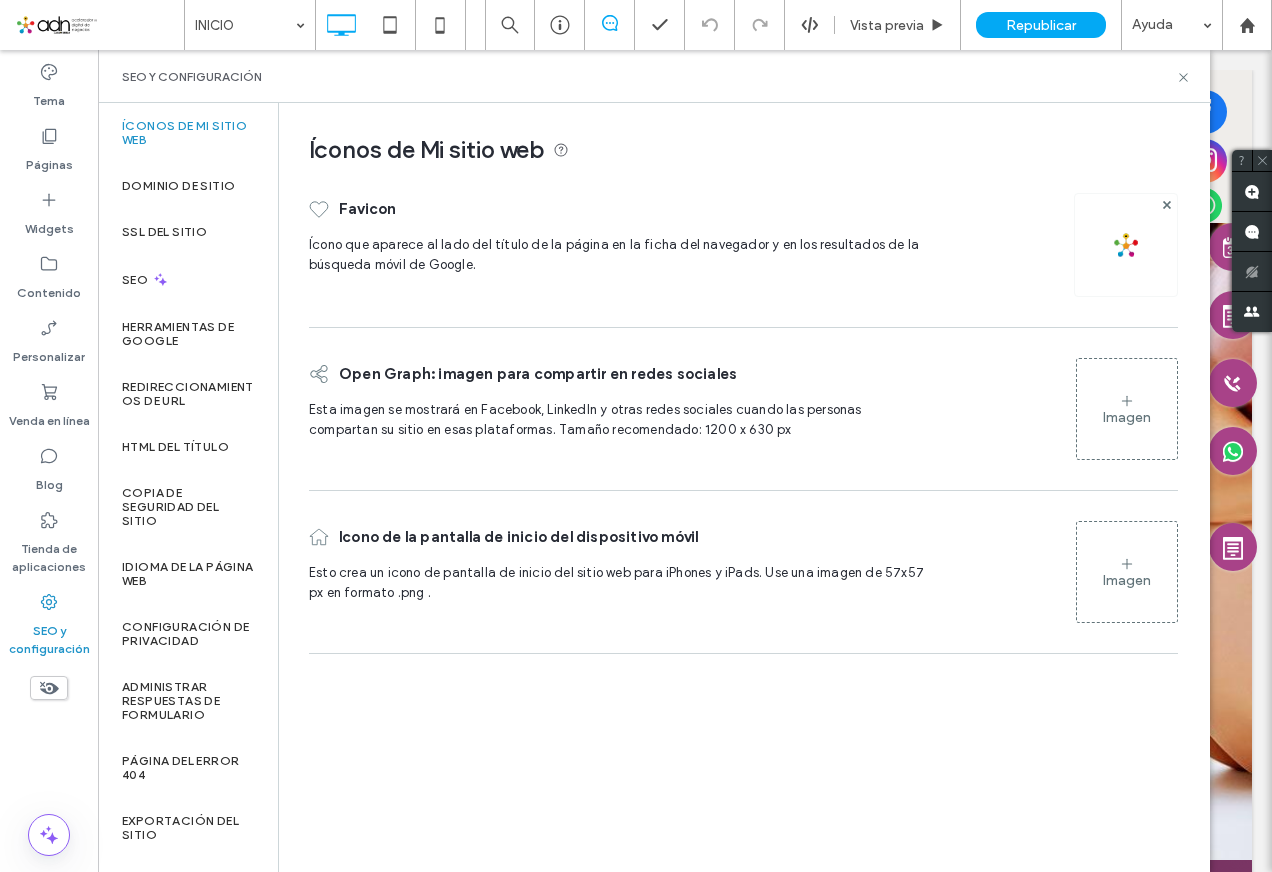 drag, startPoint x: 575, startPoint y: 380, endPoint x: 791, endPoint y: 373, distance: 216.1134 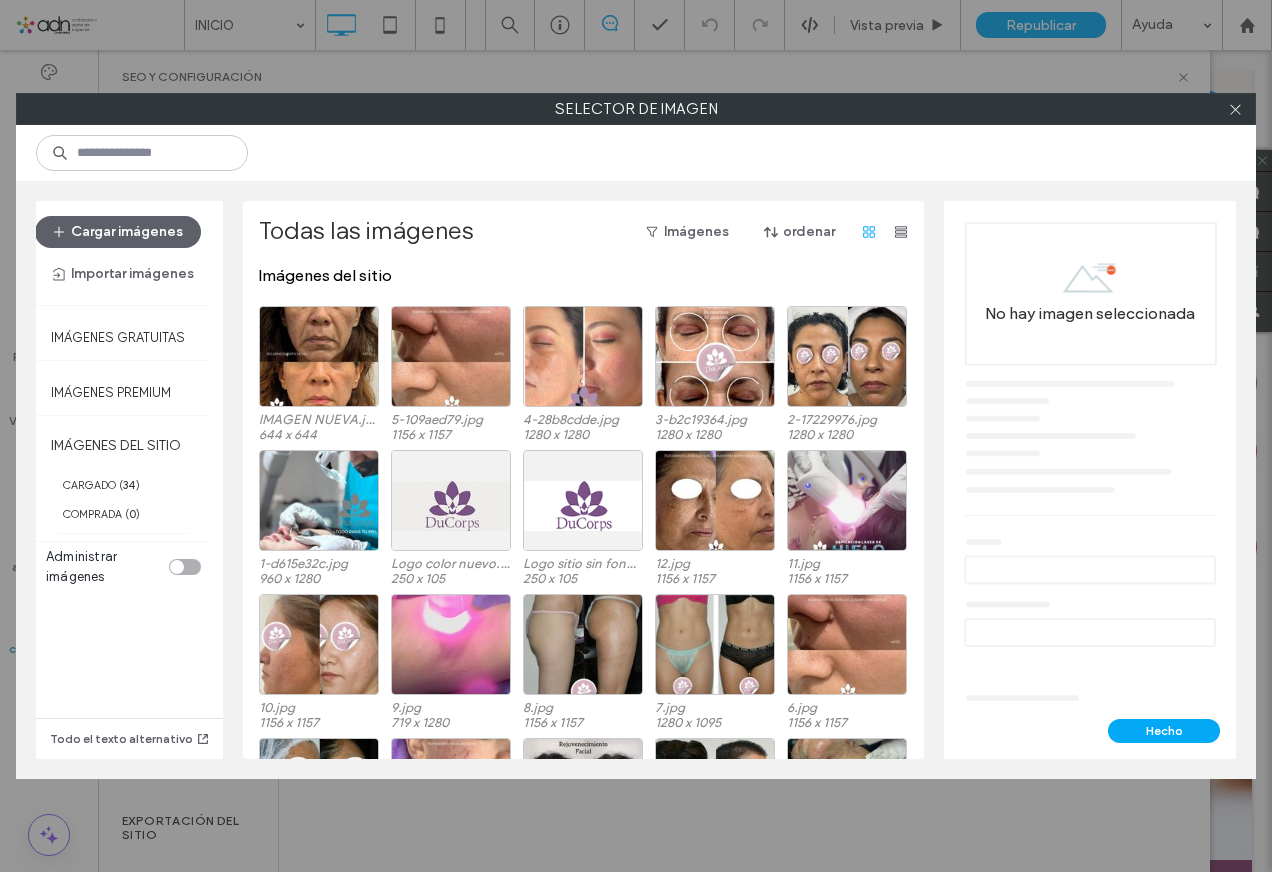 click at bounding box center [1235, 109] 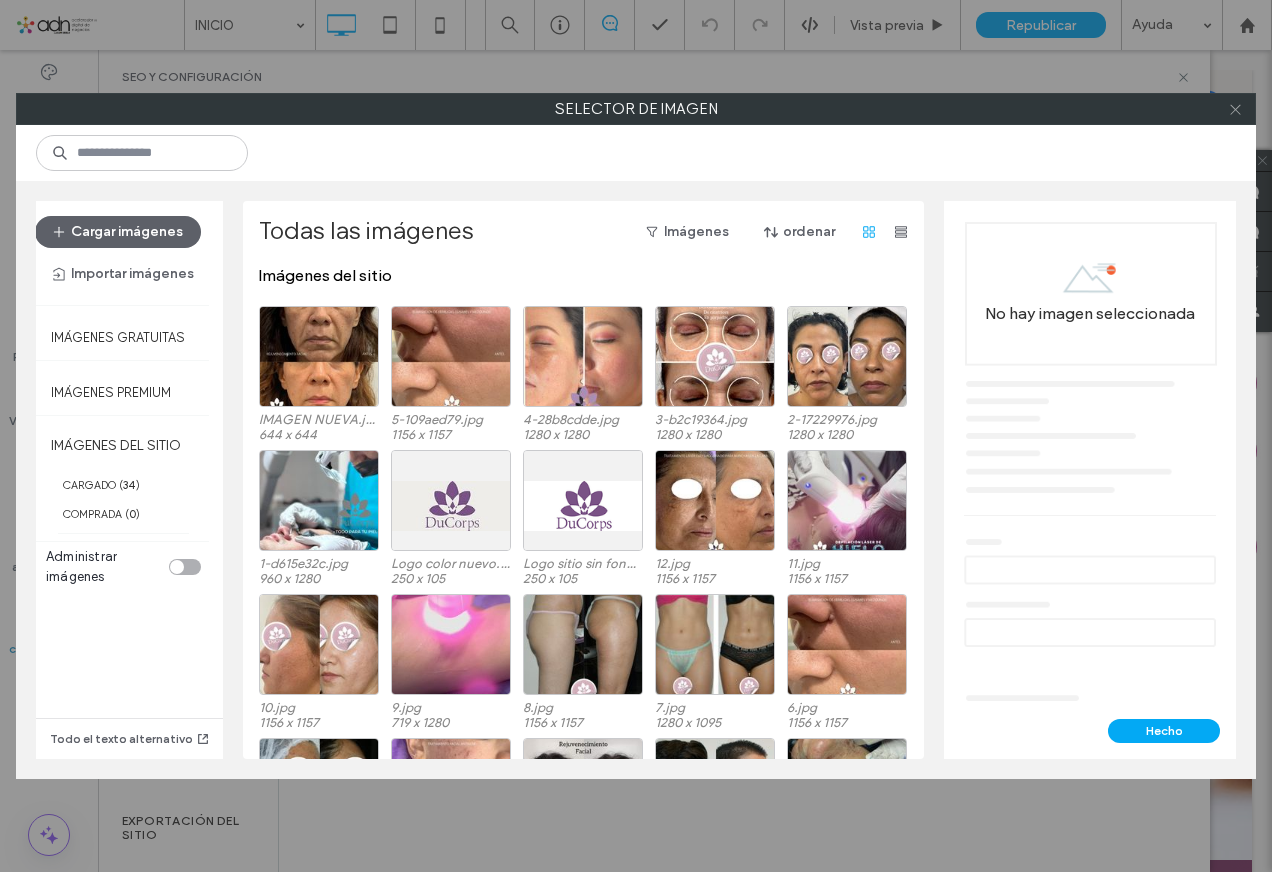 click 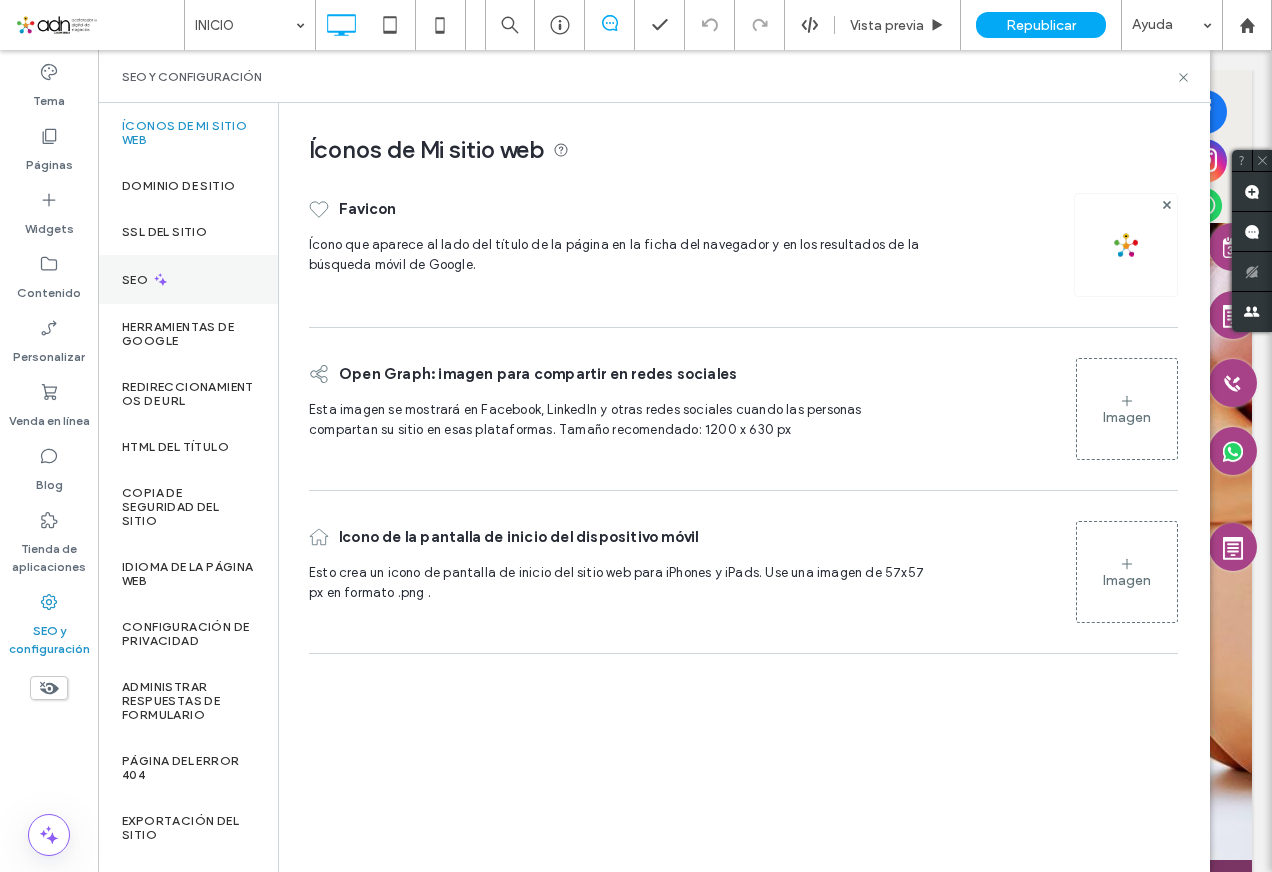 click on "SEO" at bounding box center (188, 279) 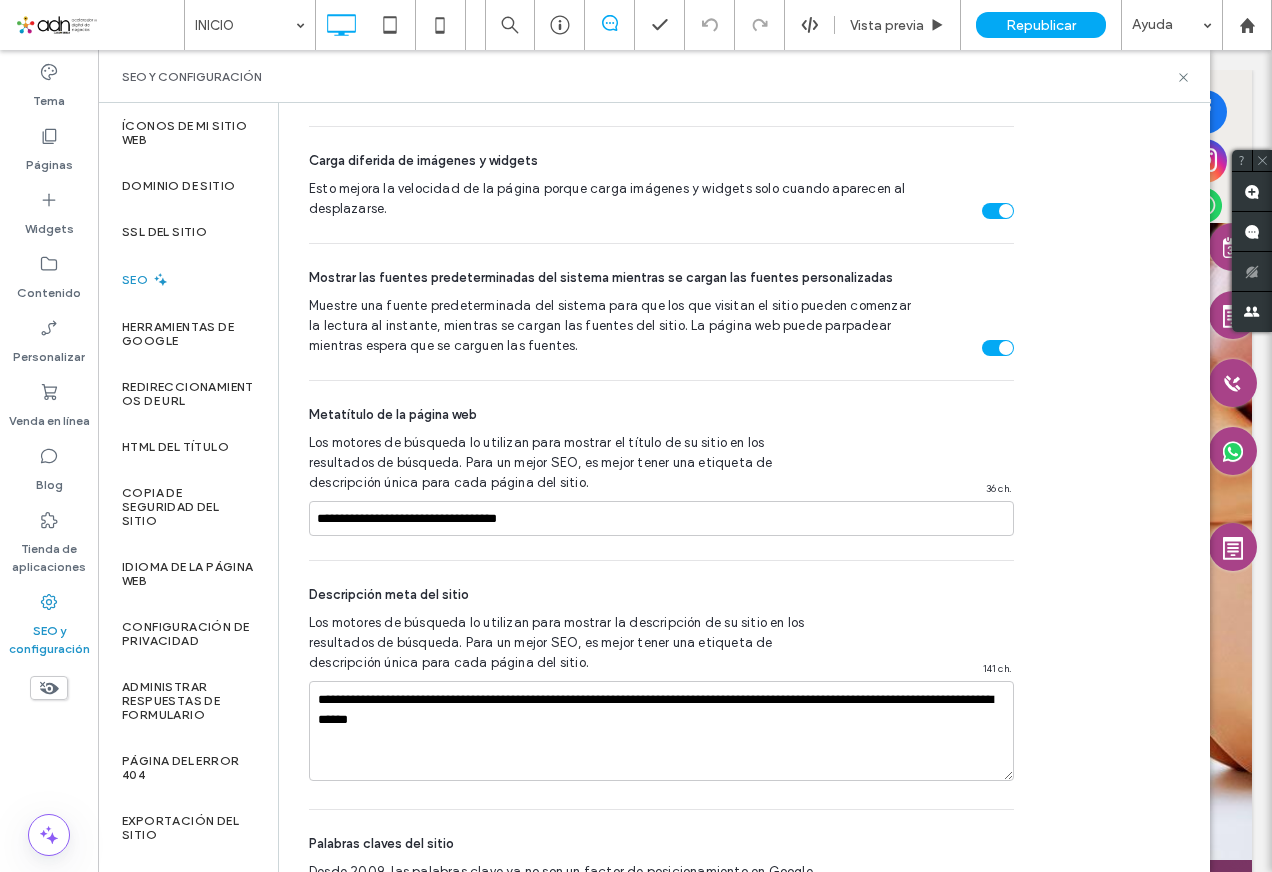 scroll, scrollTop: 1000, scrollLeft: 0, axis: vertical 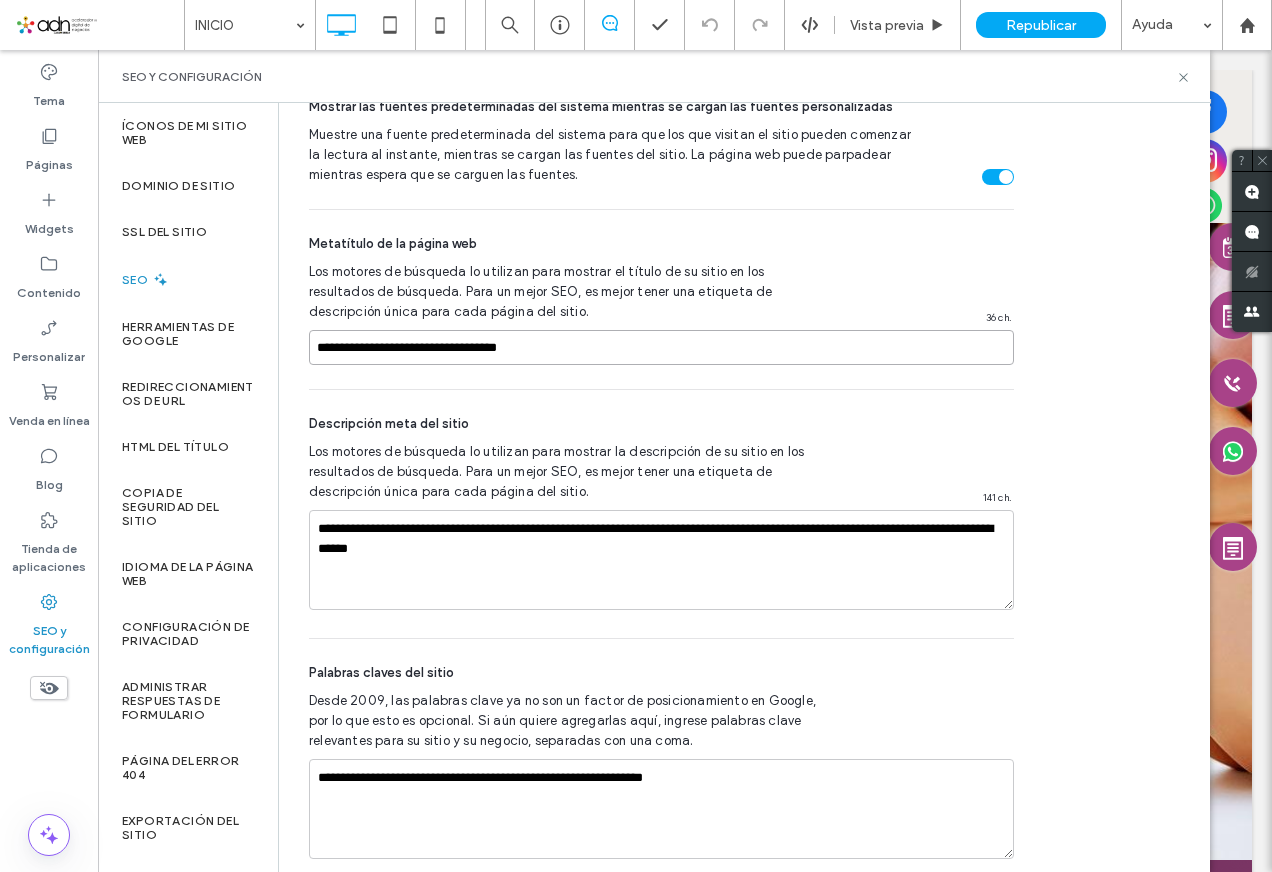 click on "**********" at bounding box center [661, 347] 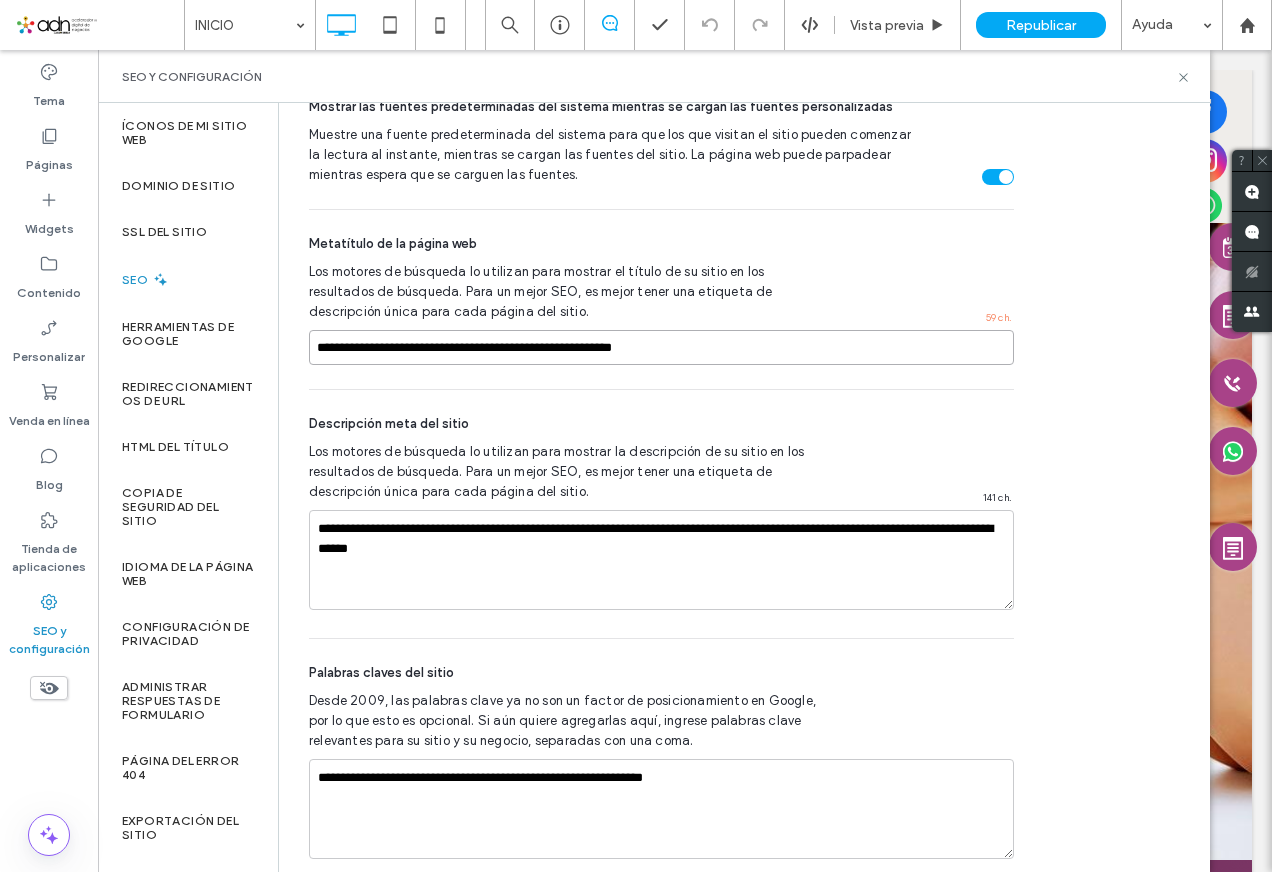 click on "**********" at bounding box center (661, 347) 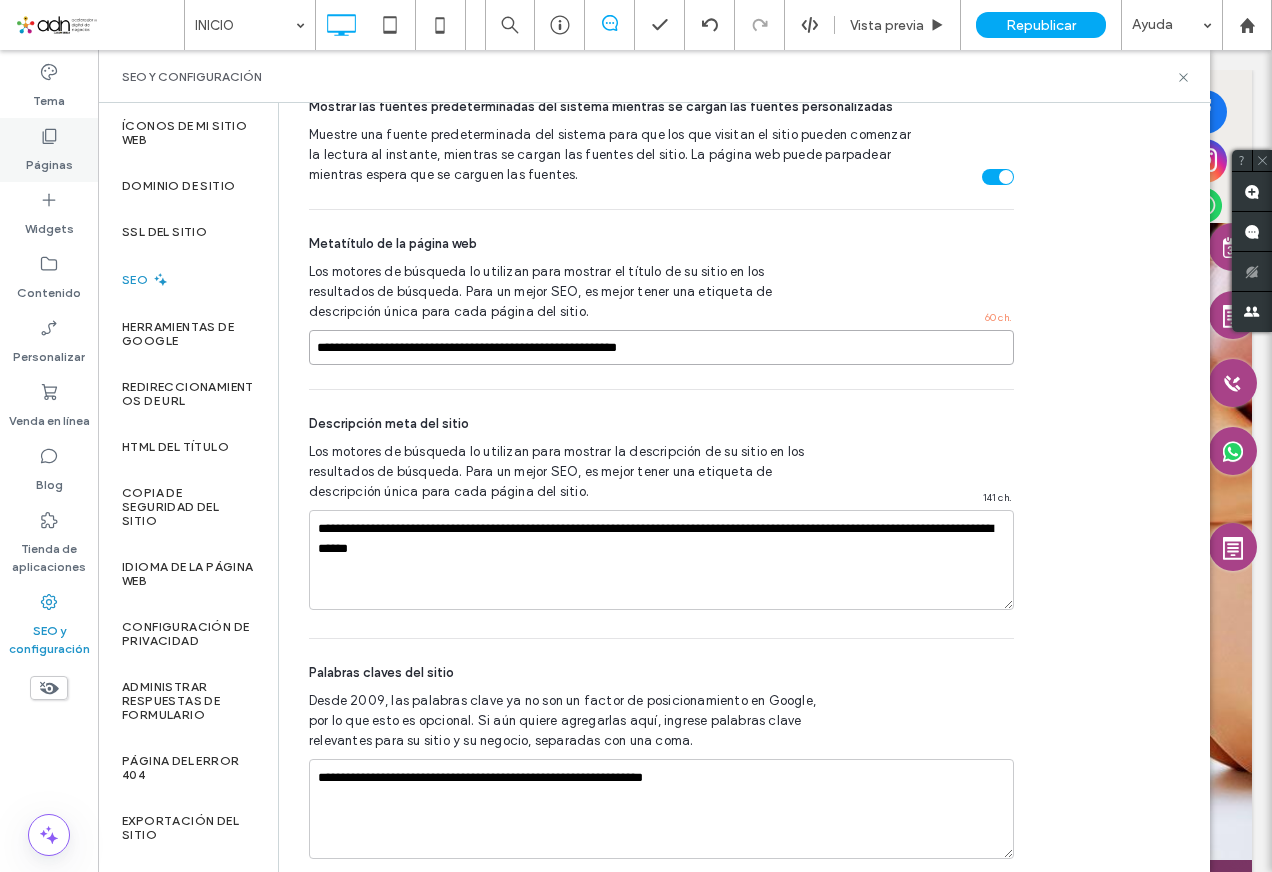 type on "**********" 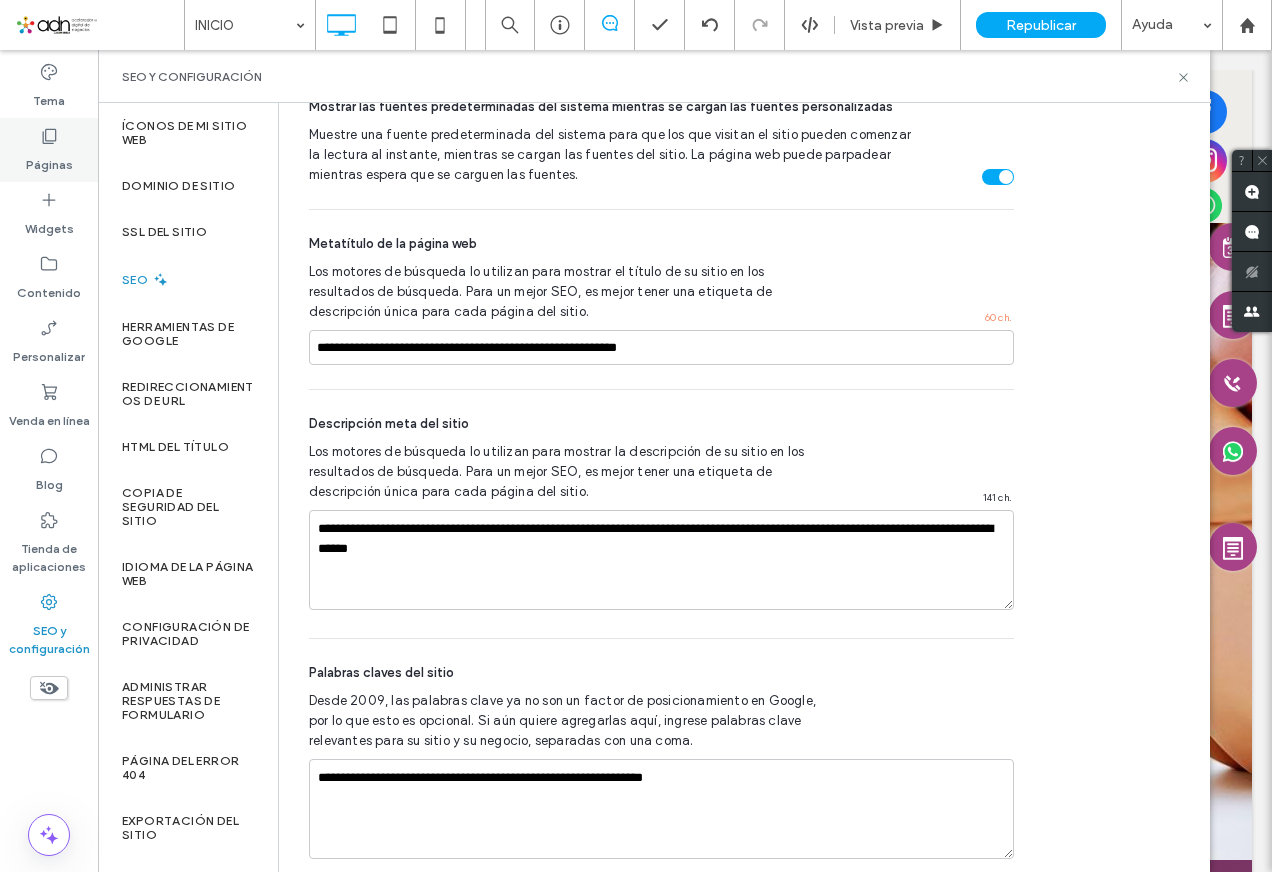 click on "Páginas" at bounding box center [49, 160] 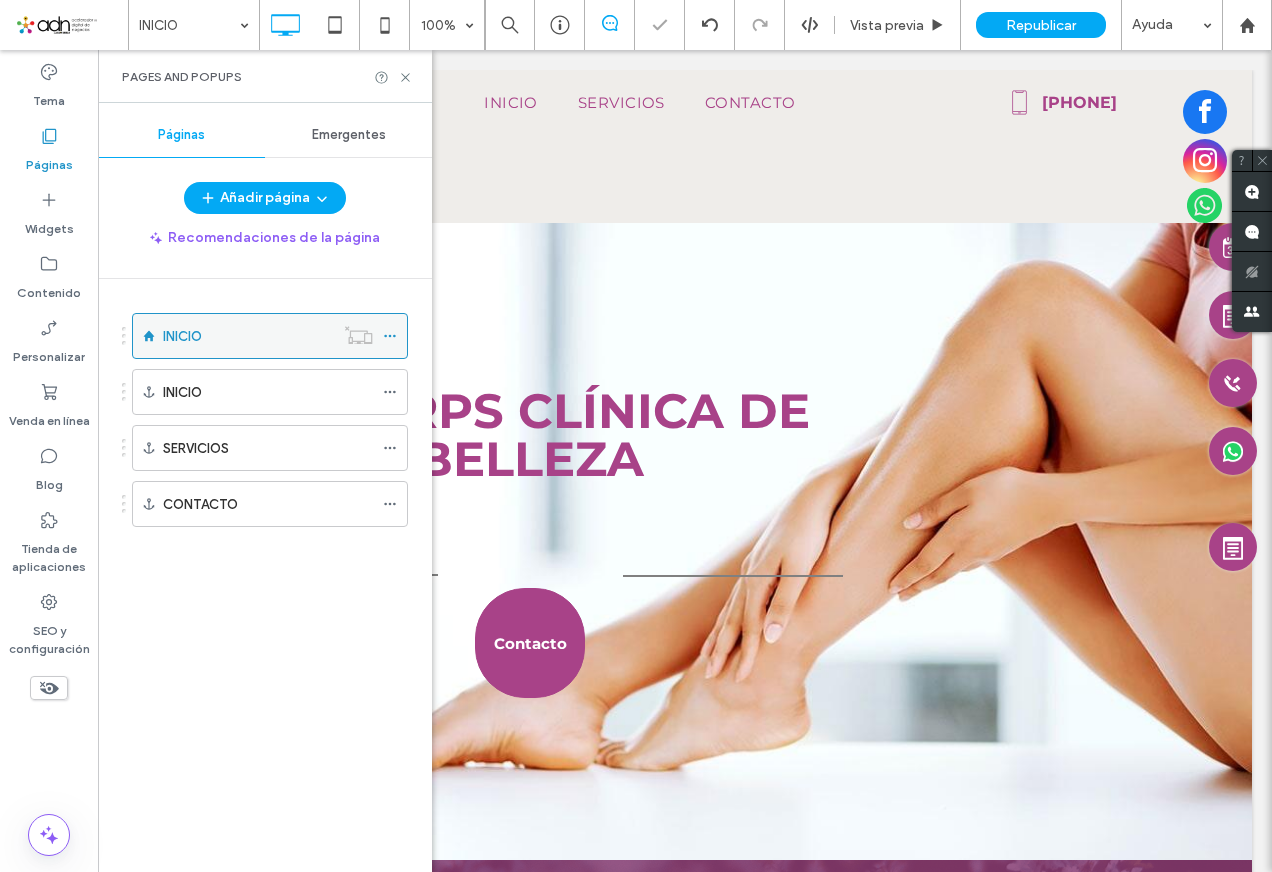 click 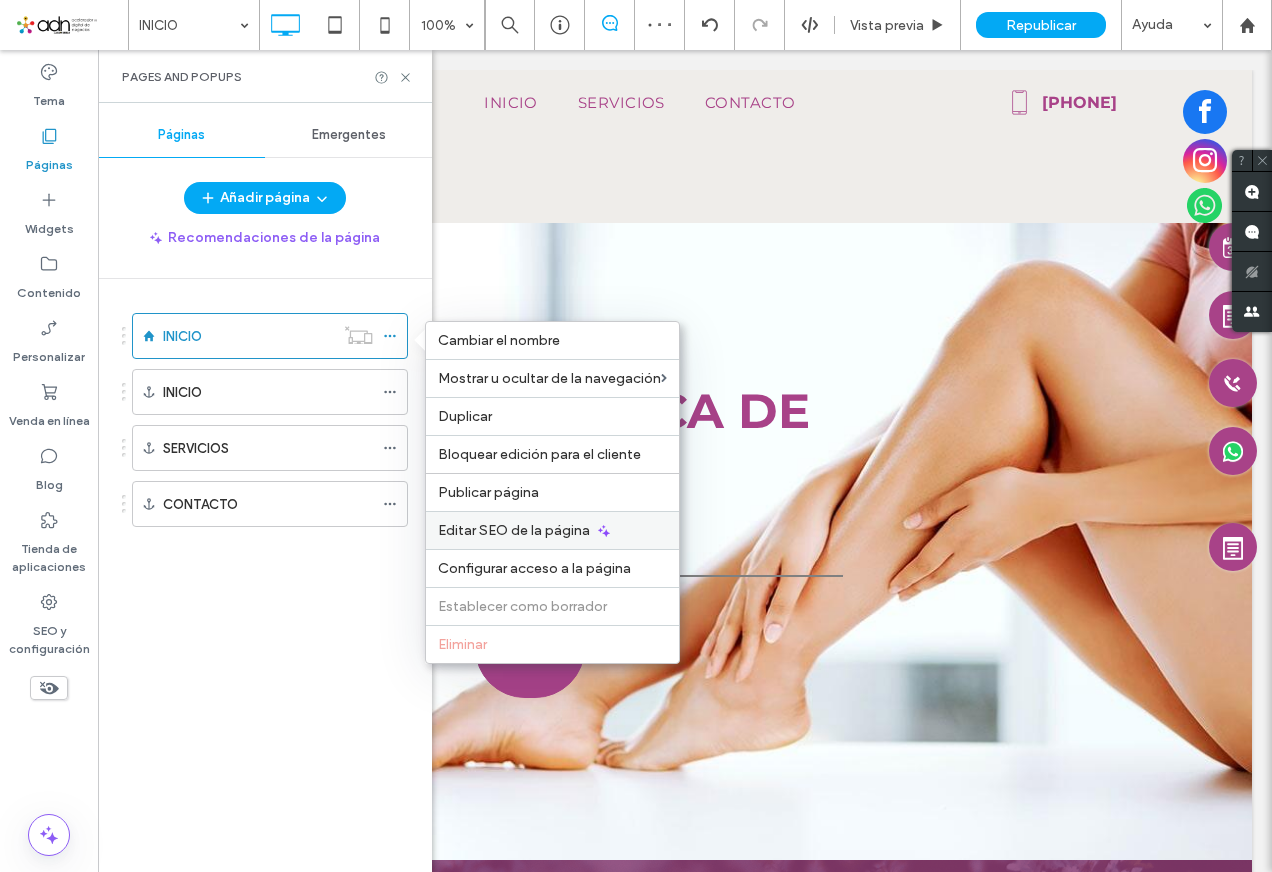 click on "Editar SEO de la página" at bounding box center (514, 530) 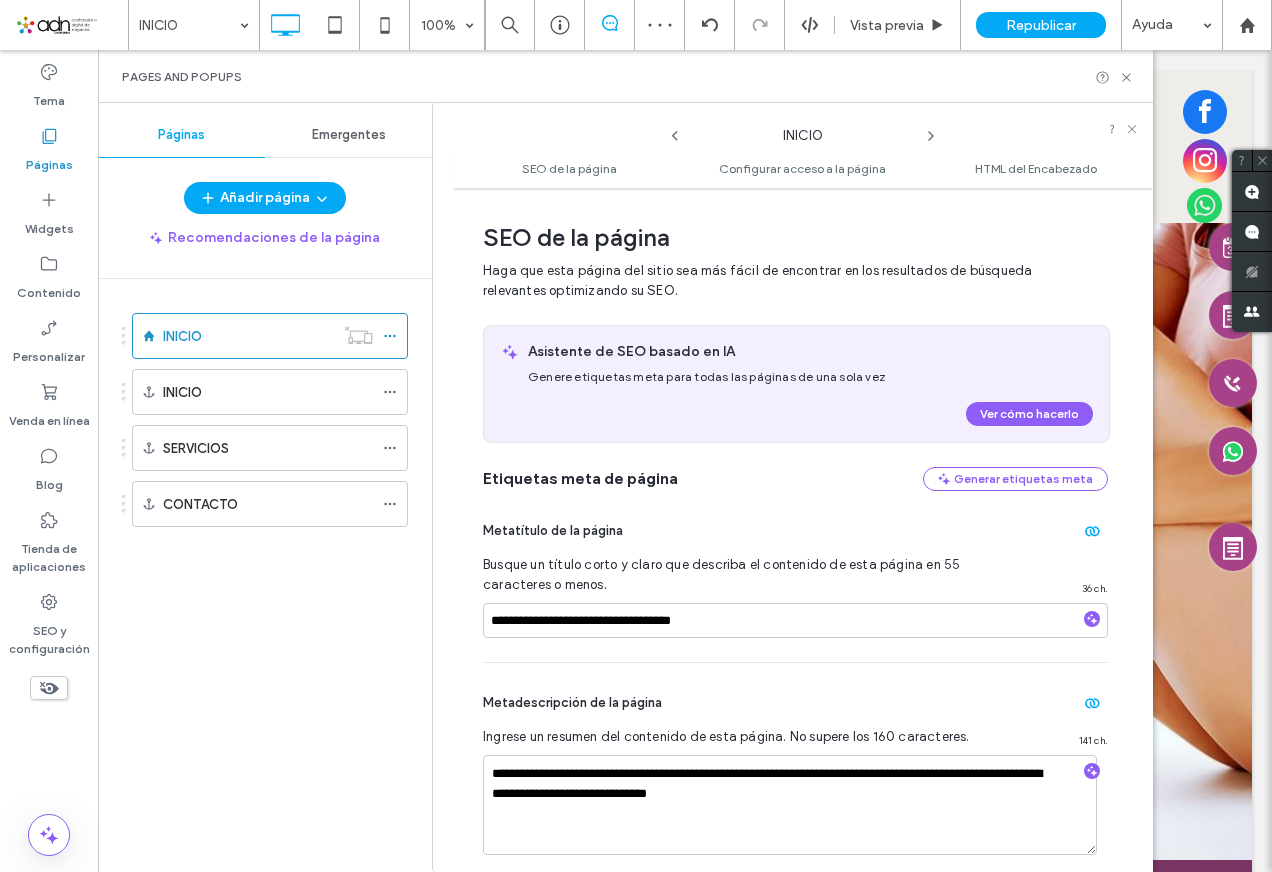 scroll, scrollTop: 10, scrollLeft: 0, axis: vertical 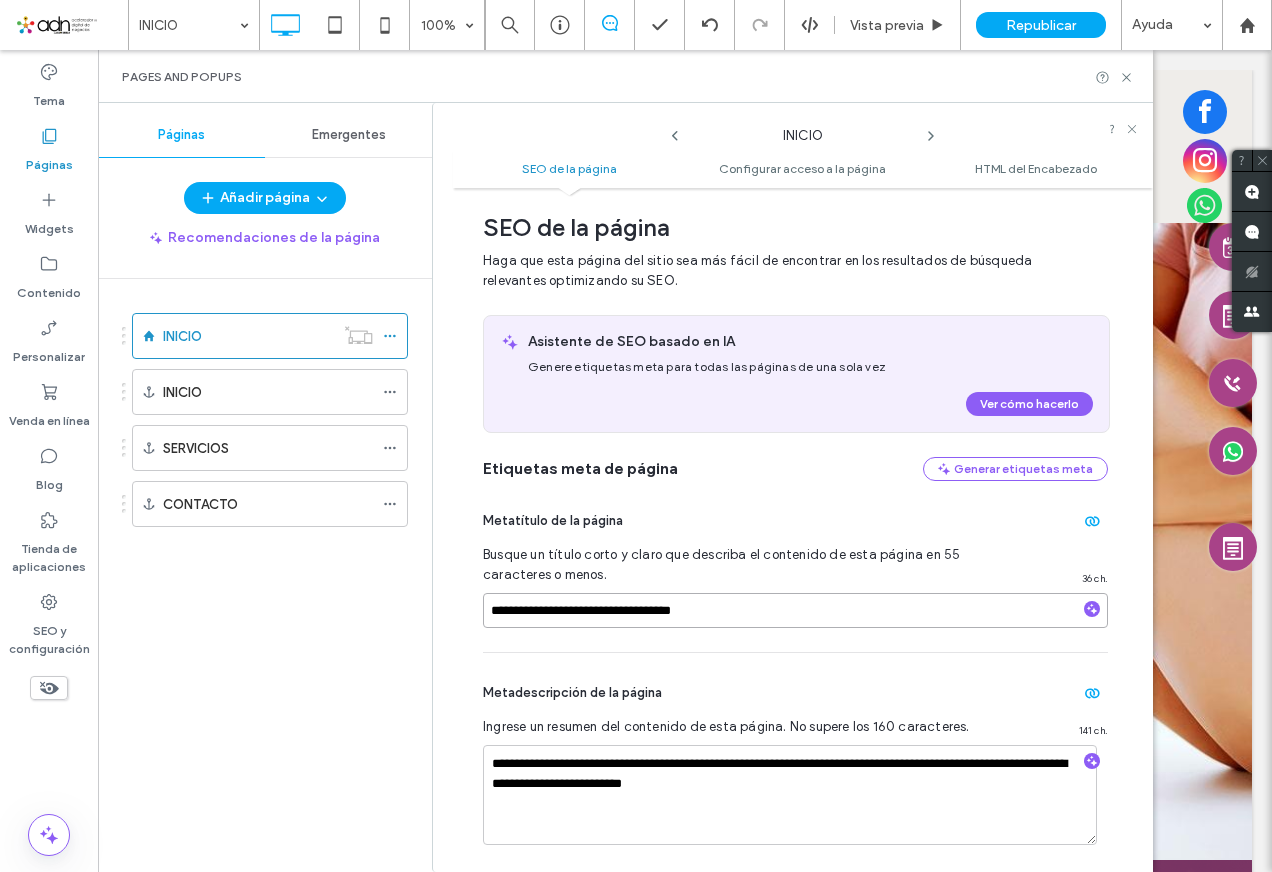 click on "**********" at bounding box center (795, 610) 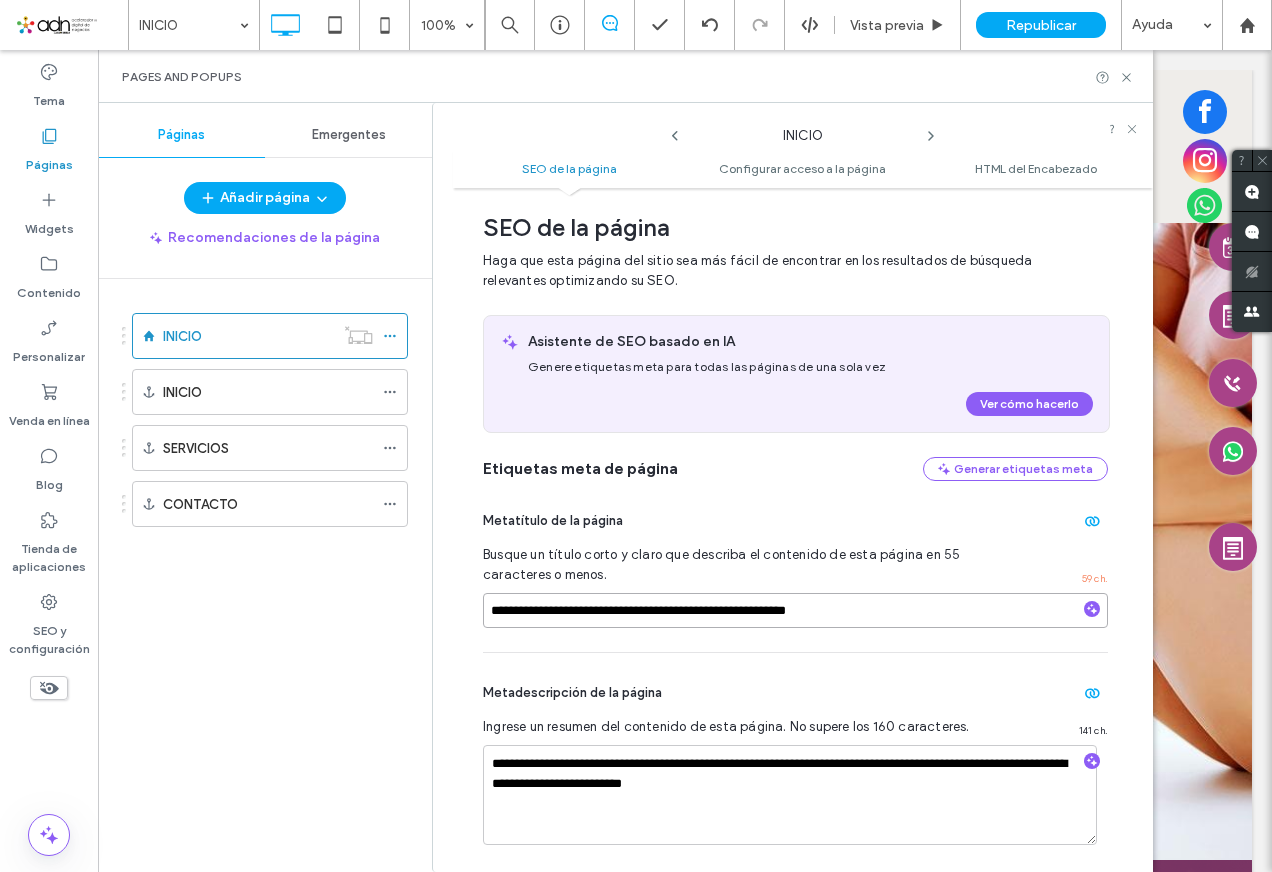 click on "**********" at bounding box center [795, 610] 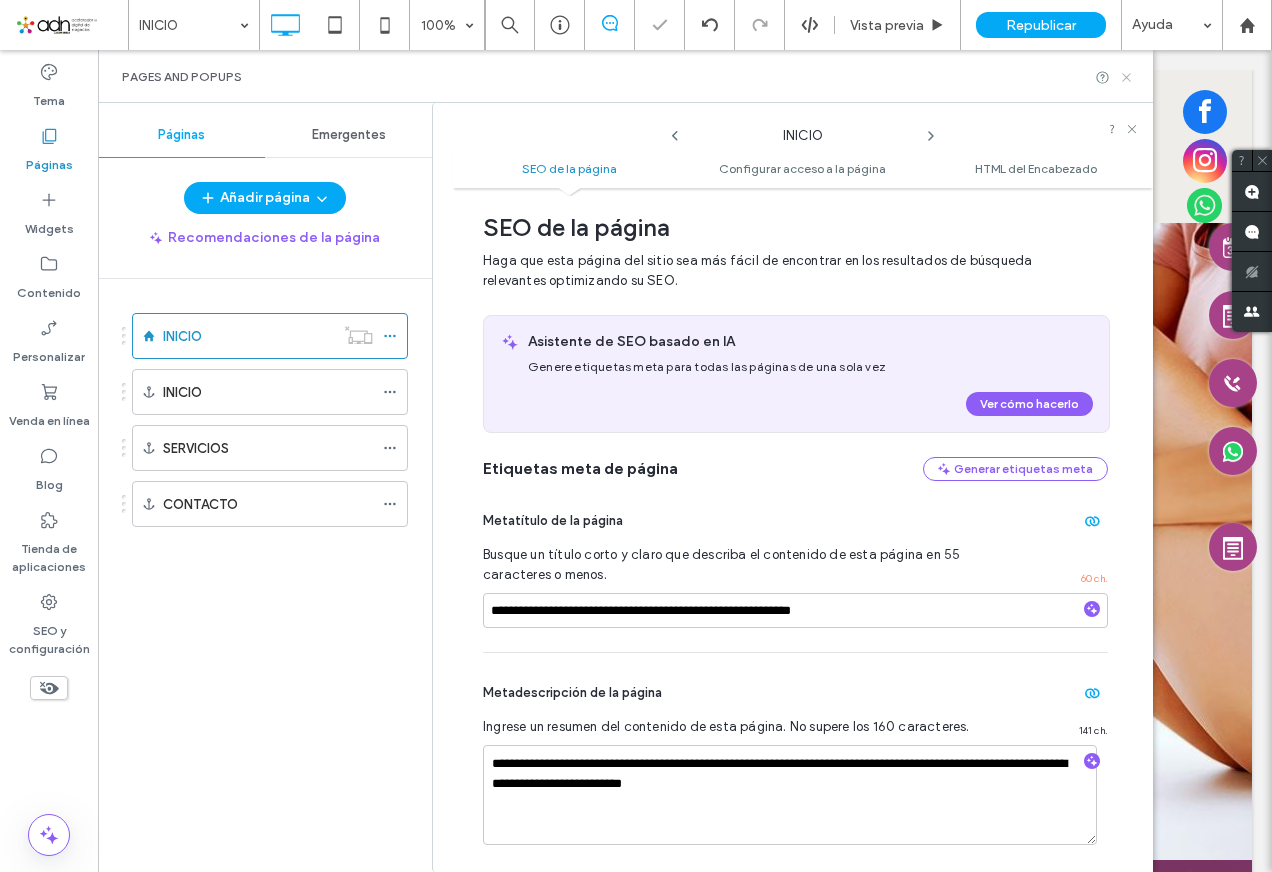 drag, startPoint x: 1124, startPoint y: 78, endPoint x: 944, endPoint y: 13, distance: 191.37659 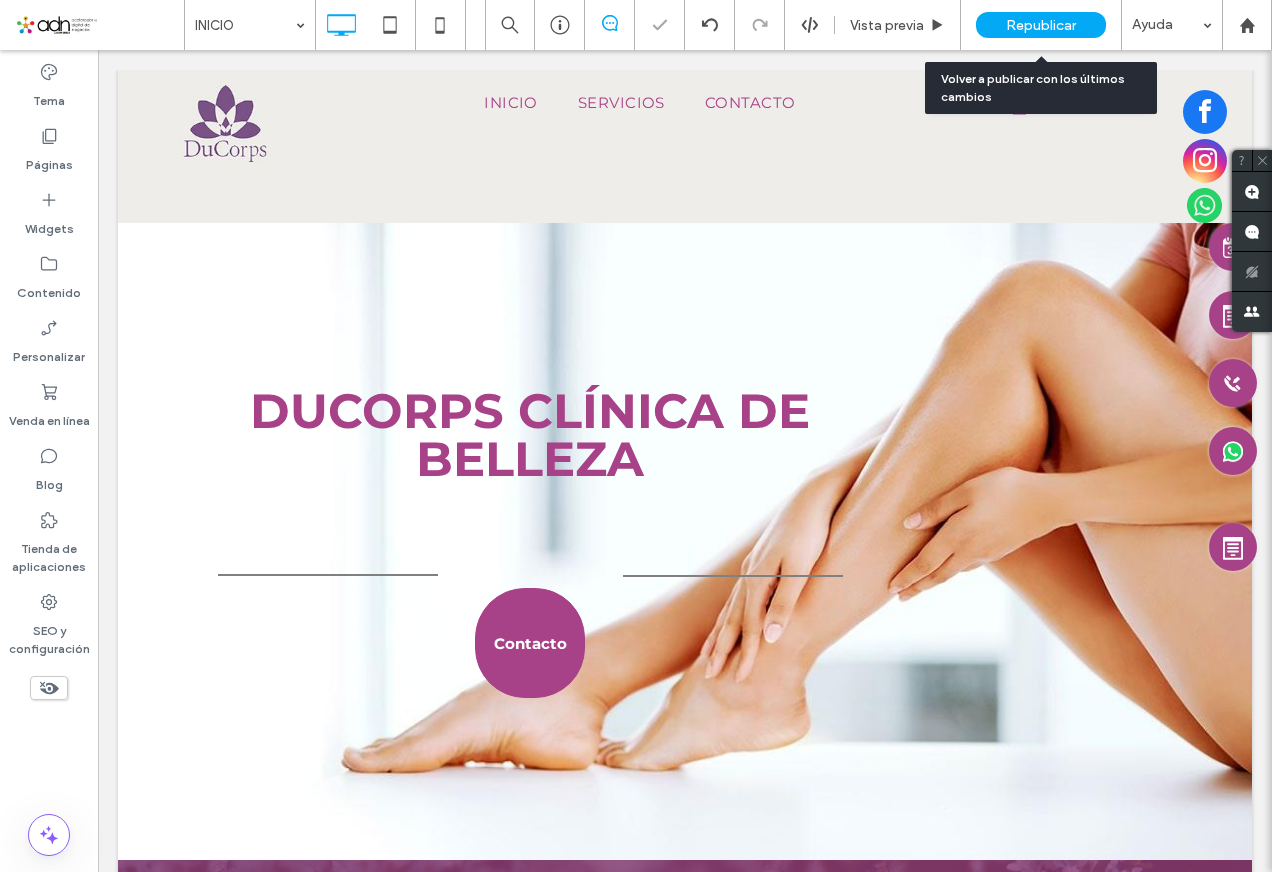 click on "Republicar" at bounding box center [1041, 25] 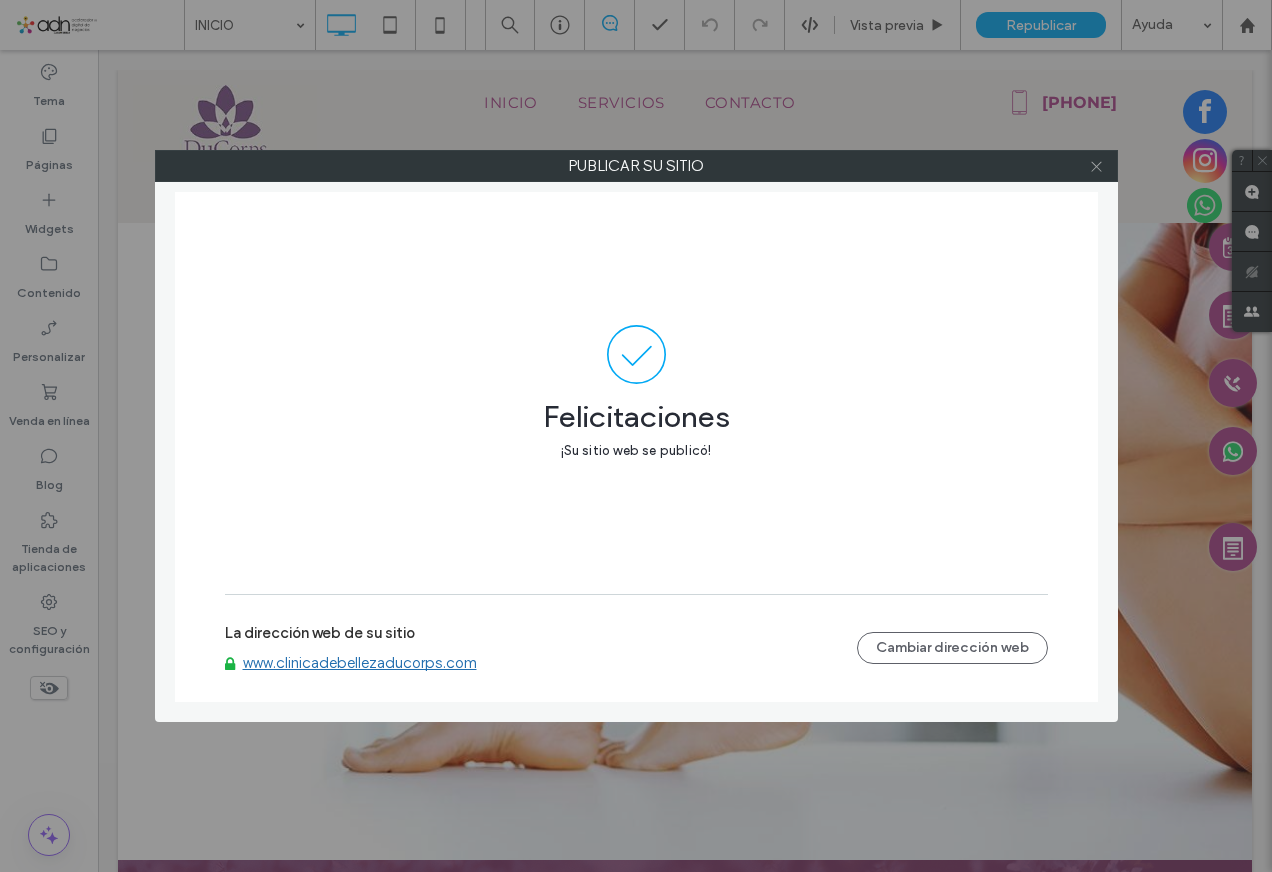 click 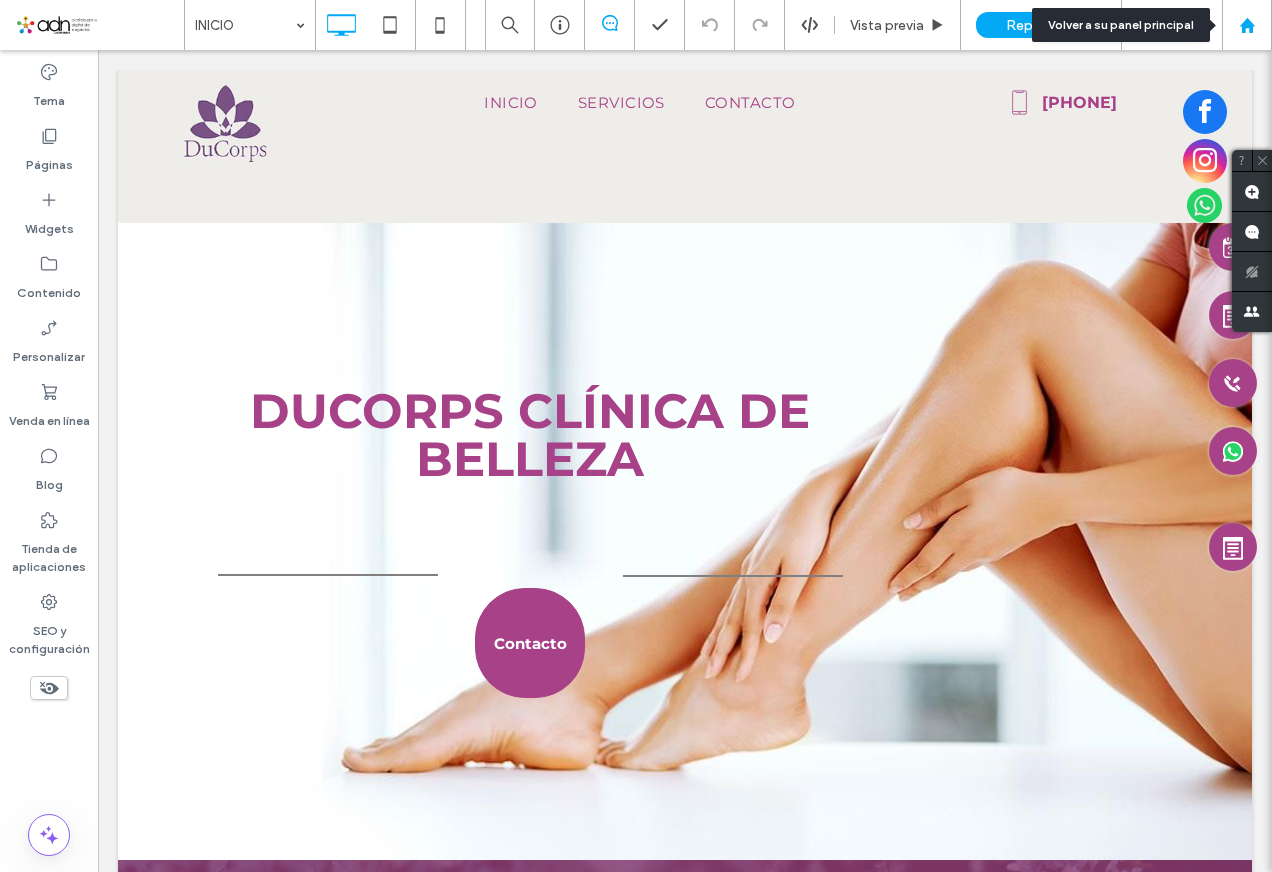 click at bounding box center (1247, 25) 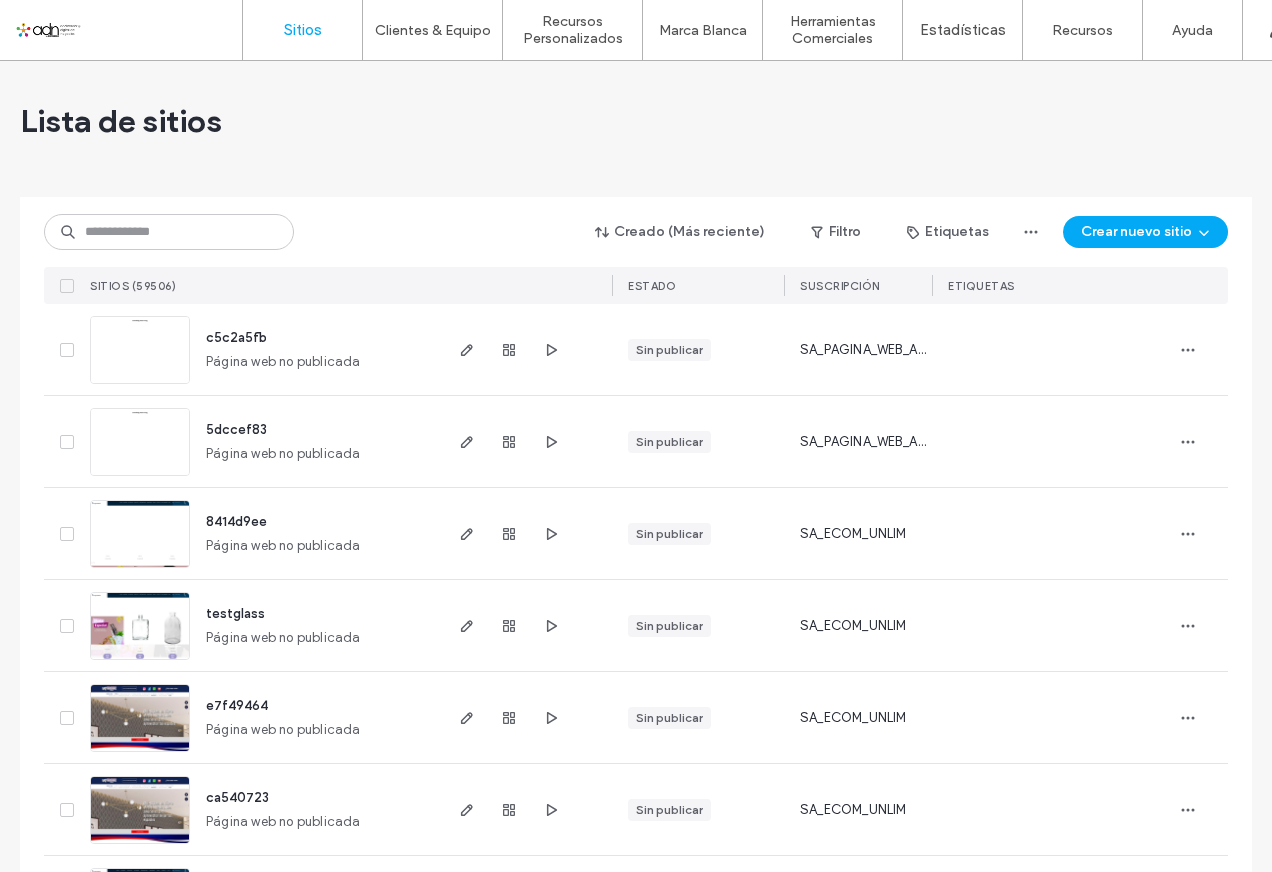 scroll, scrollTop: 0, scrollLeft: 0, axis: both 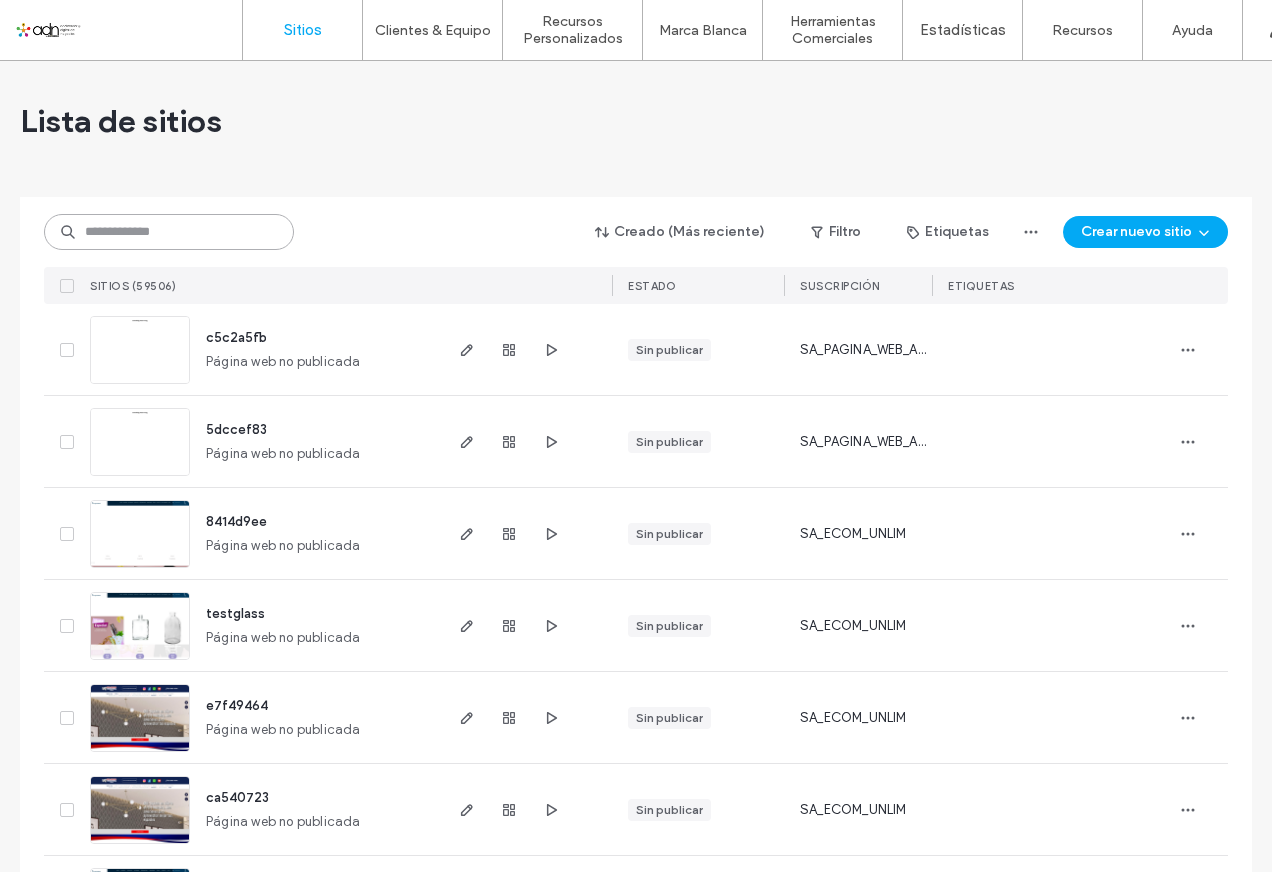 click at bounding box center [169, 232] 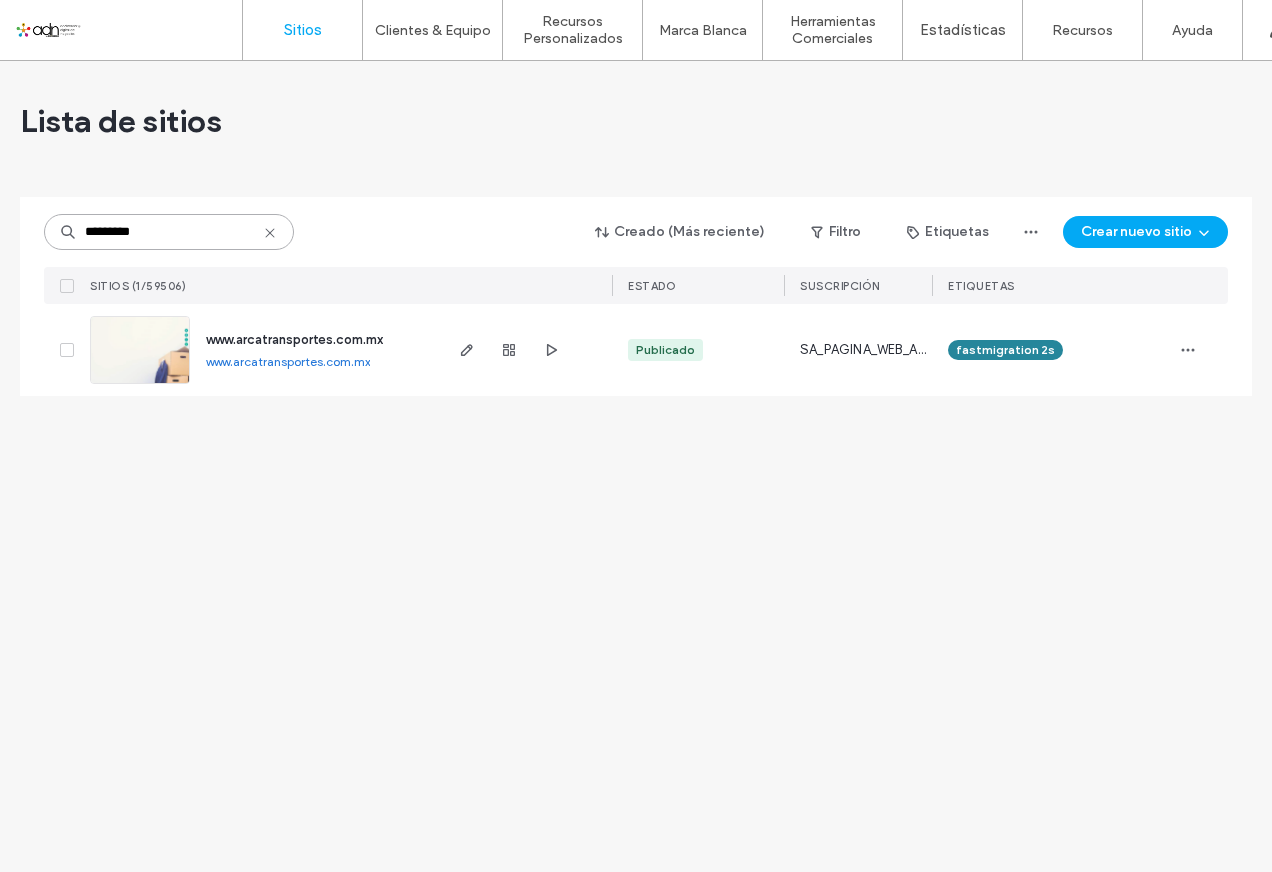 type on "*********" 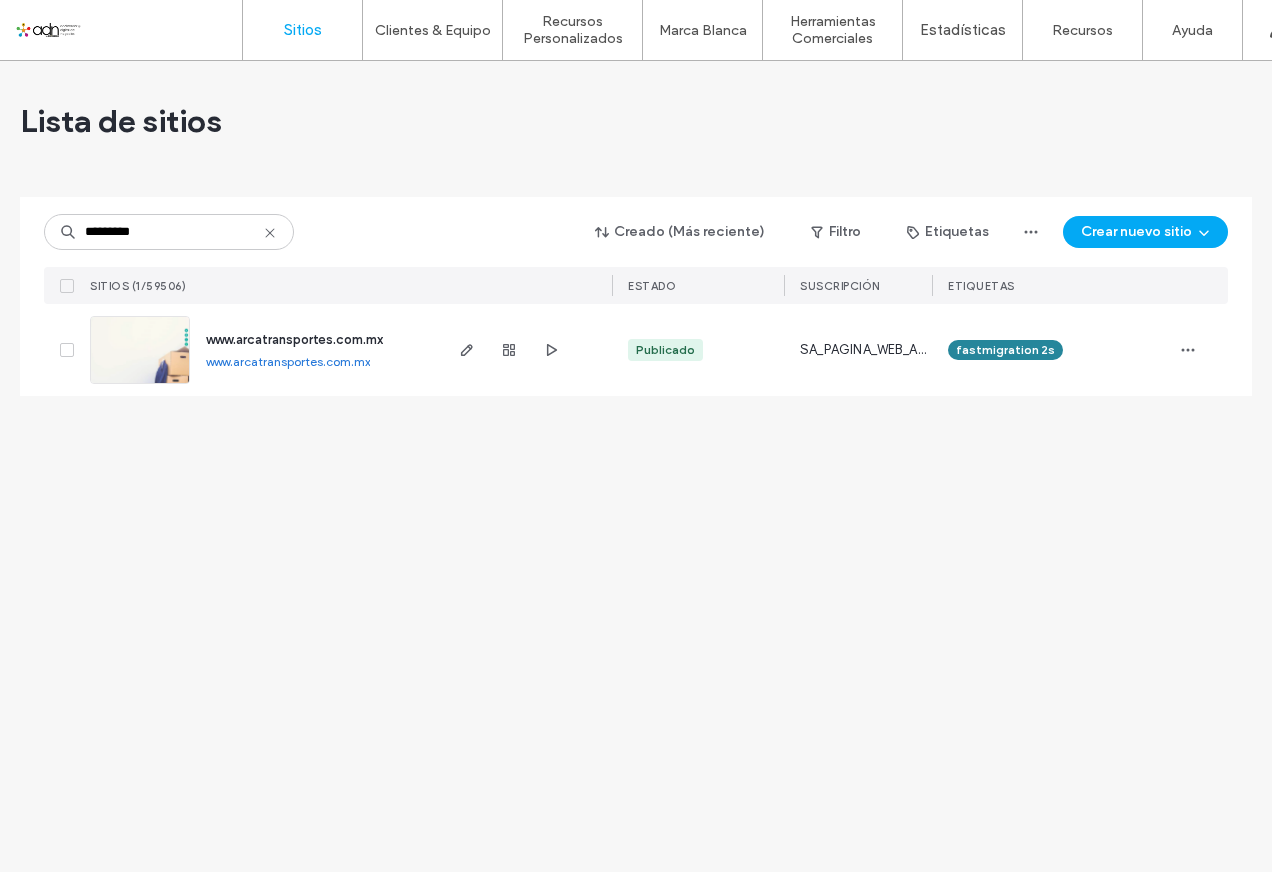 click at bounding box center [140, 385] 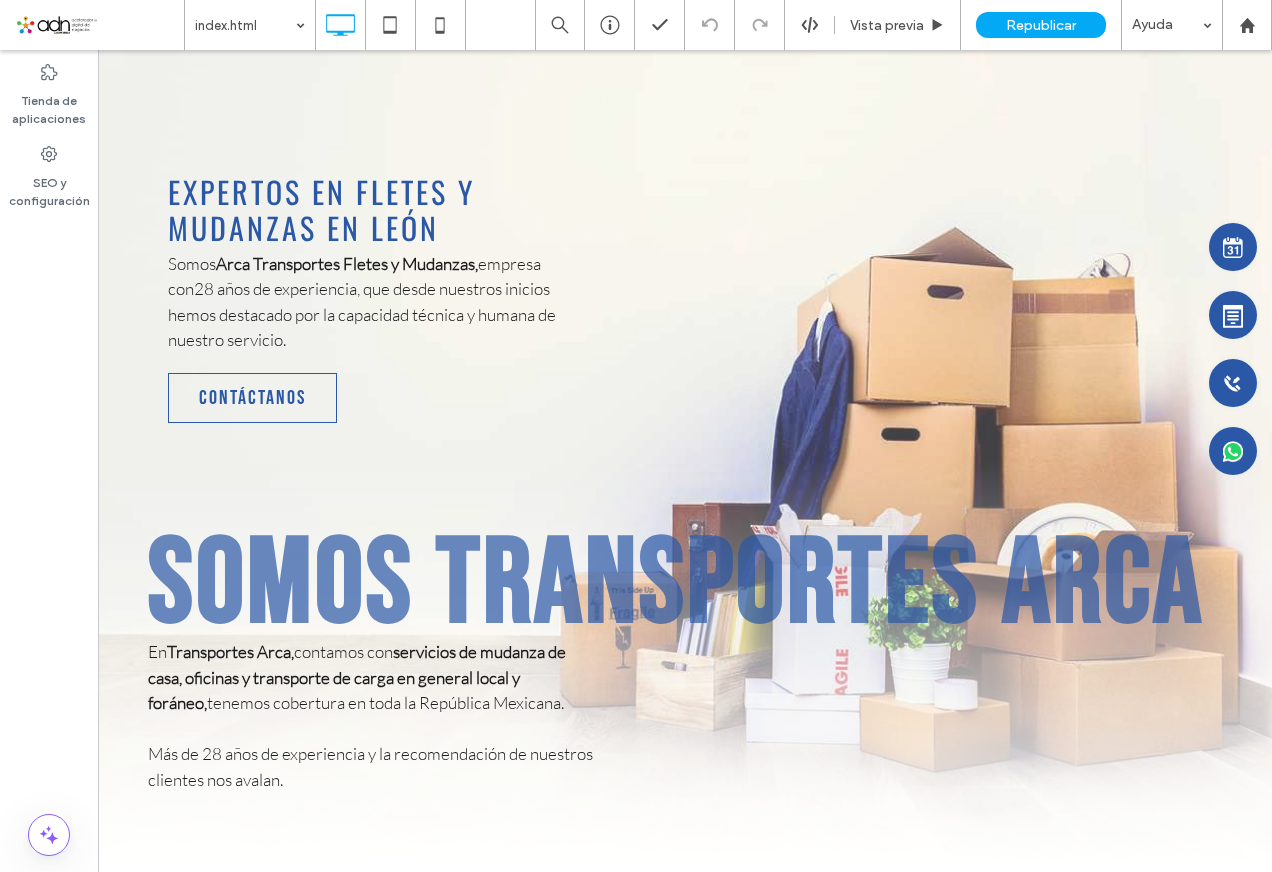 scroll, scrollTop: 0, scrollLeft: 0, axis: both 